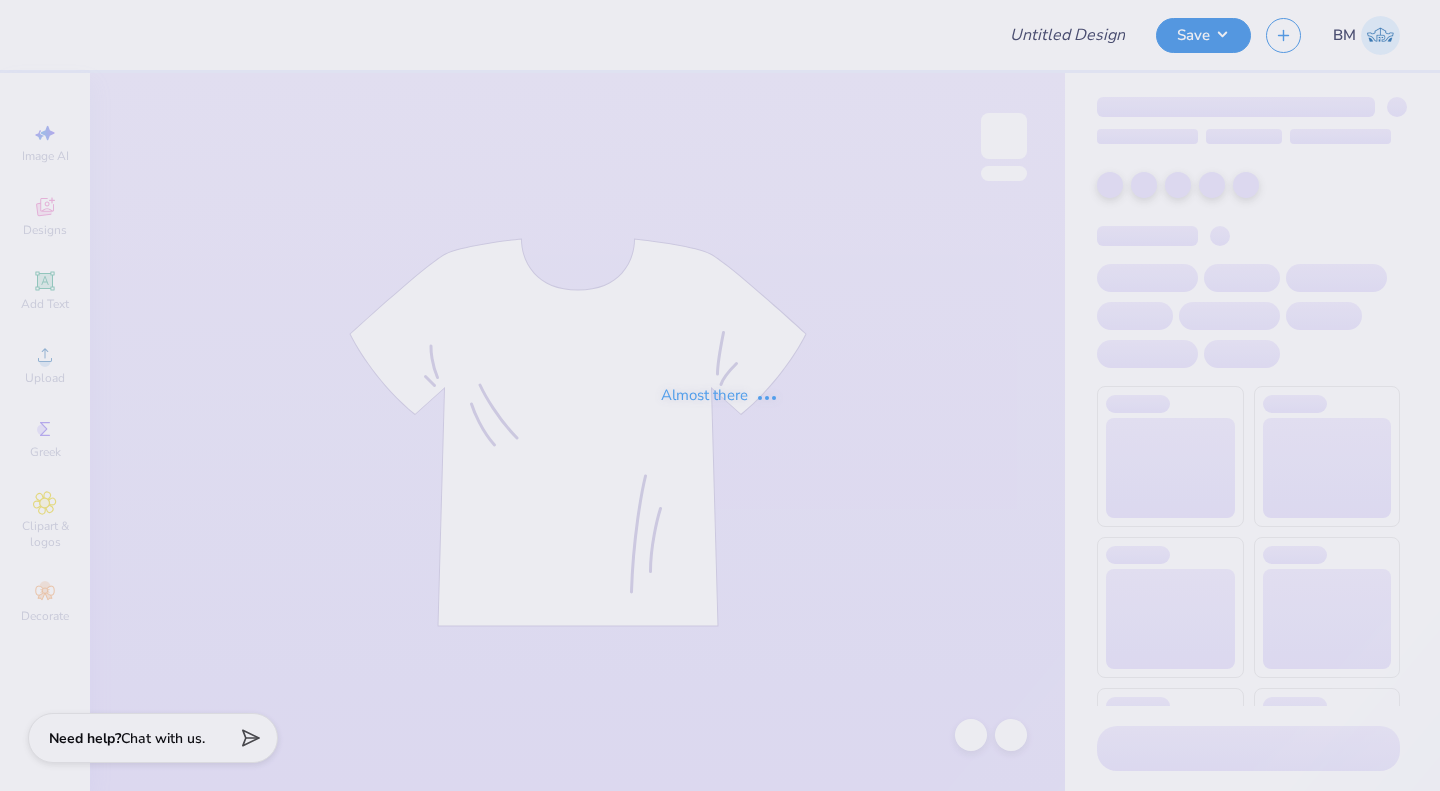 type on "KKG bid day link" 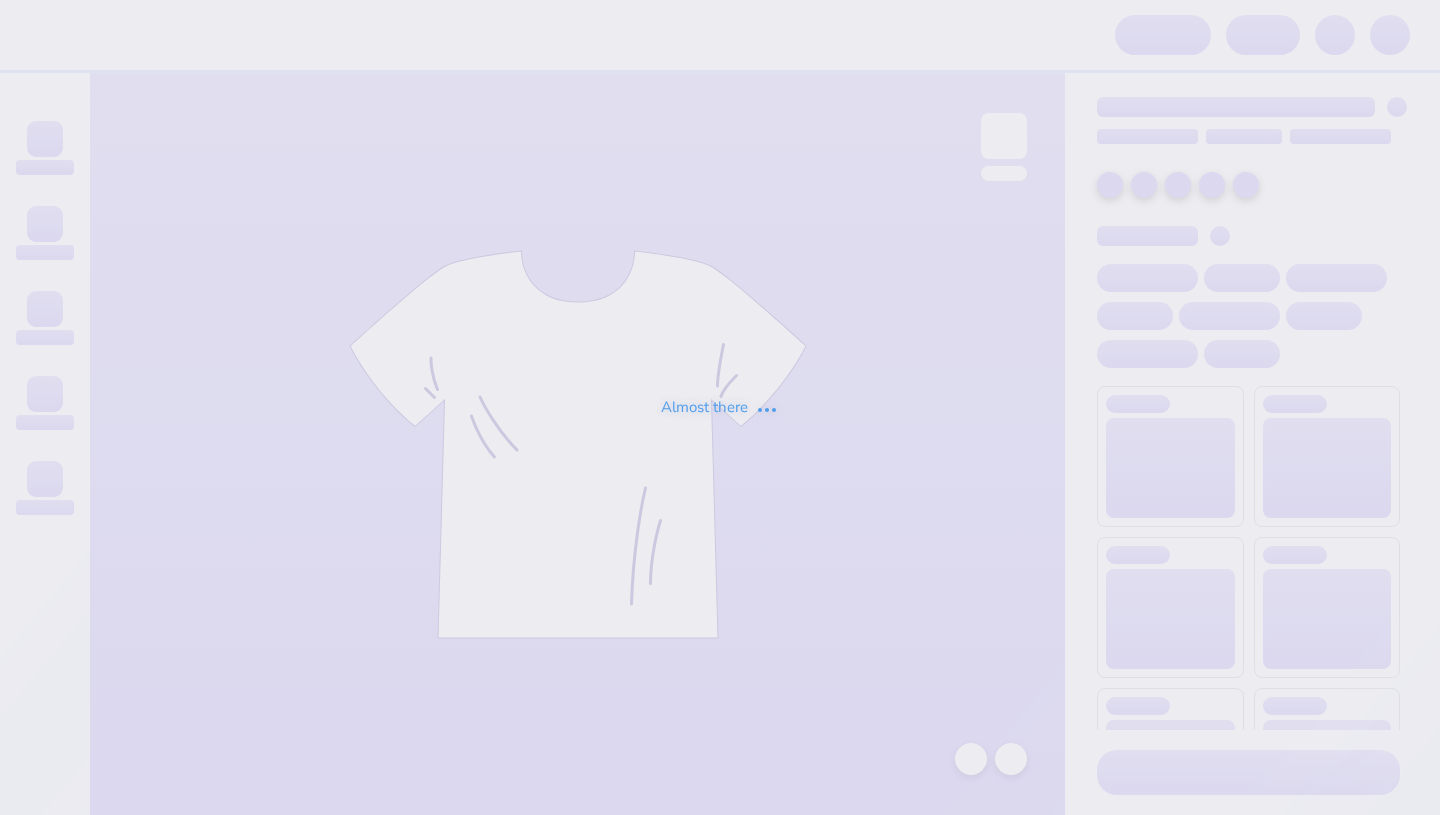 scroll, scrollTop: 0, scrollLeft: 0, axis: both 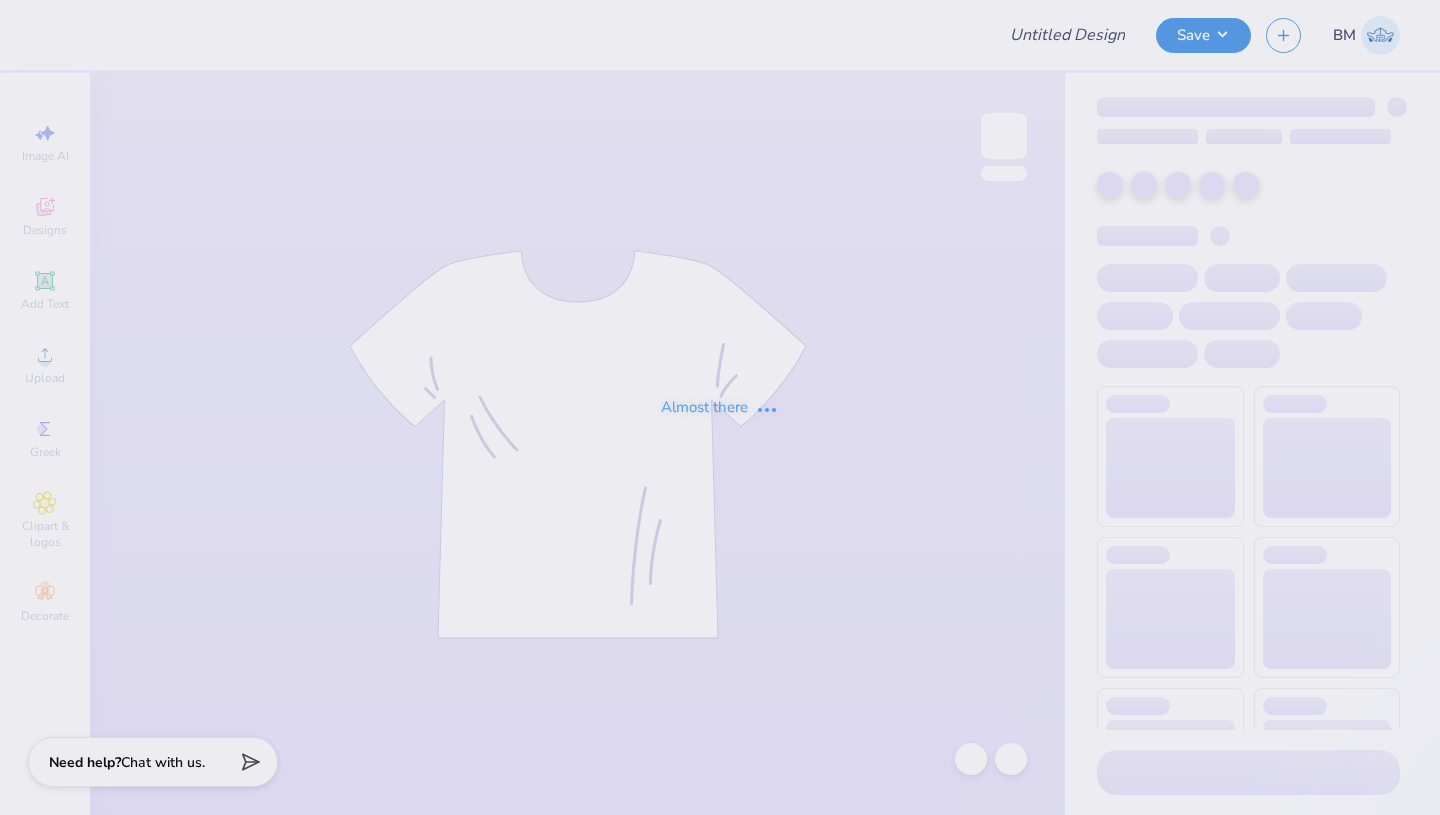 type on "beta winter drop" 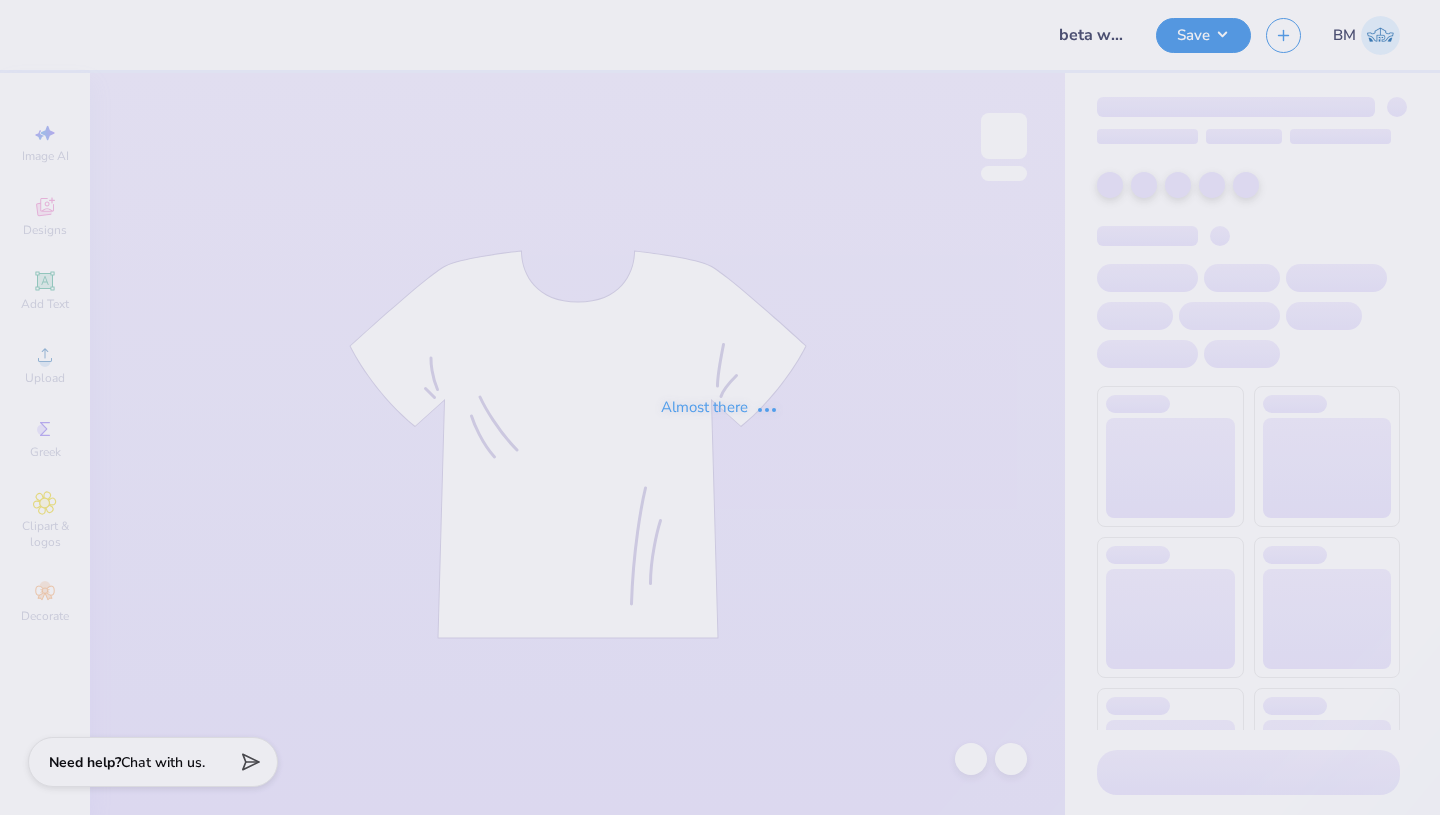 scroll, scrollTop: 0, scrollLeft: 0, axis: both 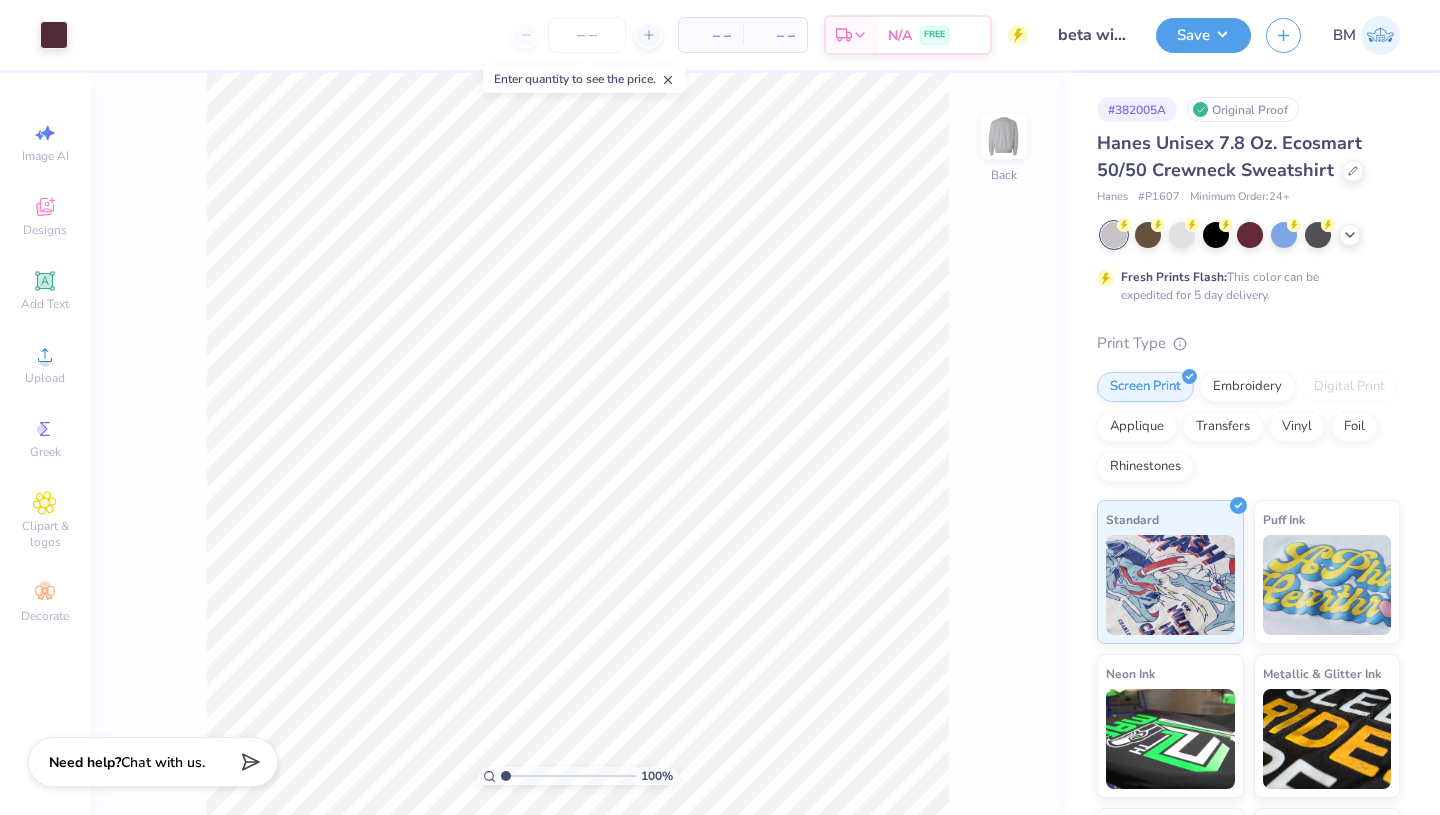 click 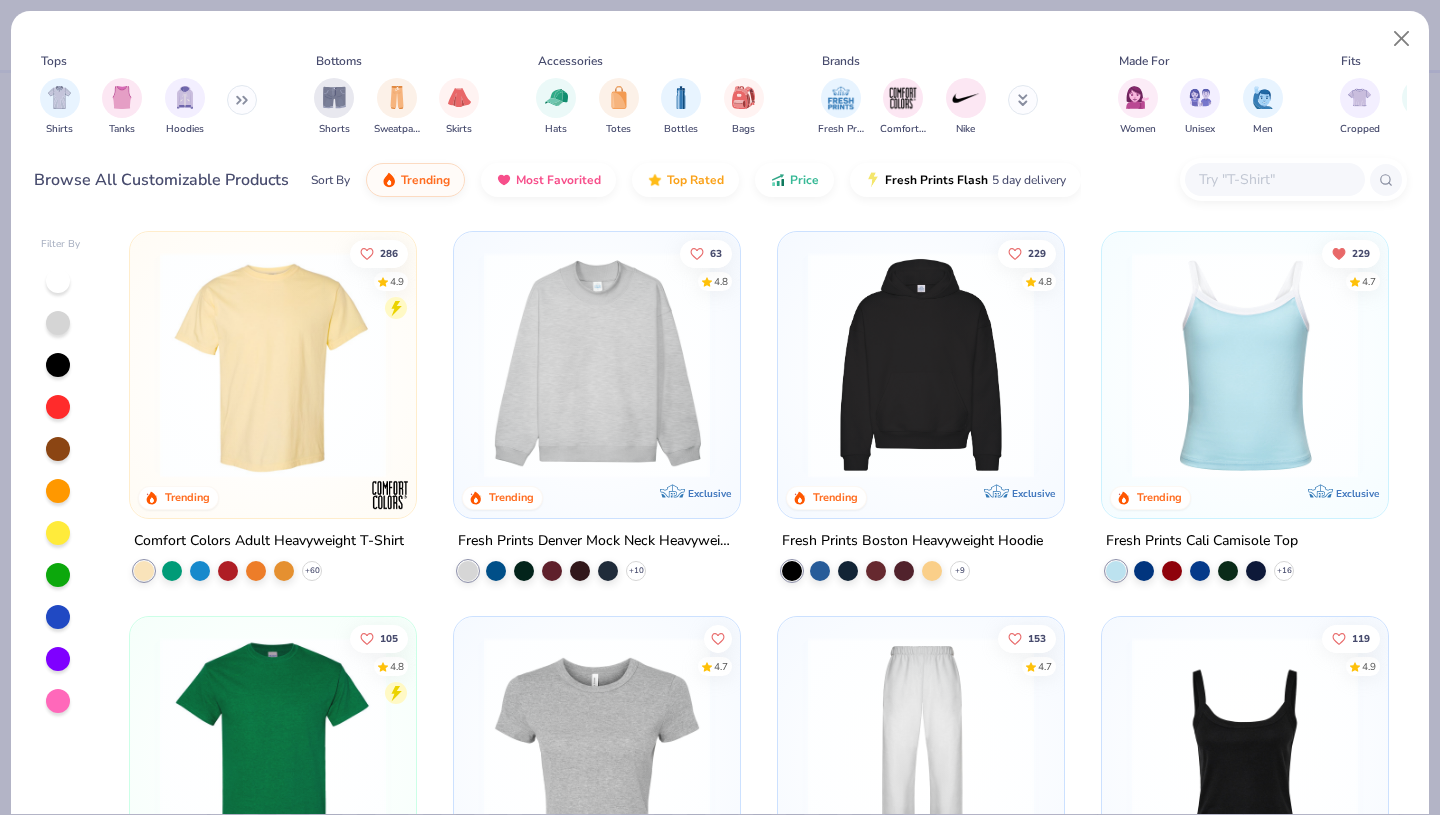 click at bounding box center (273, 365) 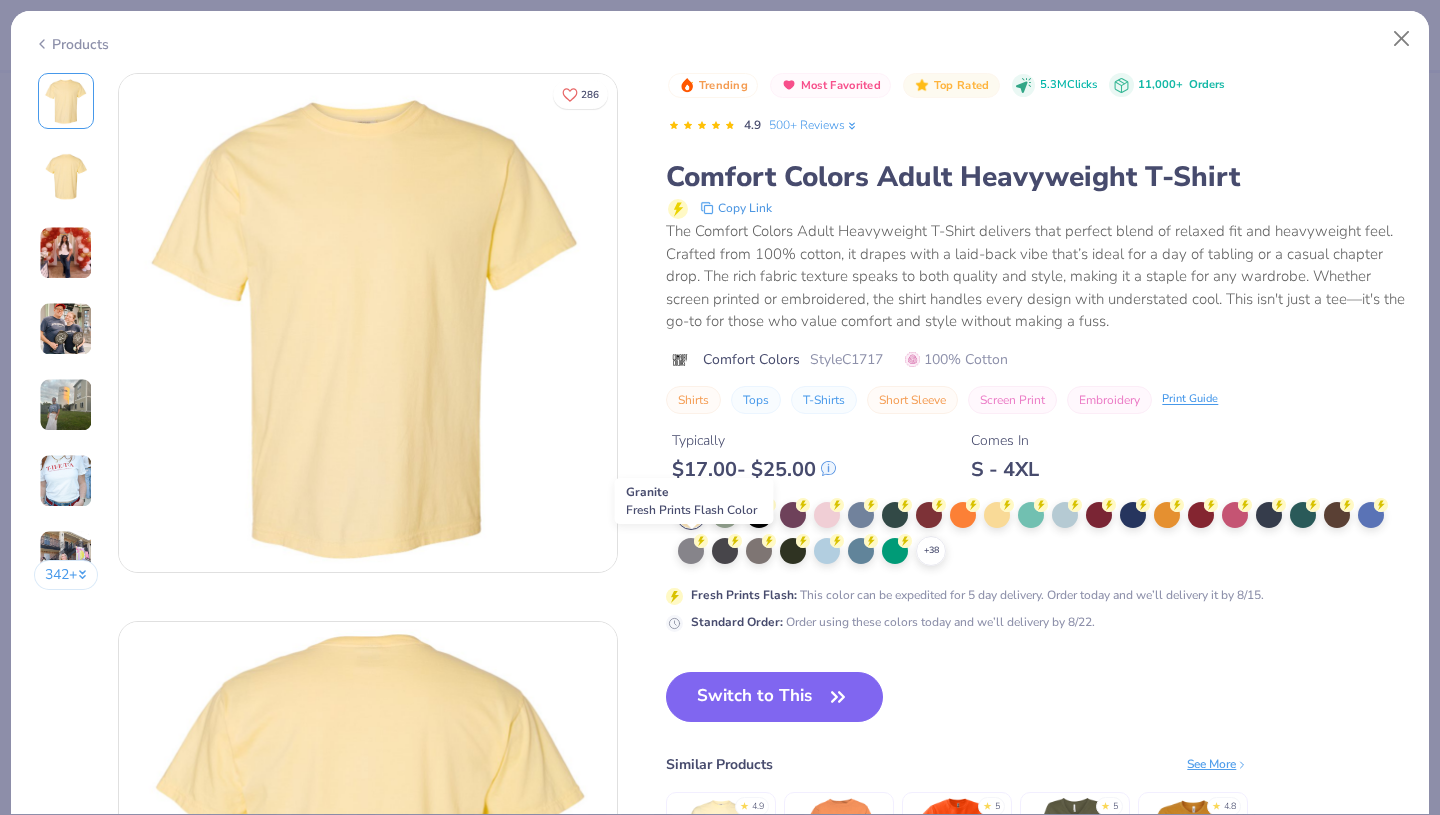 click at bounding box center (691, 551) 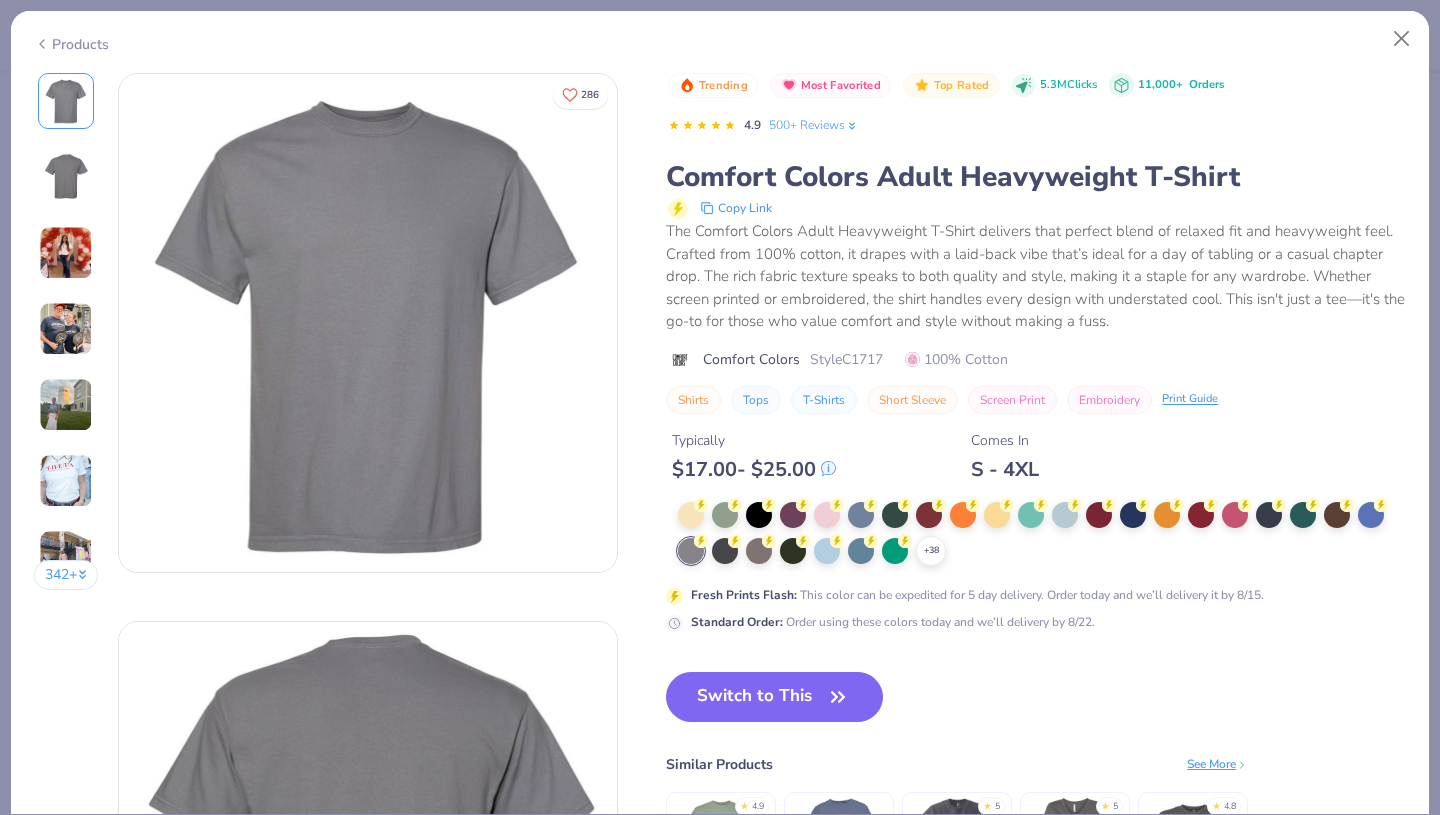 click 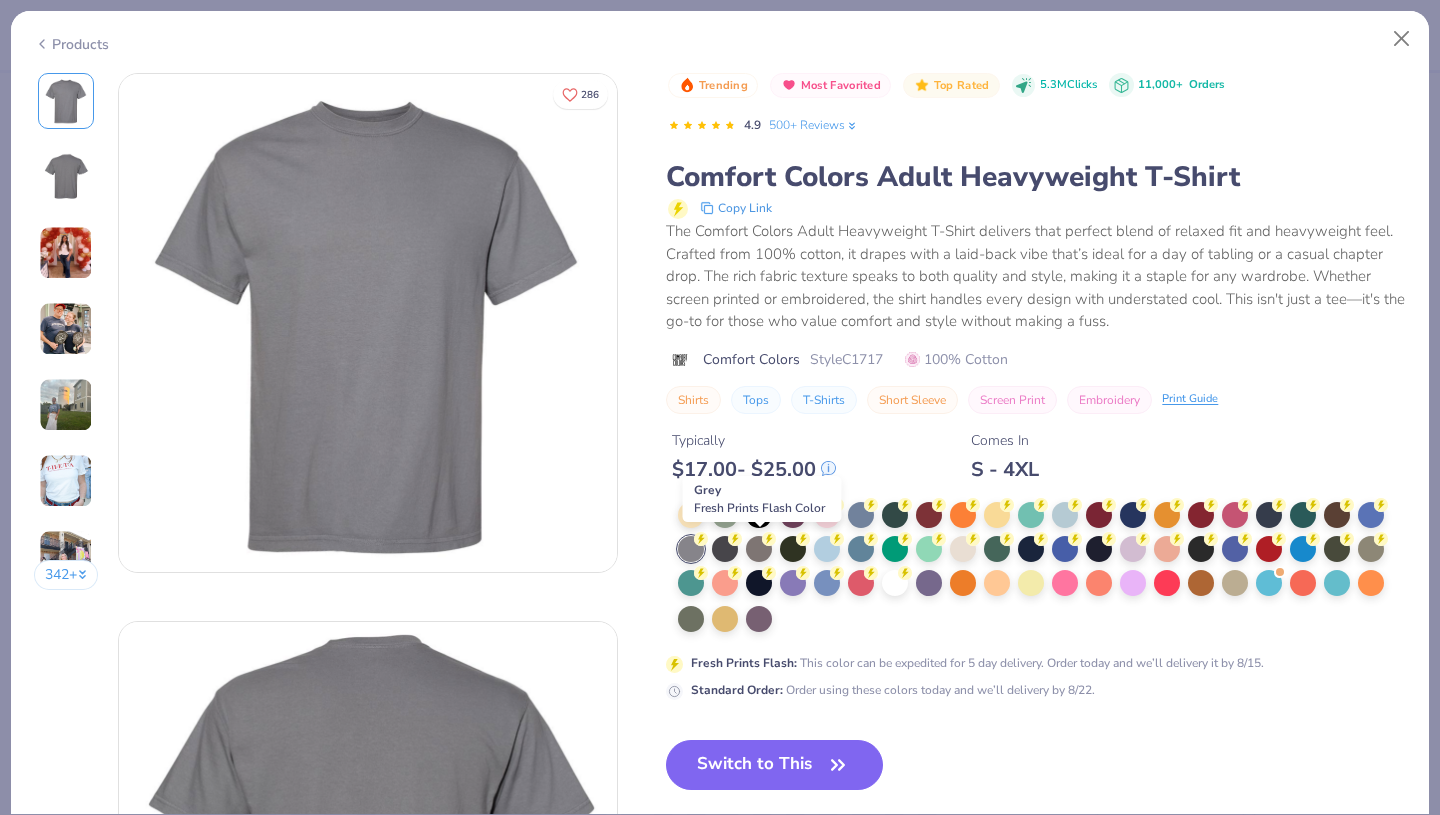 click at bounding box center [759, 549] 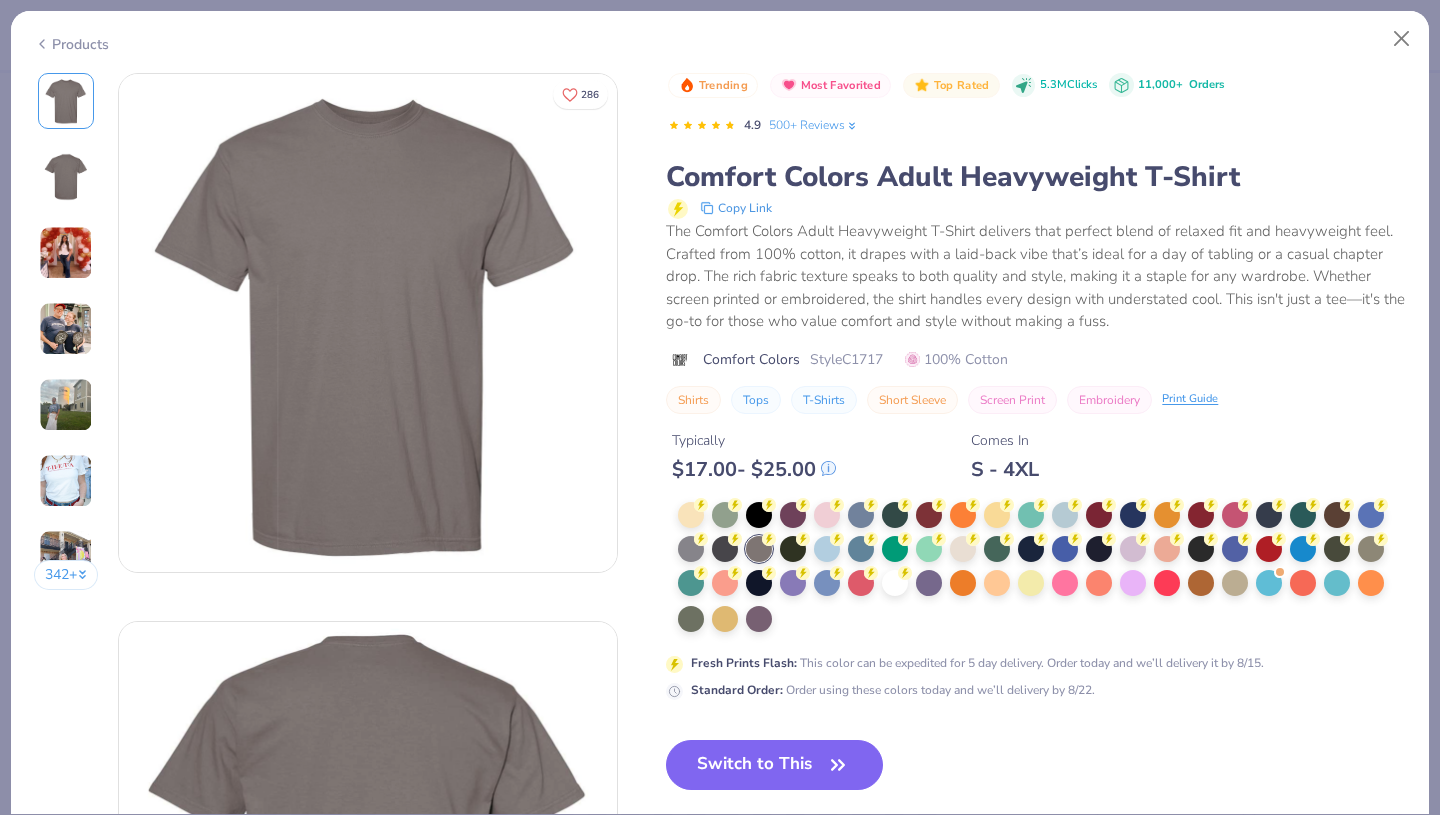 click at bounding box center [725, 549] 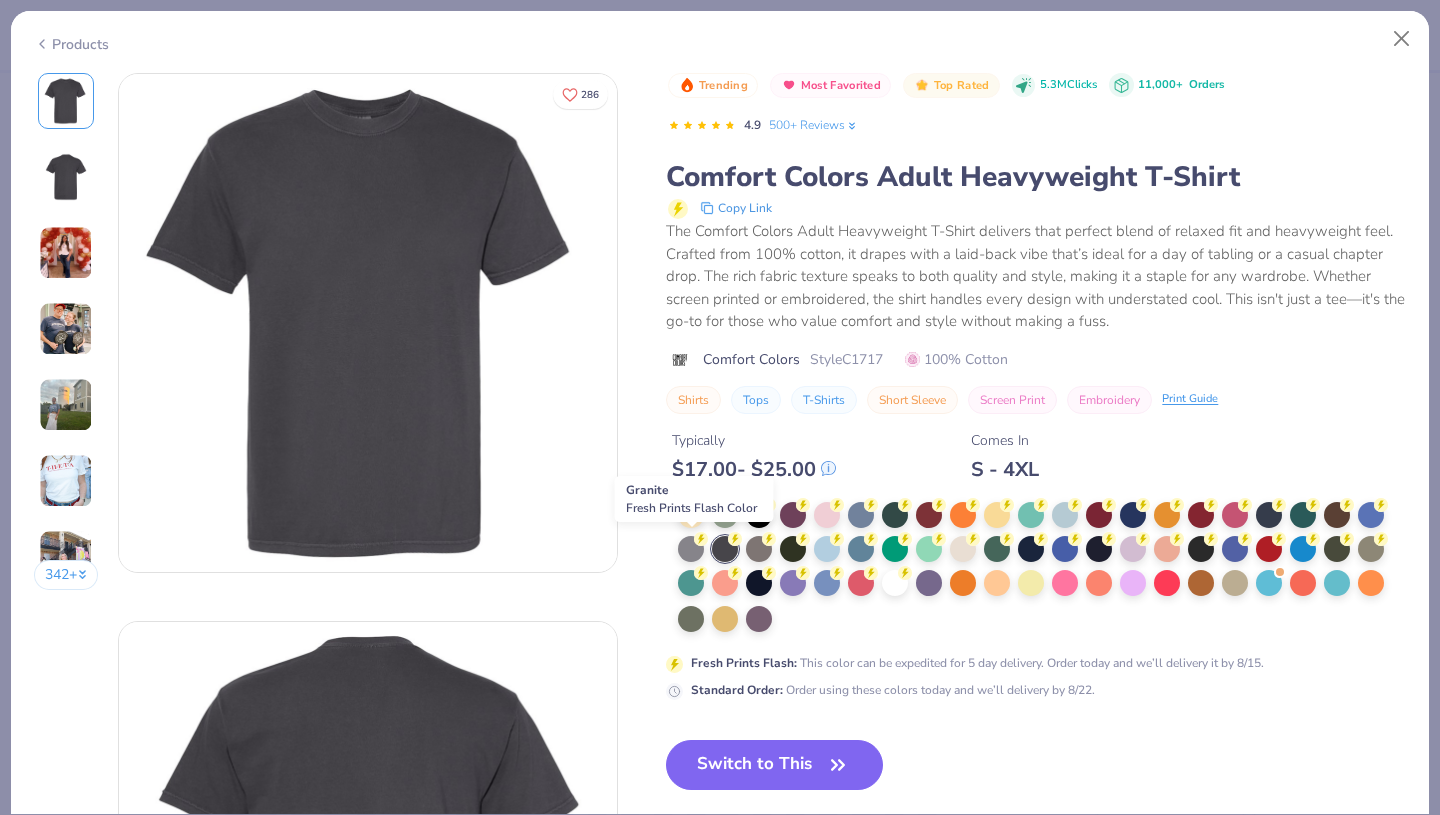 click at bounding box center (691, 549) 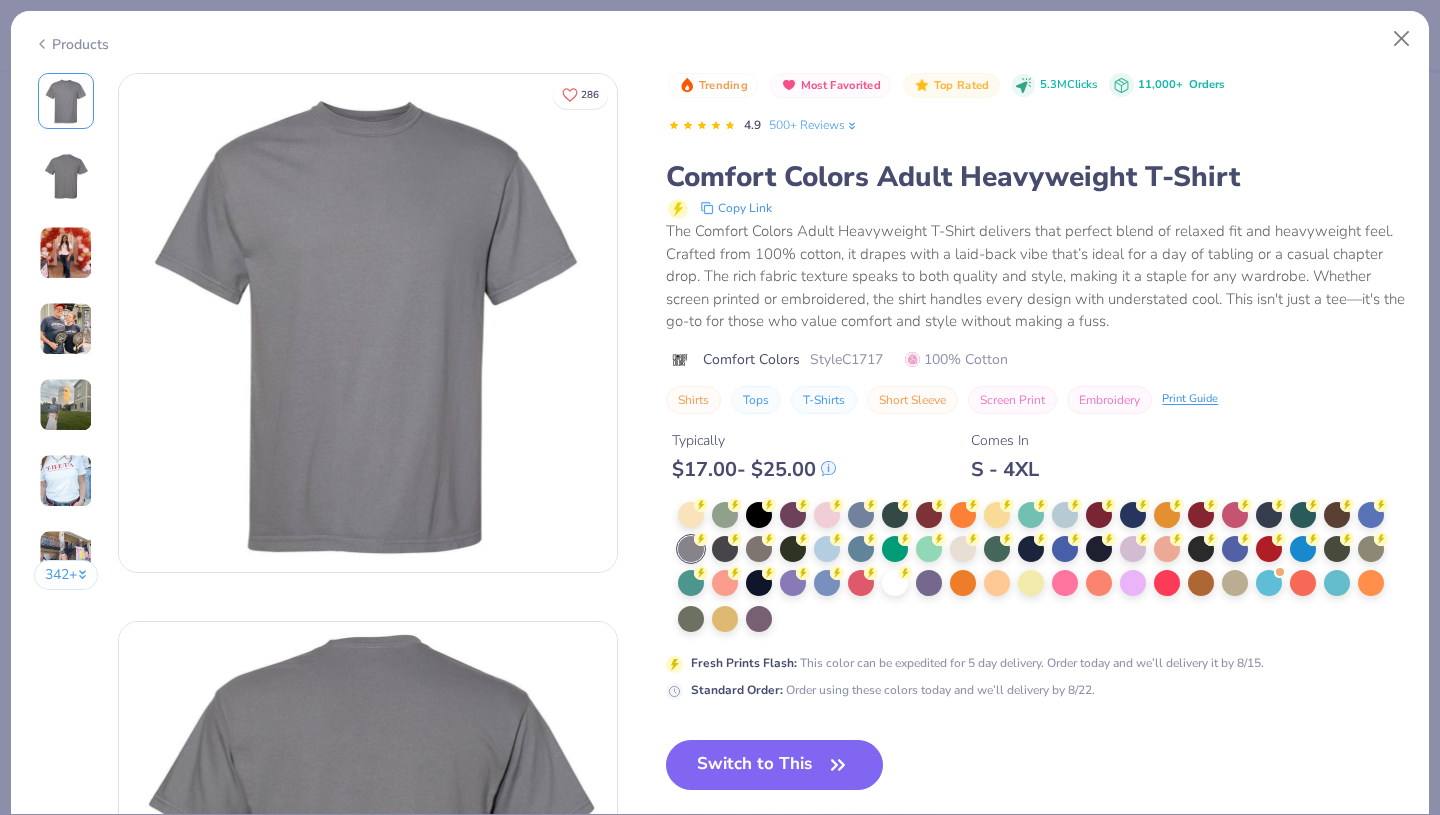click on "Switch to This" at bounding box center (774, 765) 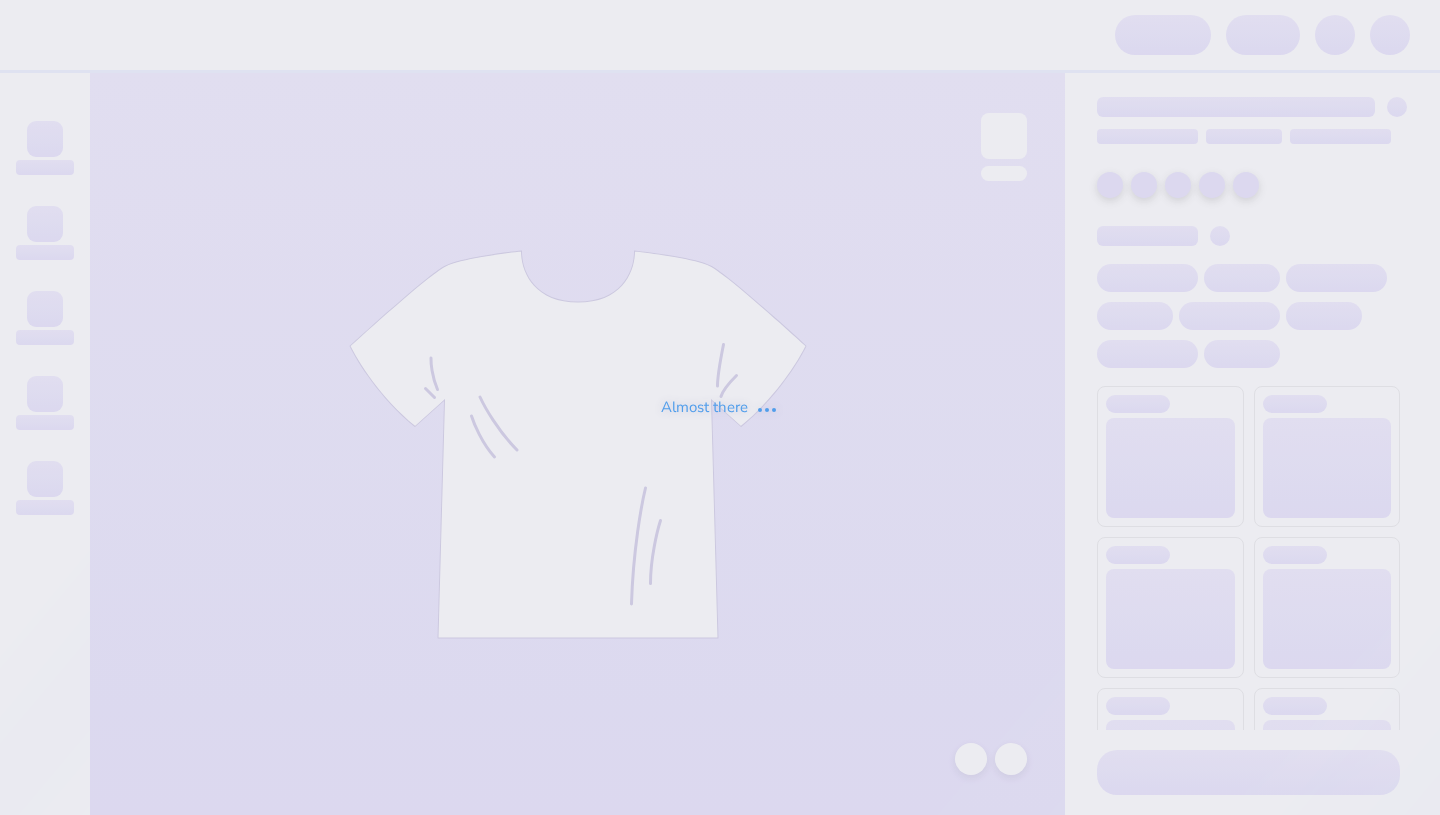 scroll, scrollTop: 0, scrollLeft: 0, axis: both 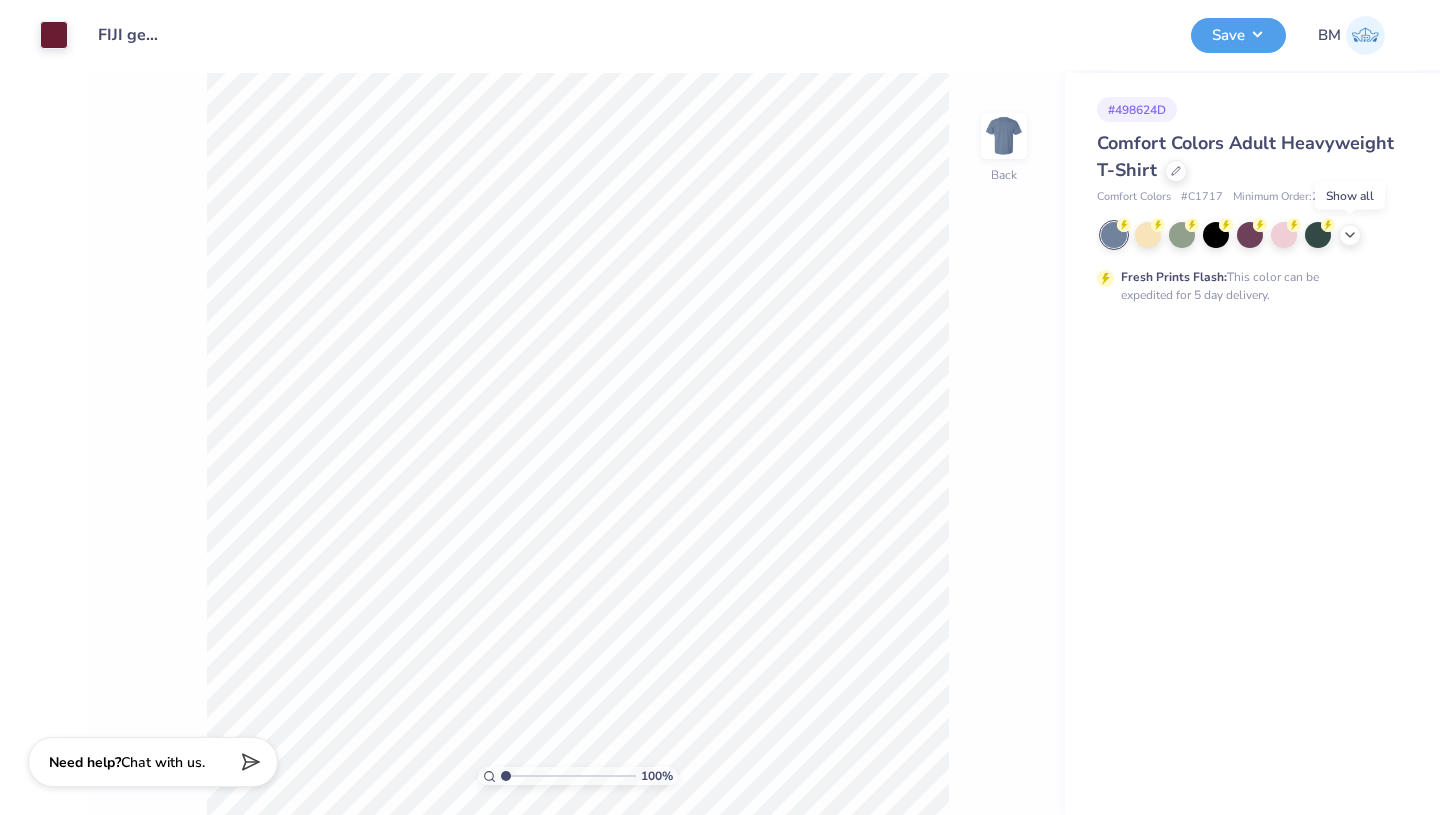 click 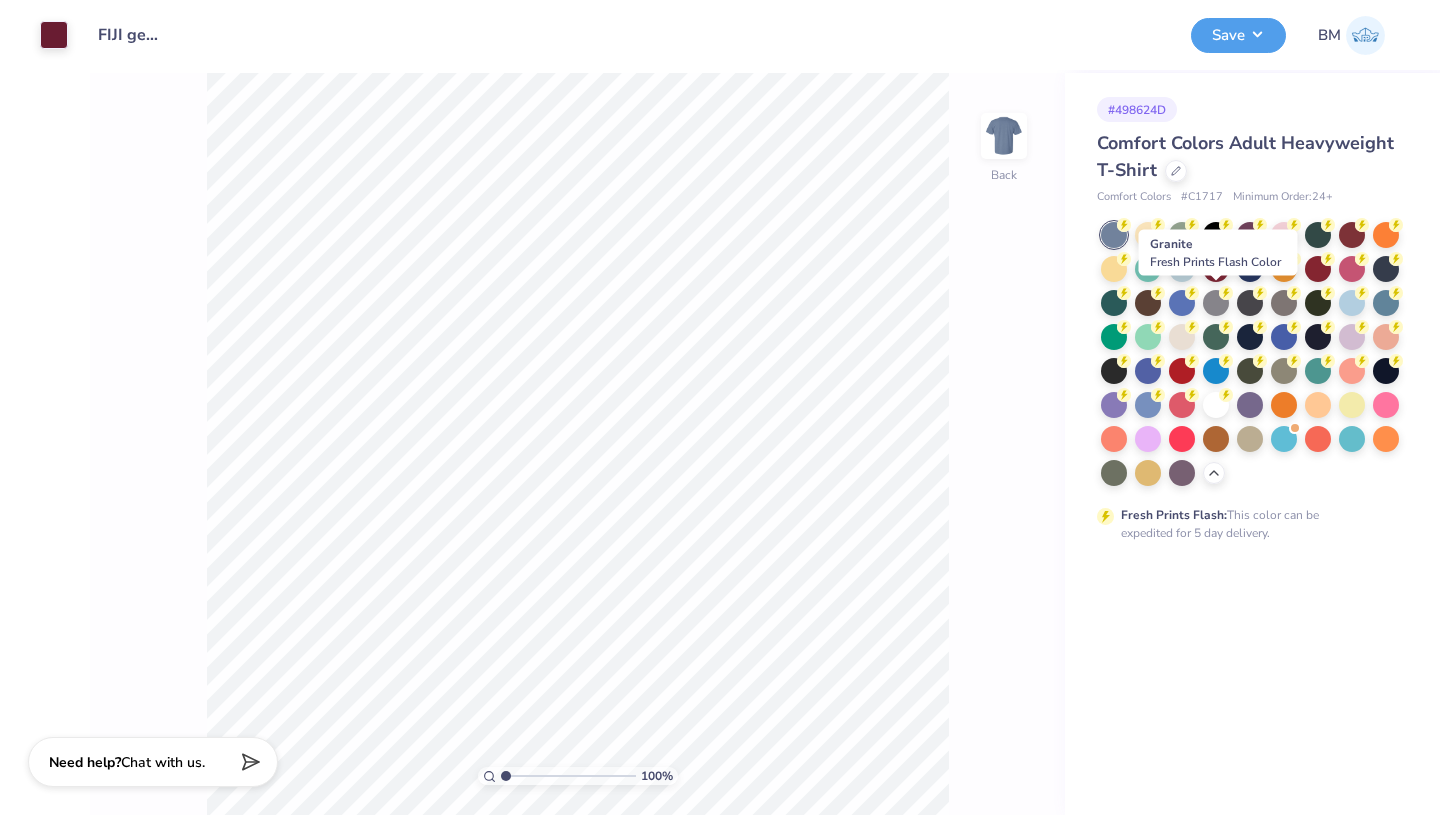 click at bounding box center [1216, 303] 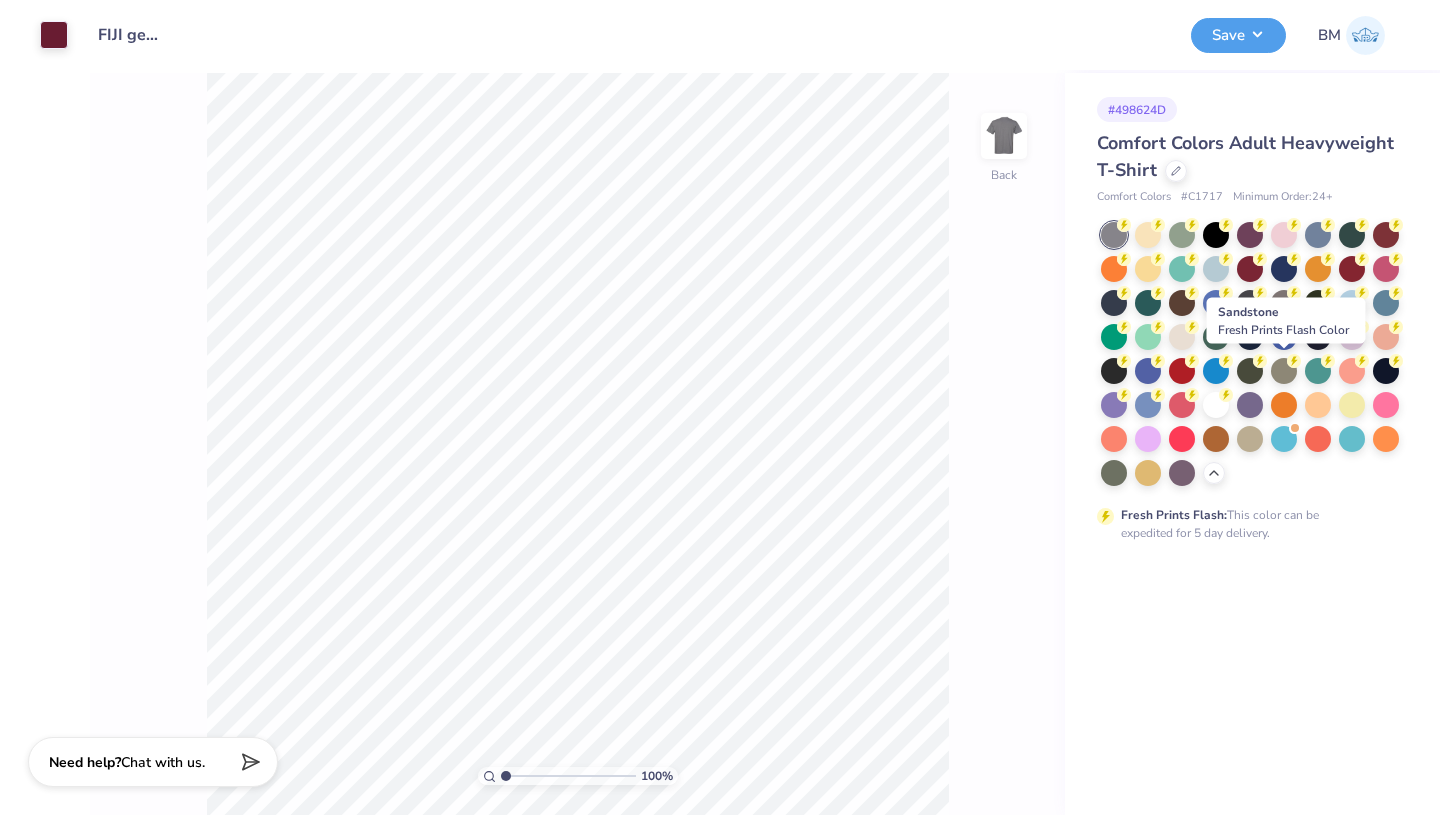 click at bounding box center [1284, 371] 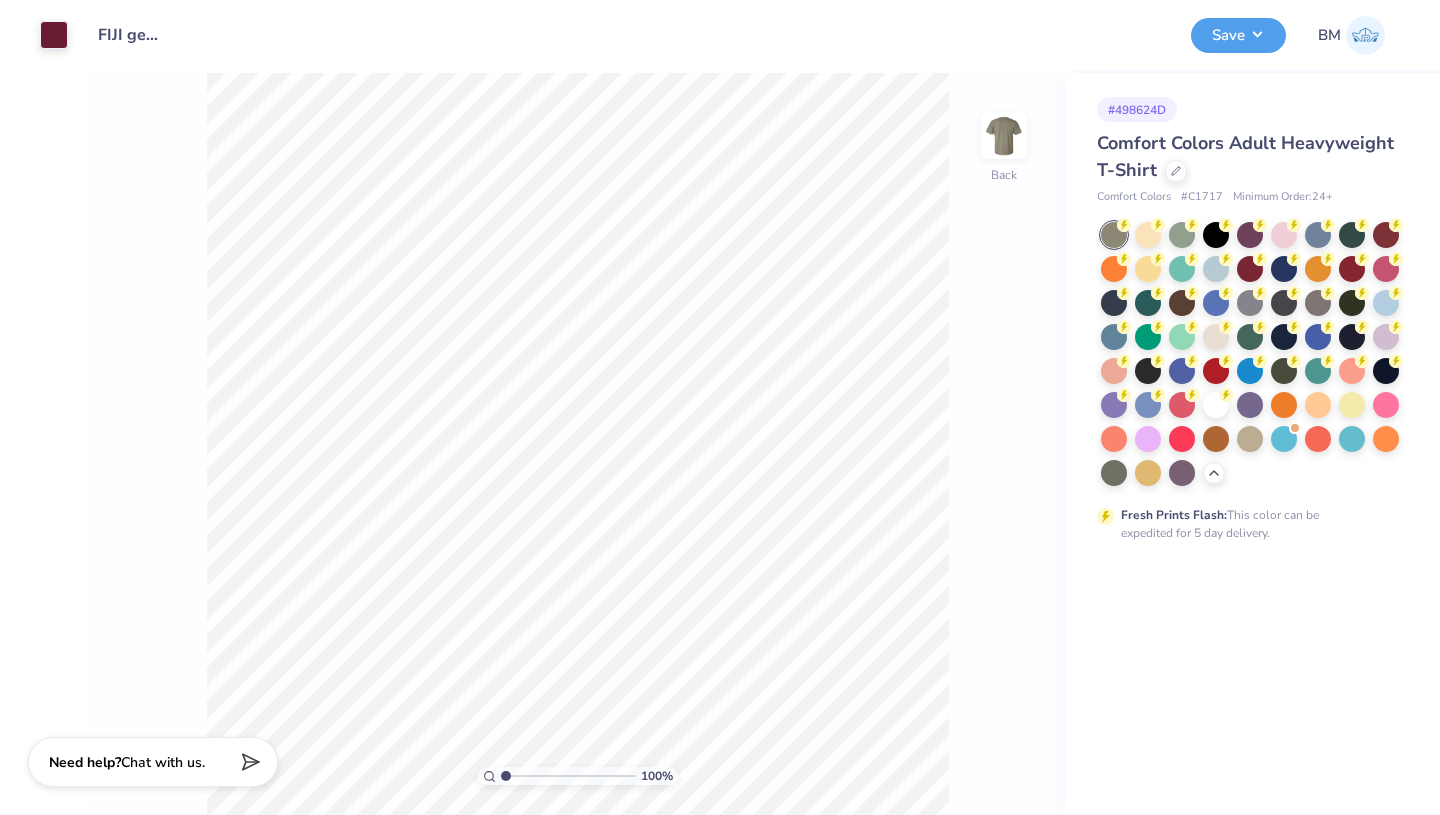 click at bounding box center (1216, 337) 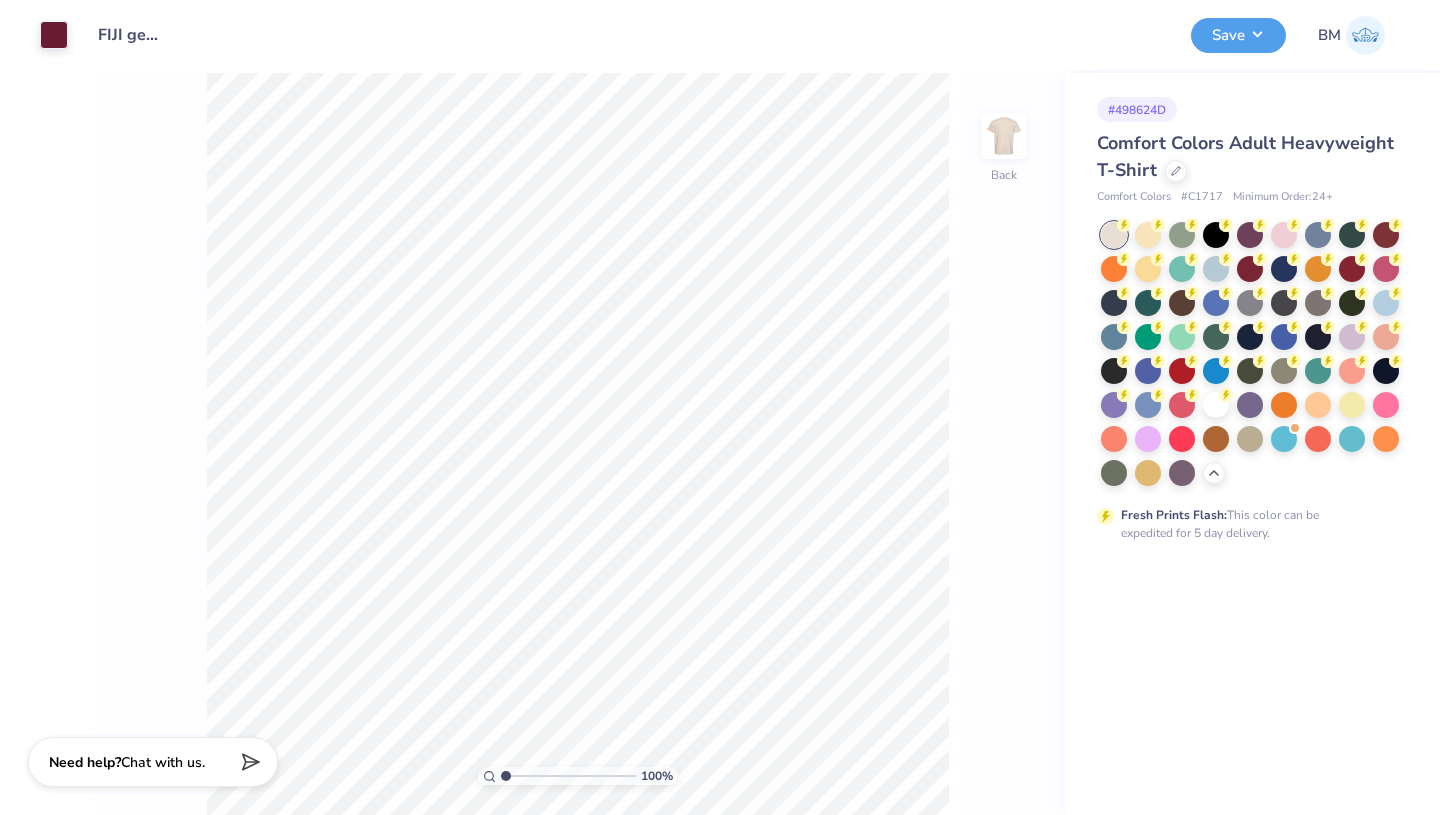 click at bounding box center (1216, 405) 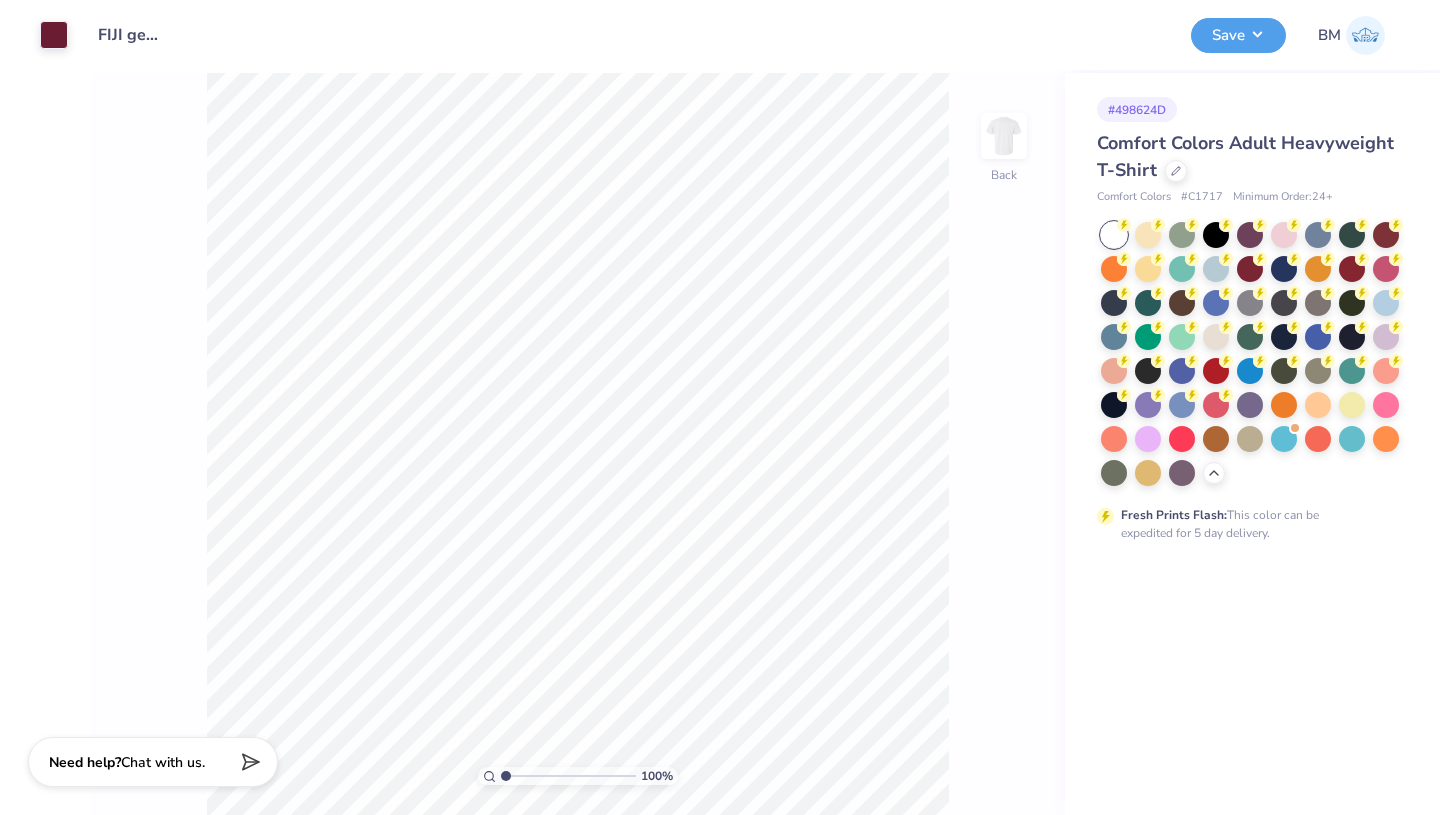 click on "Save" at bounding box center (1238, 35) 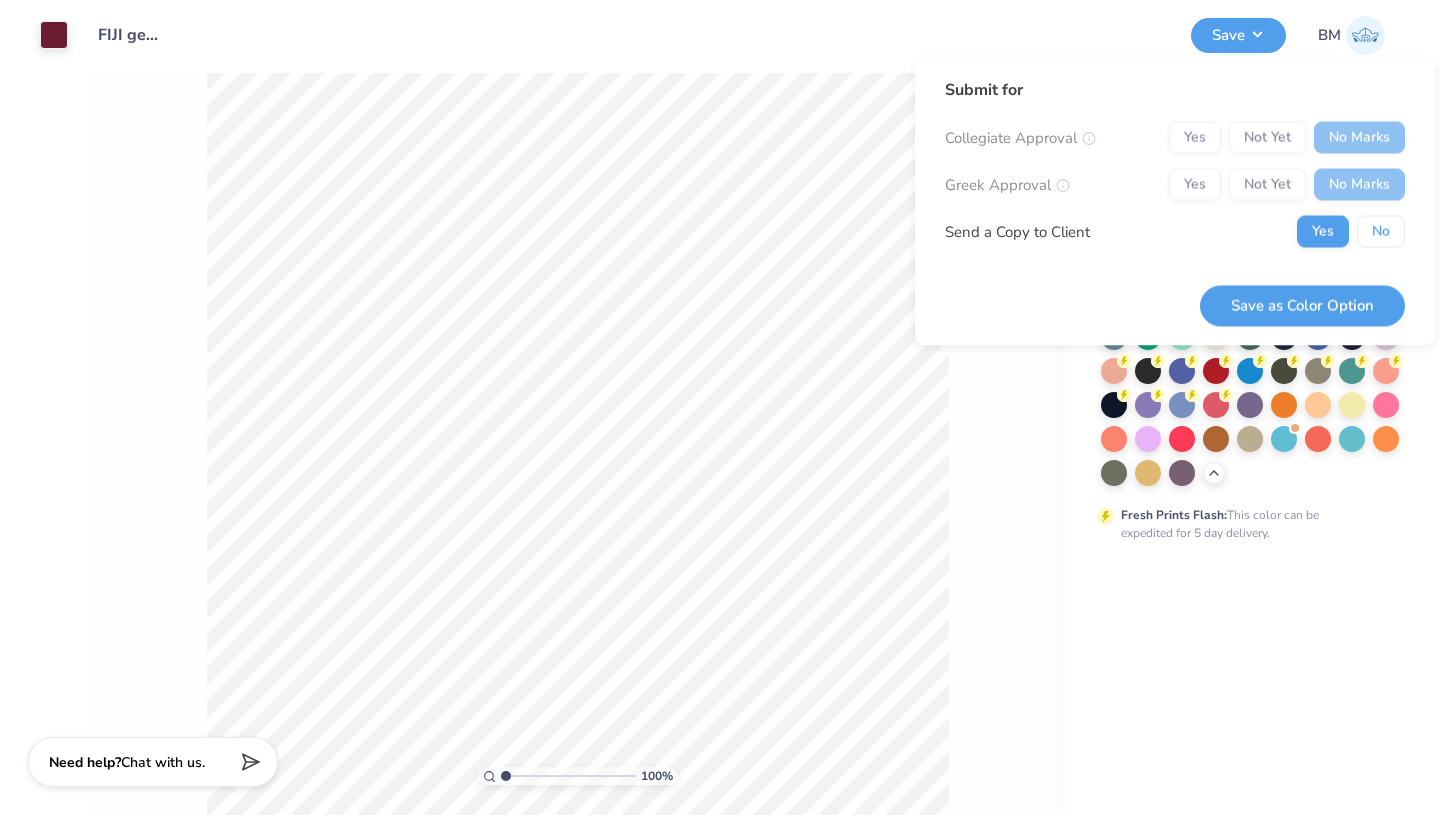 click on "No" at bounding box center [1381, 232] 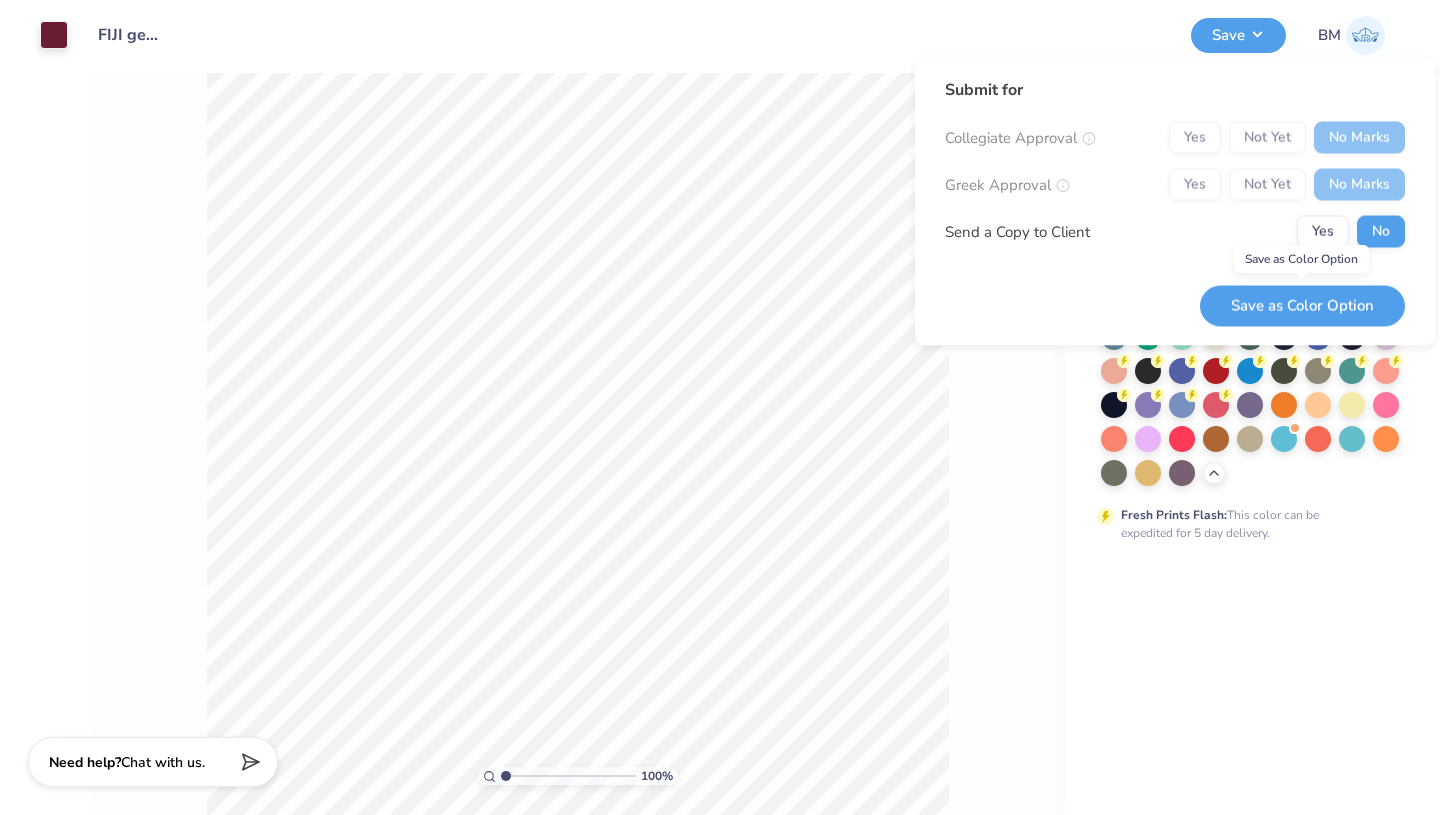 click on "Save as Color Option" at bounding box center [1302, 305] 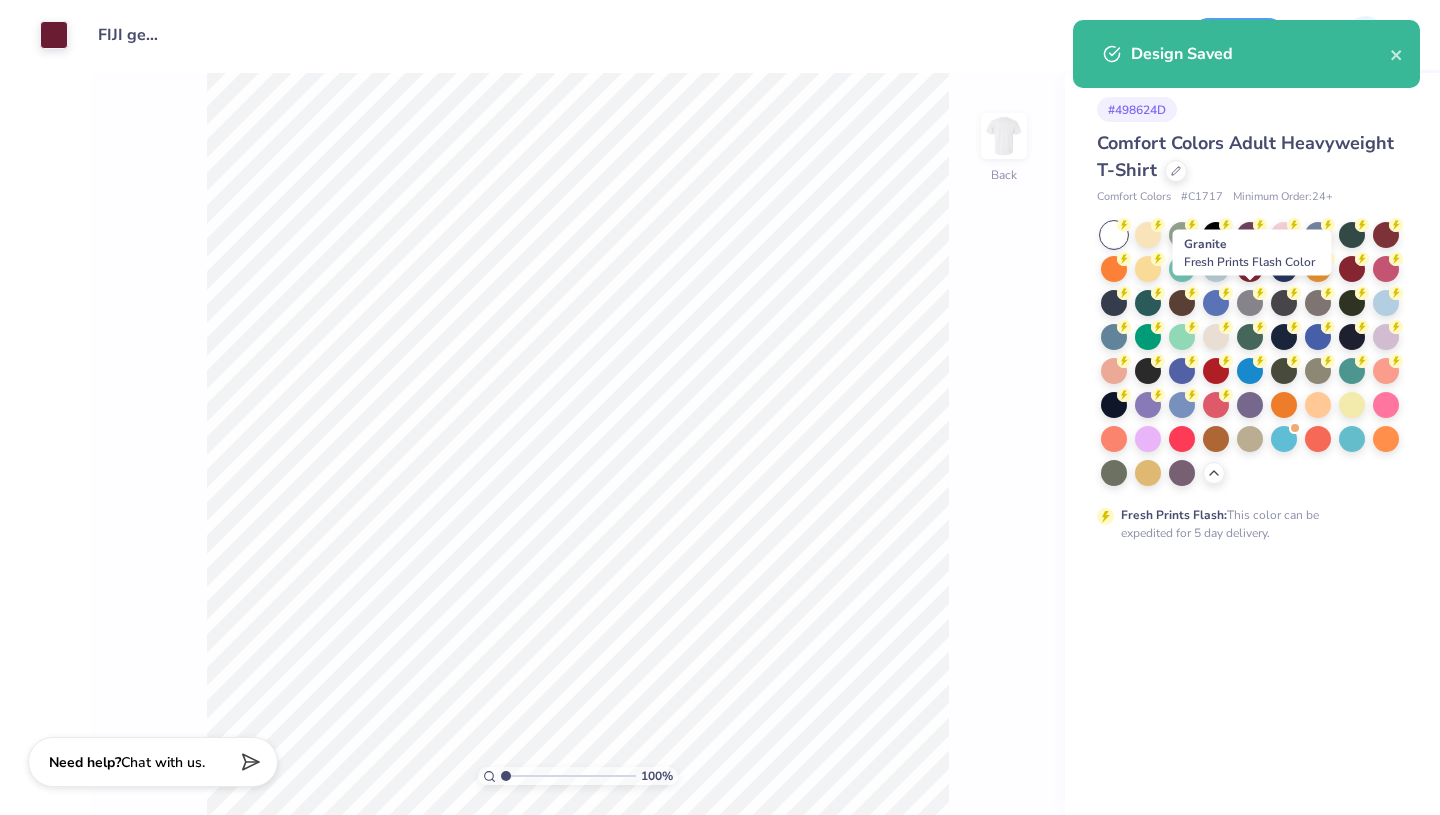 click at bounding box center (1250, 303) 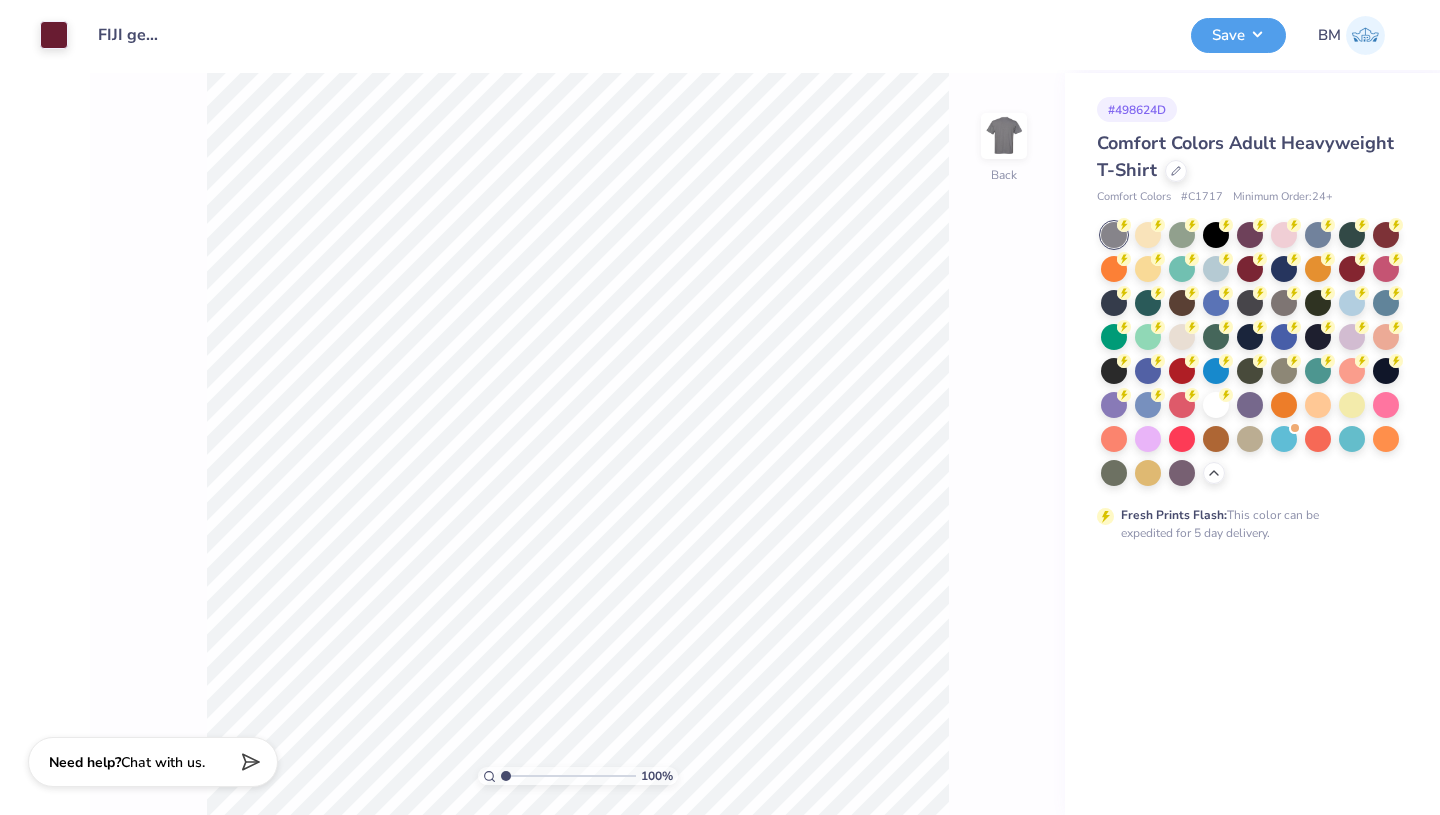 click on "Save" at bounding box center [1238, 35] 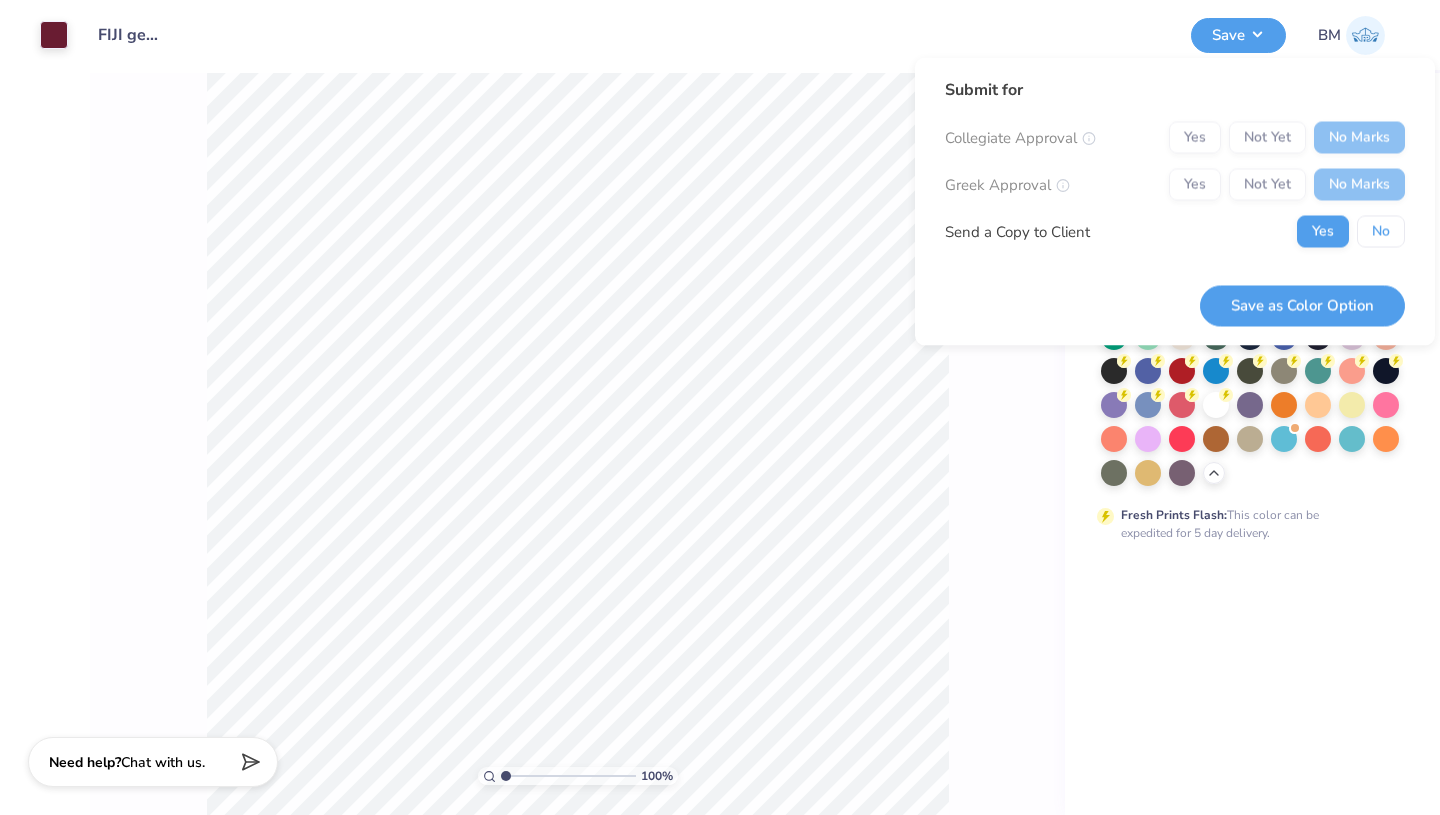 click on "No" at bounding box center (1381, 232) 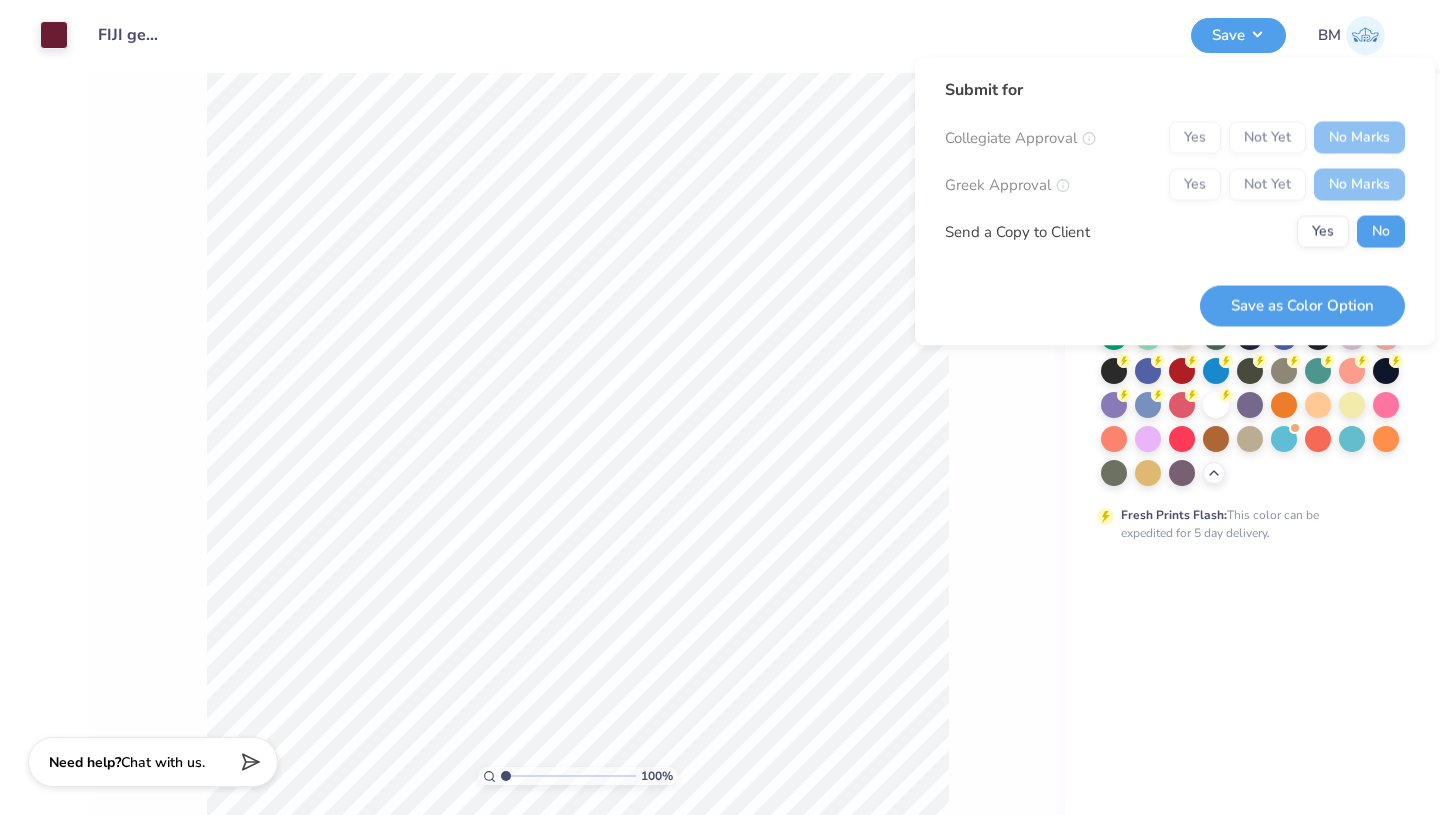 click on "Save as Color Option" at bounding box center (1302, 305) 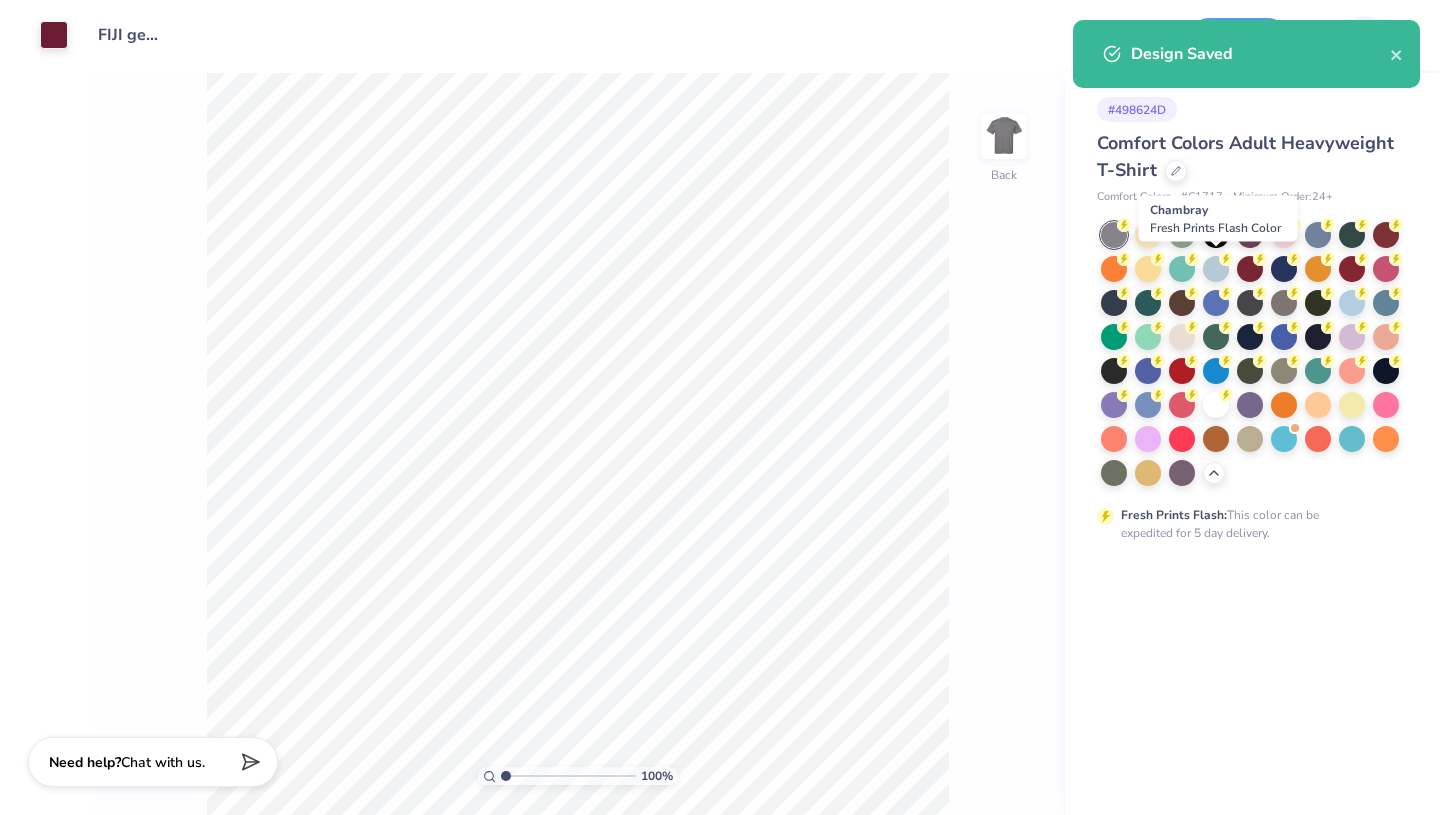 click at bounding box center (1216, 269) 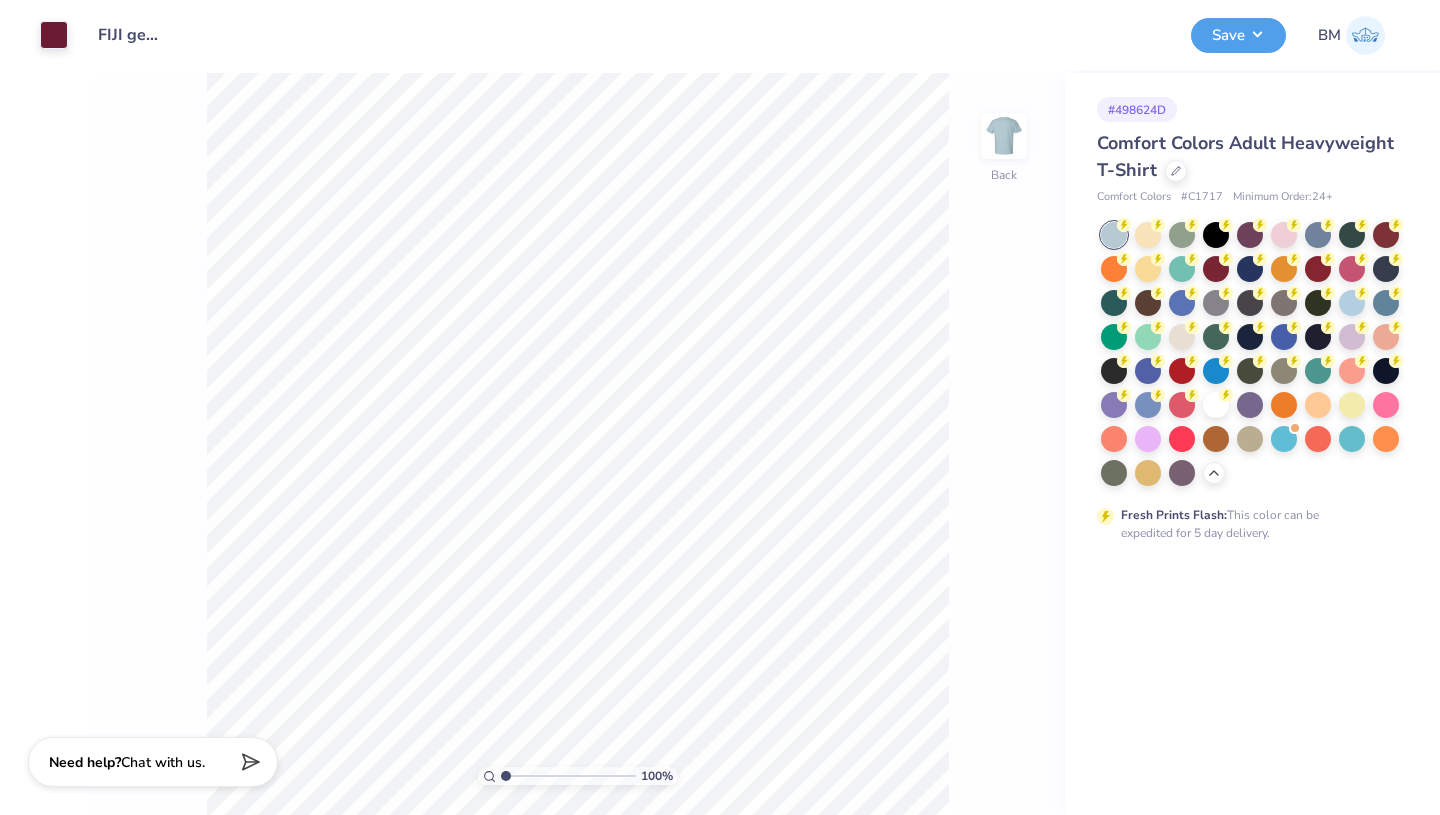 click at bounding box center [1386, 303] 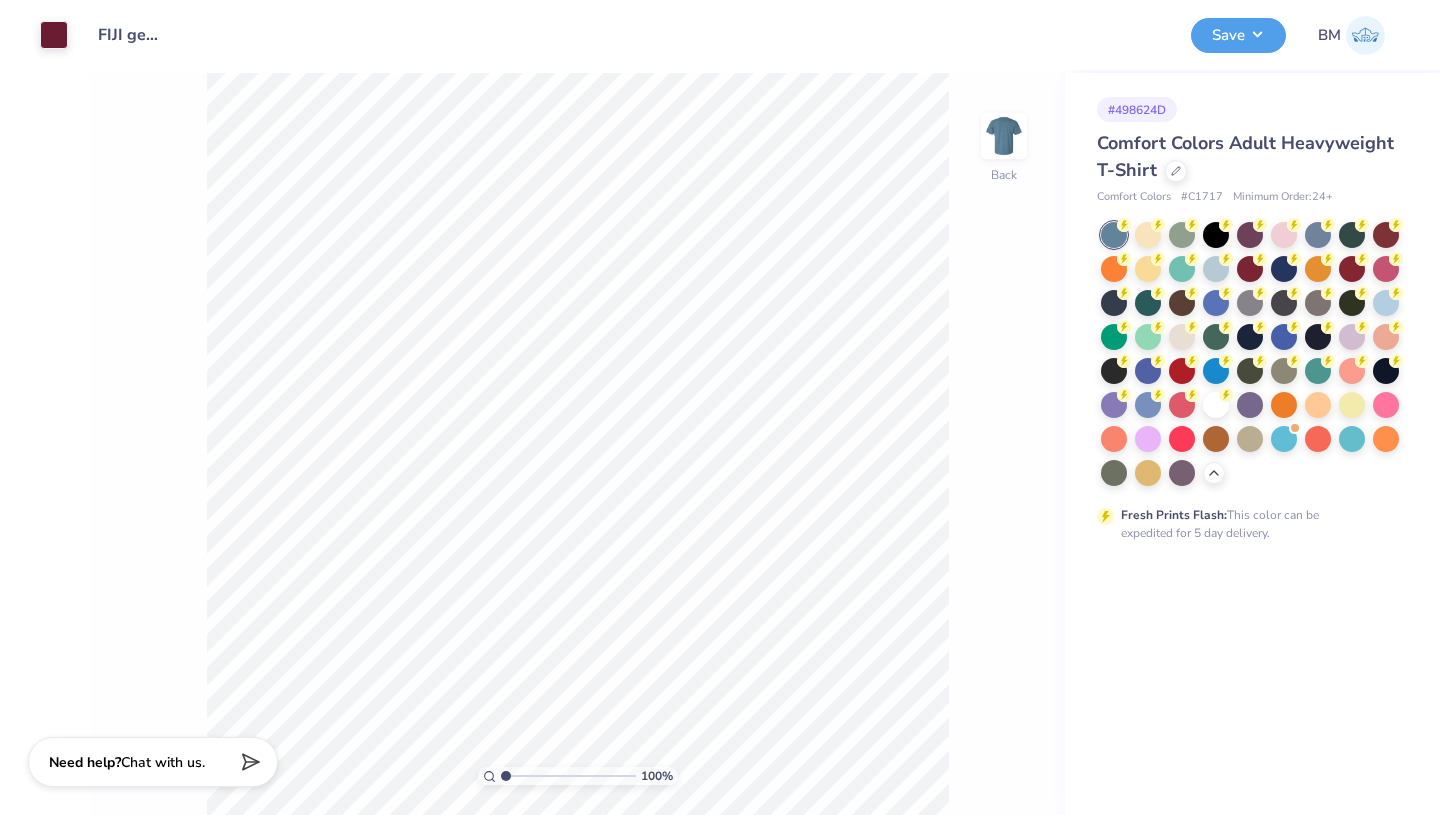 click at bounding box center [1216, 269] 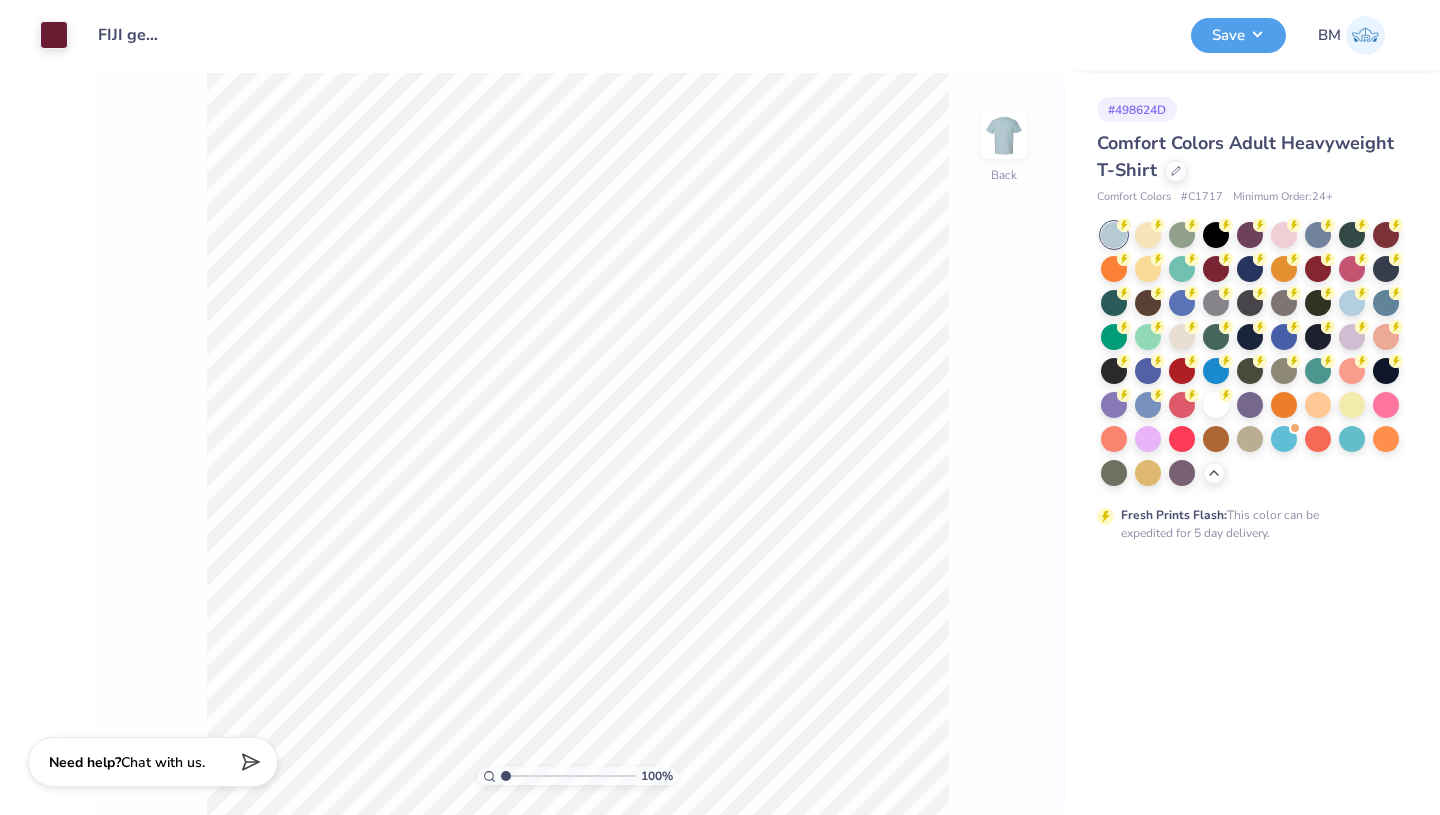 click at bounding box center [1182, 337] 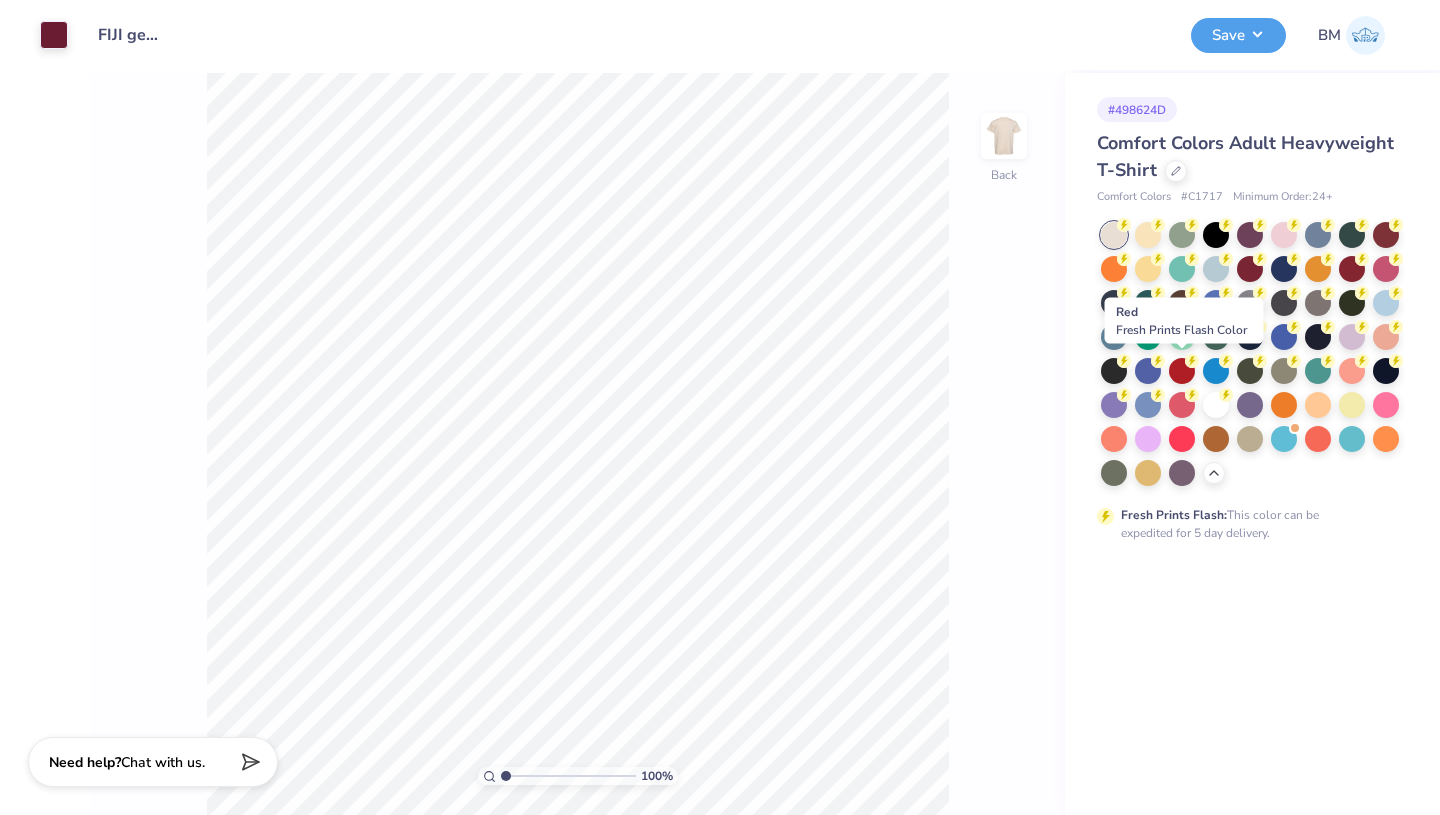 click at bounding box center (1182, 371) 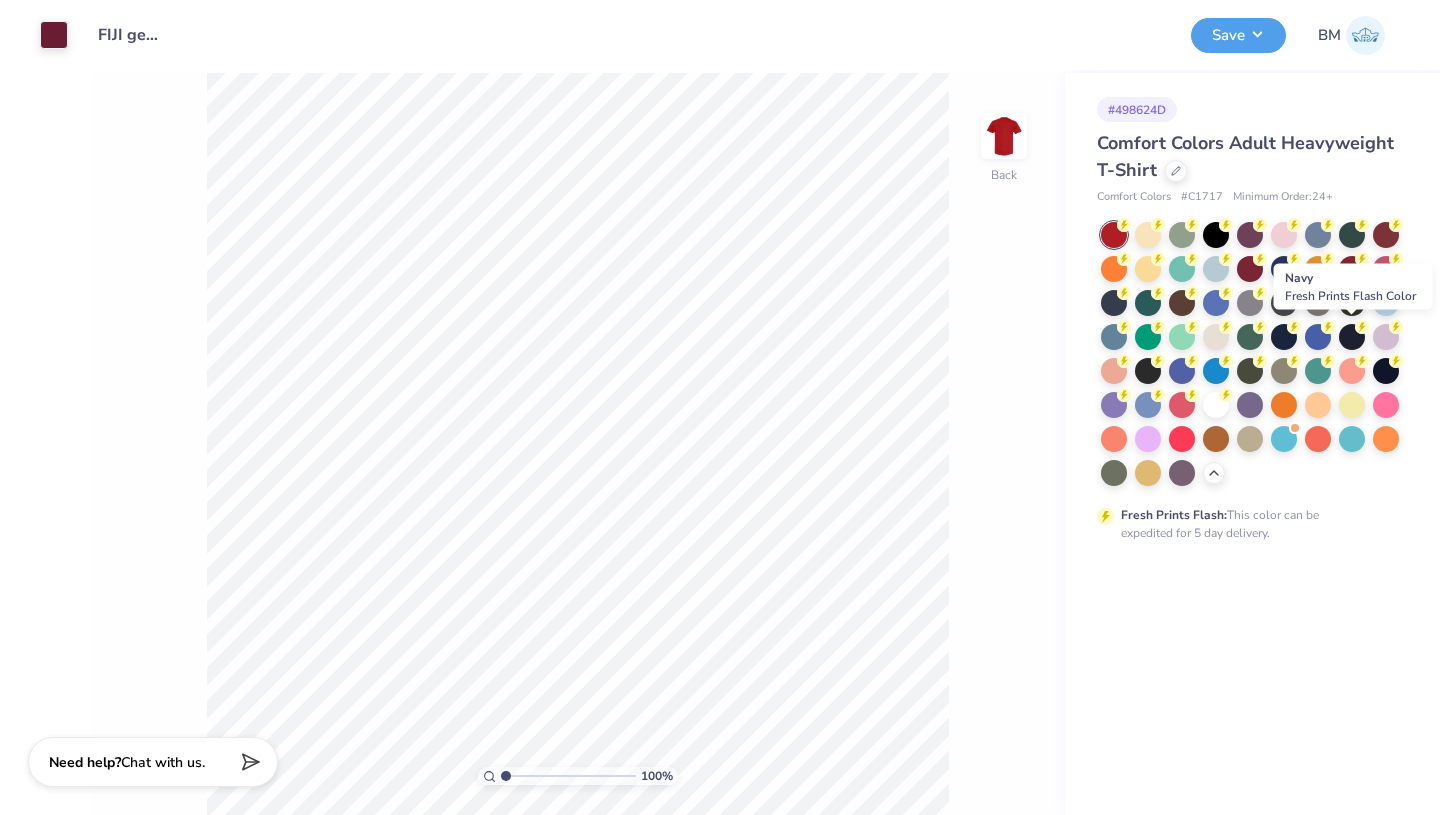 click at bounding box center [1352, 337] 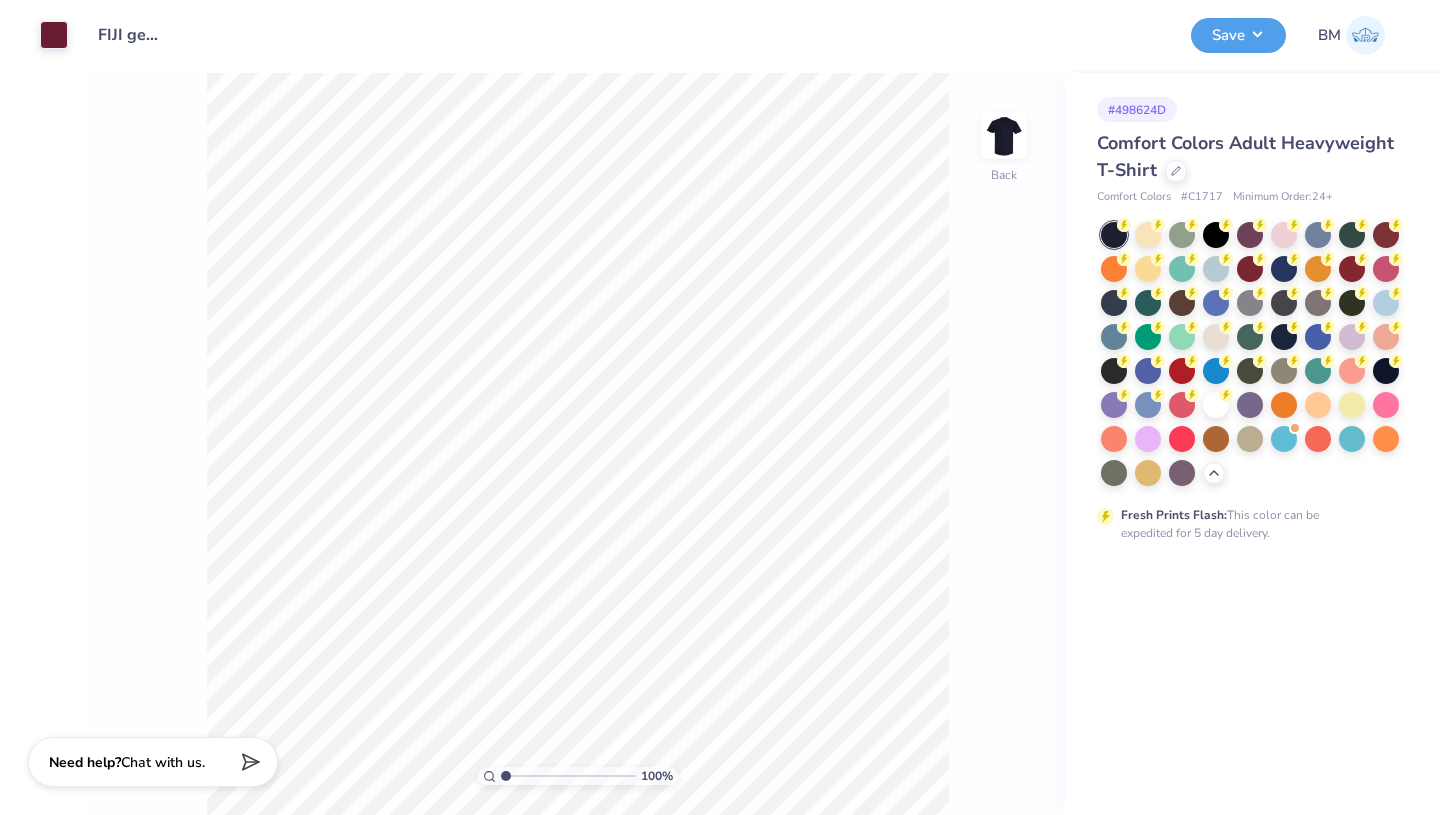 click at bounding box center (1114, 303) 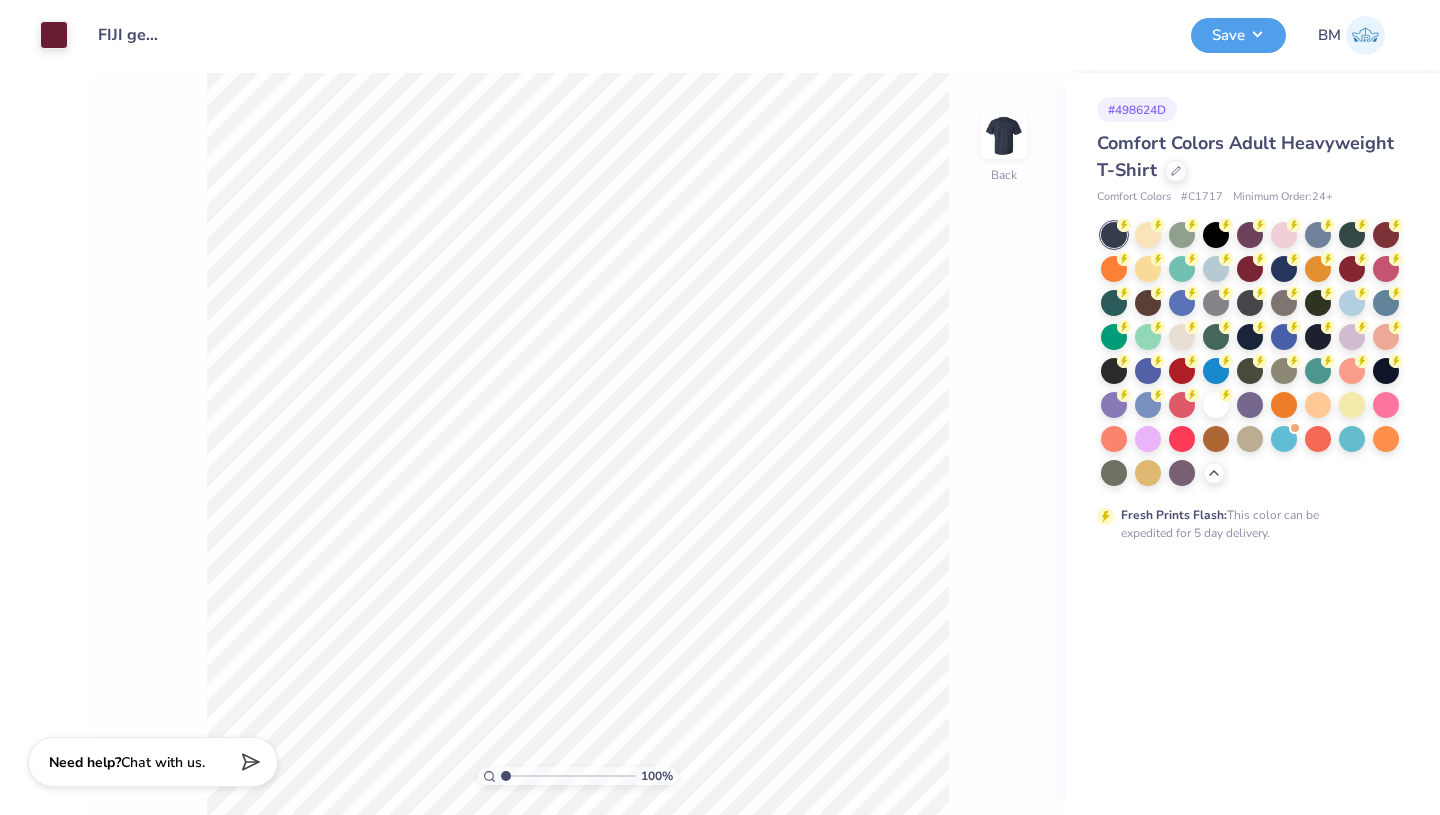 click at bounding box center (1216, 269) 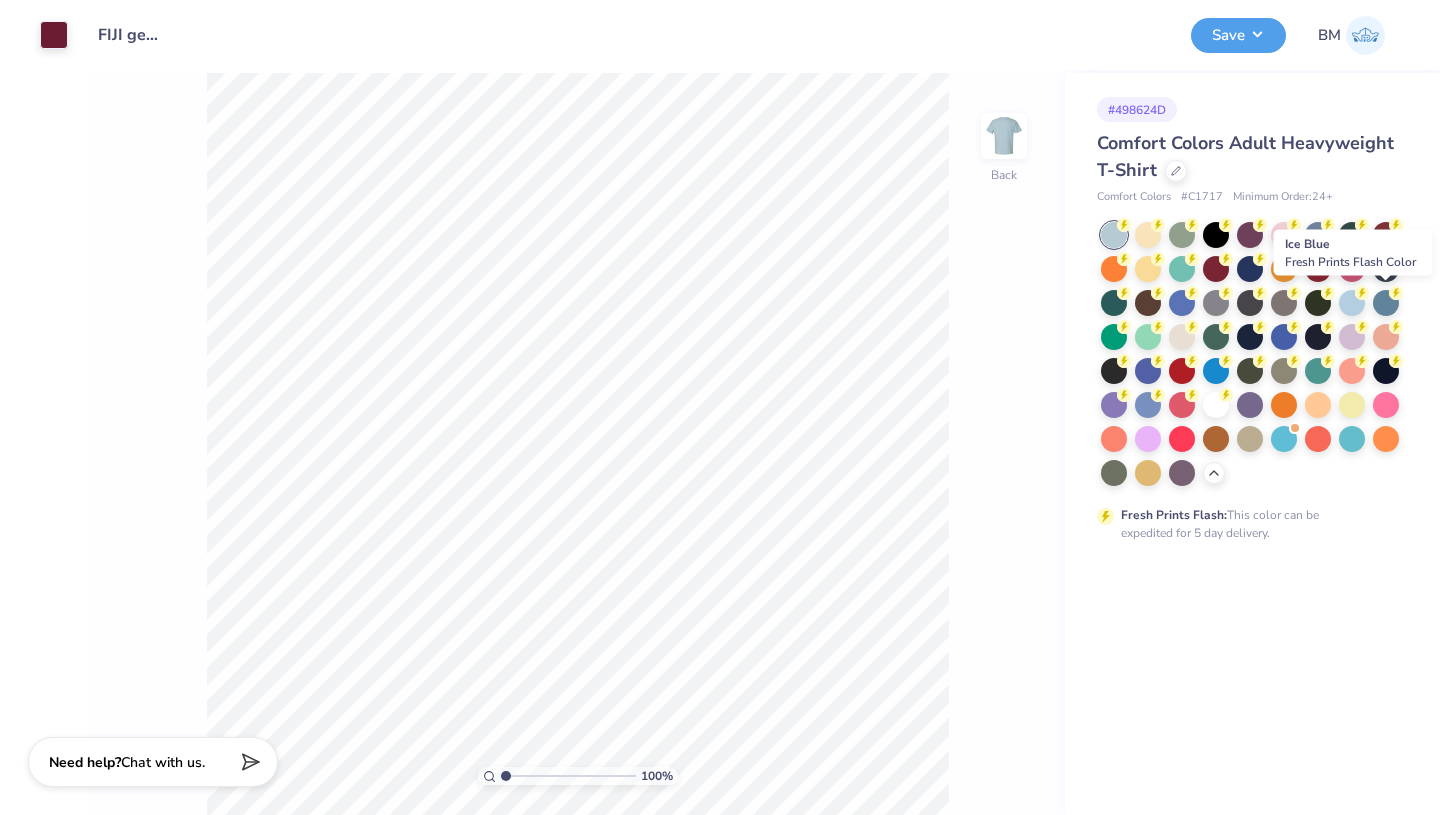 click at bounding box center (1386, 303) 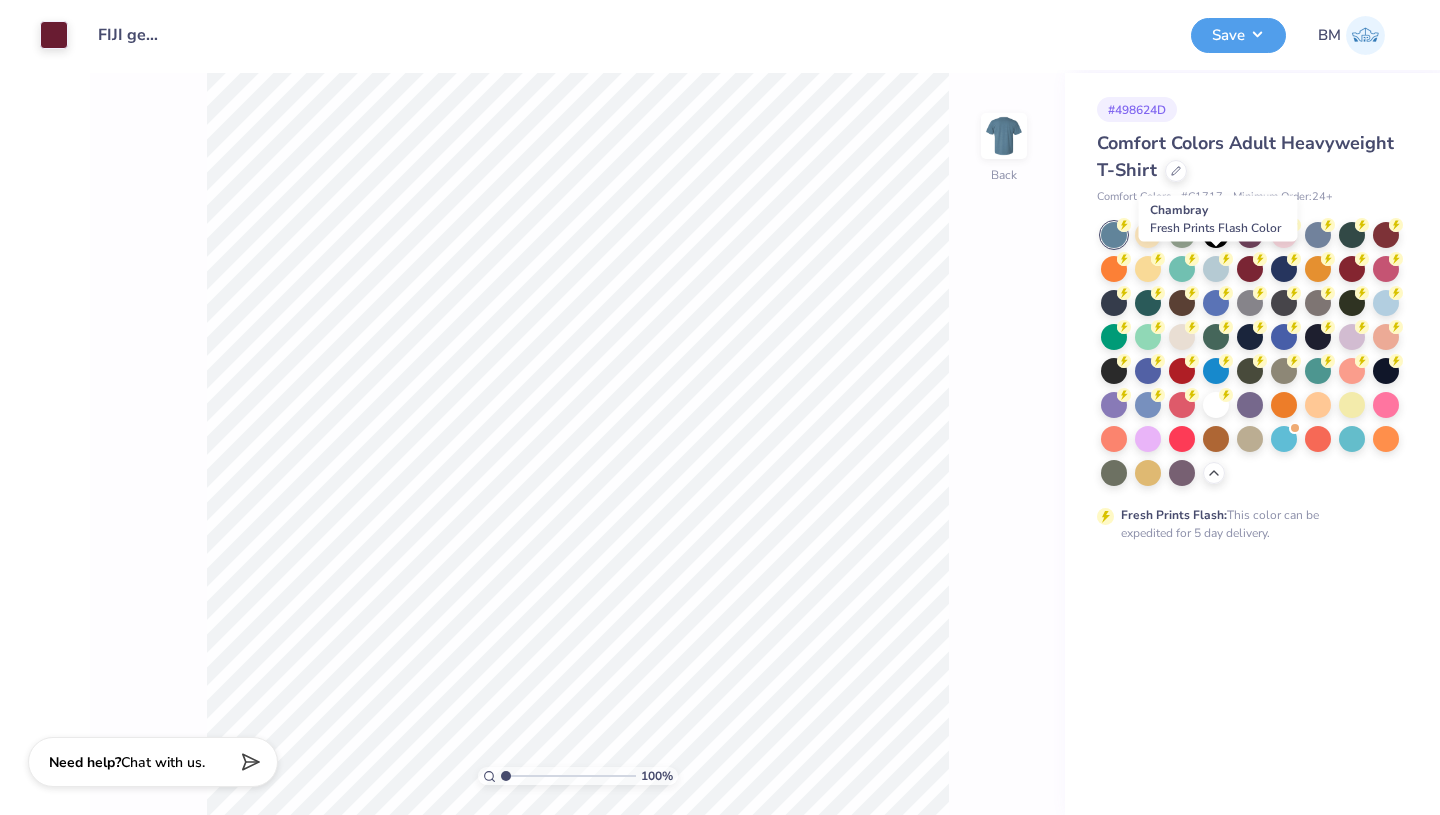 click at bounding box center (1216, 269) 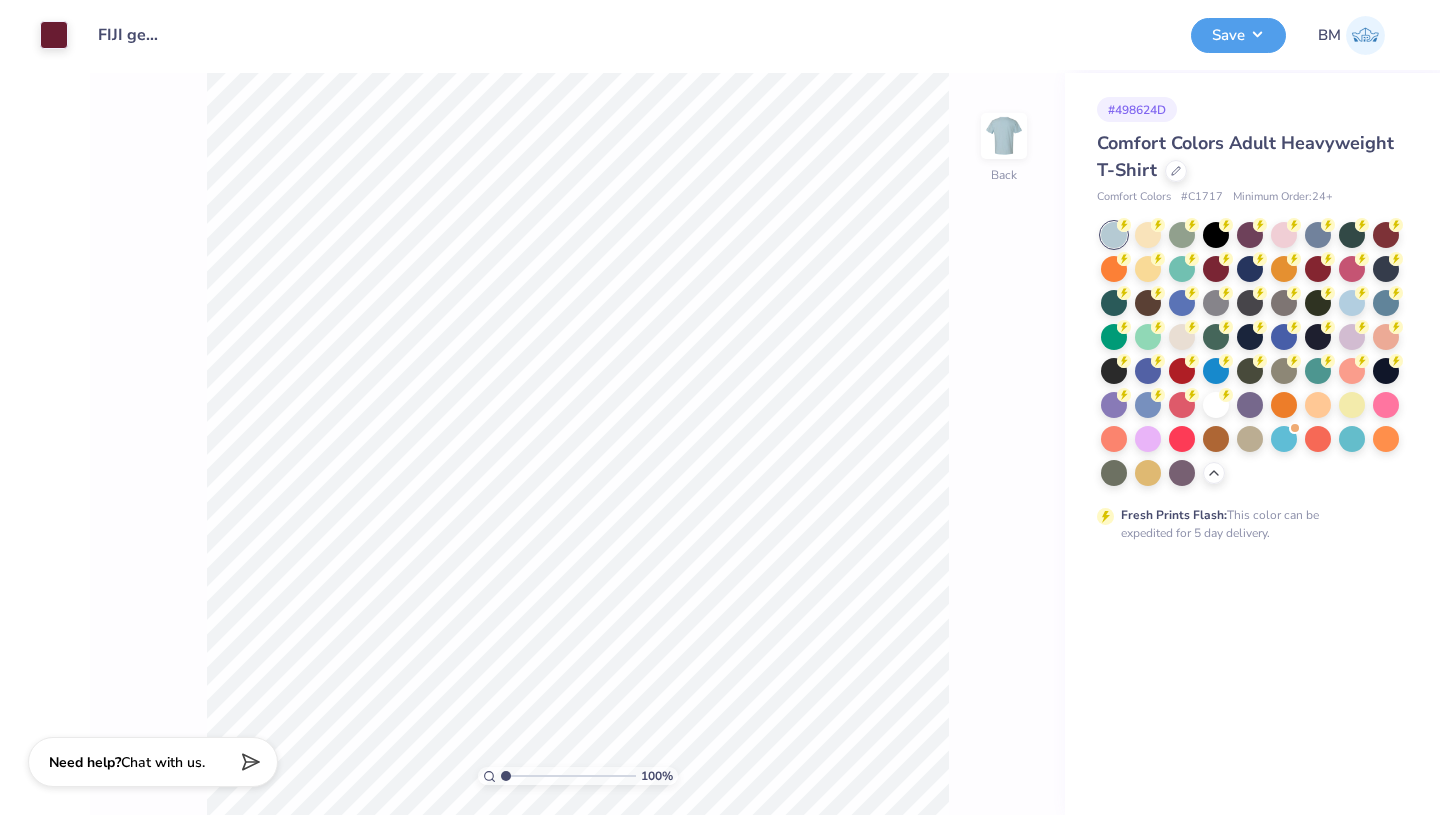 click at bounding box center [1176, 171] 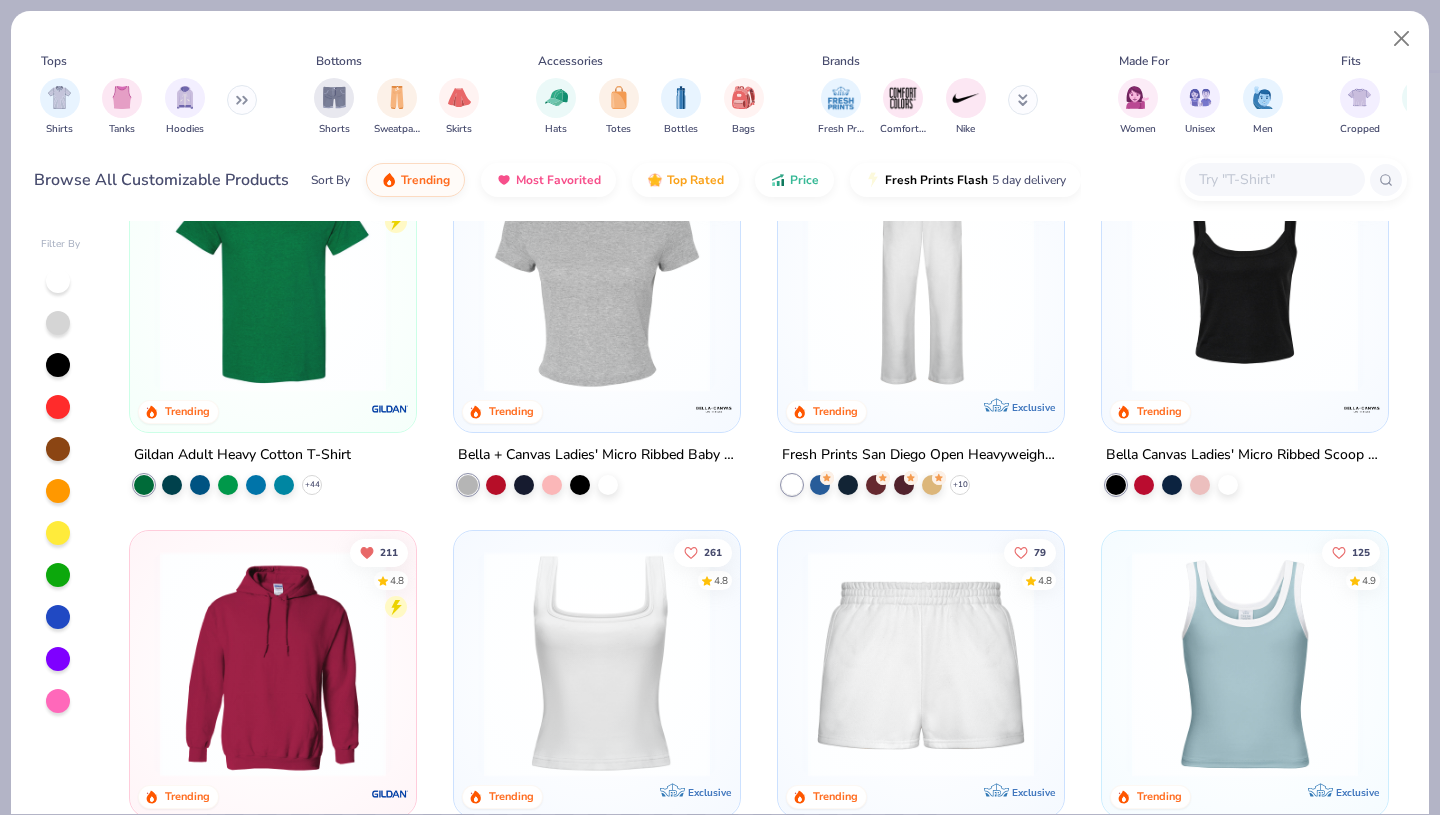 scroll, scrollTop: 606, scrollLeft: 0, axis: vertical 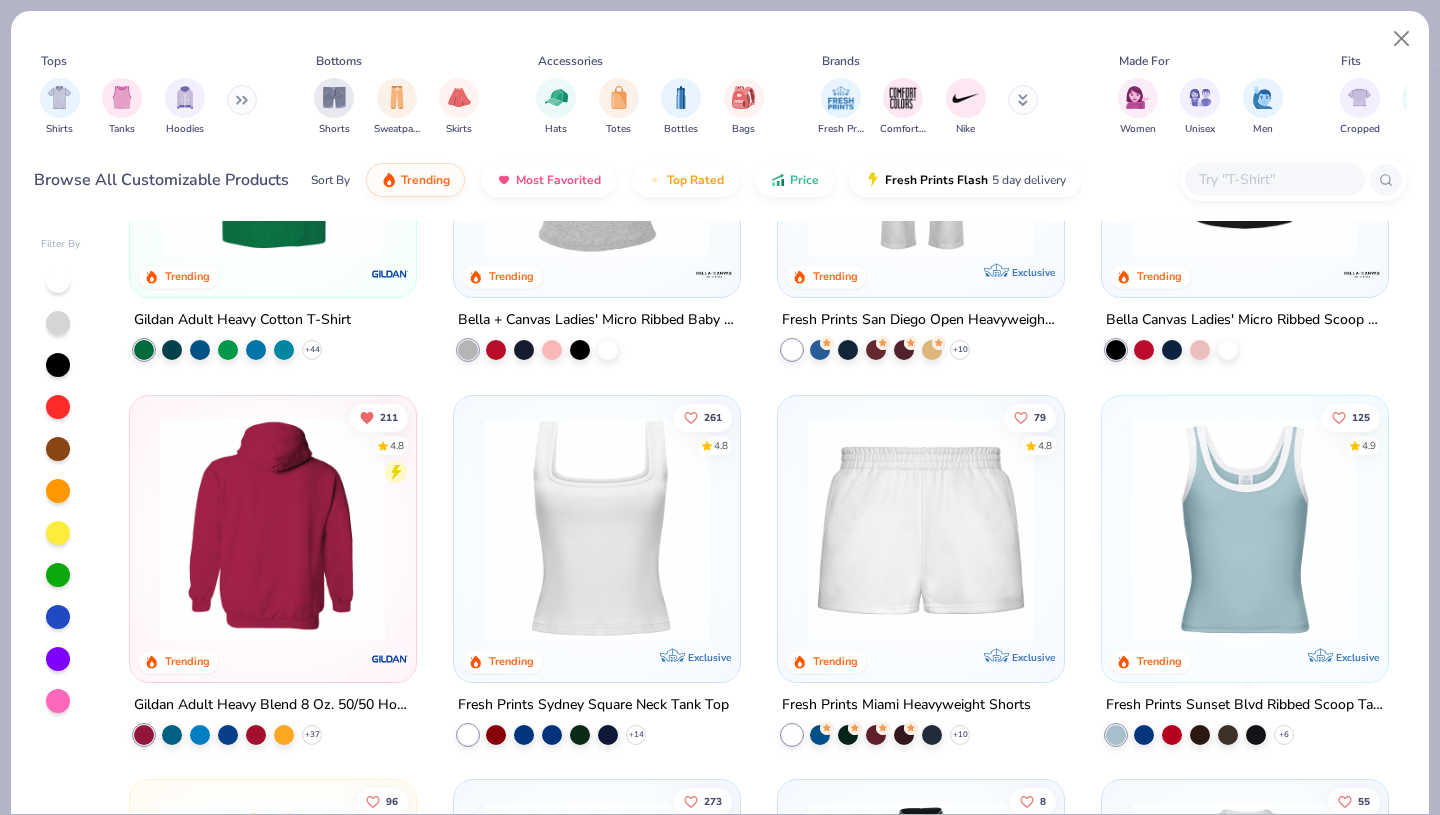 click at bounding box center (273, 528) 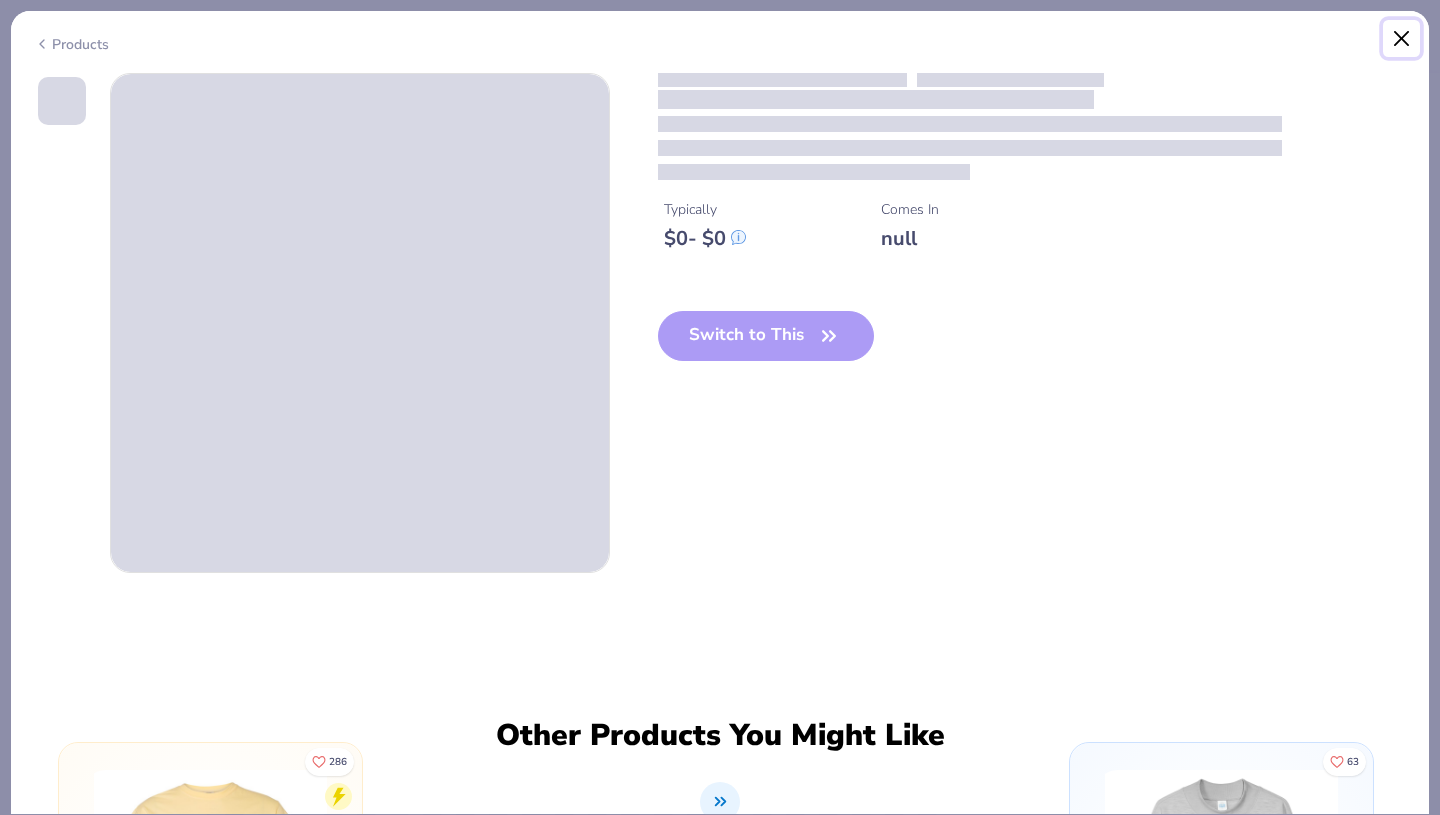 click at bounding box center (1402, 39) 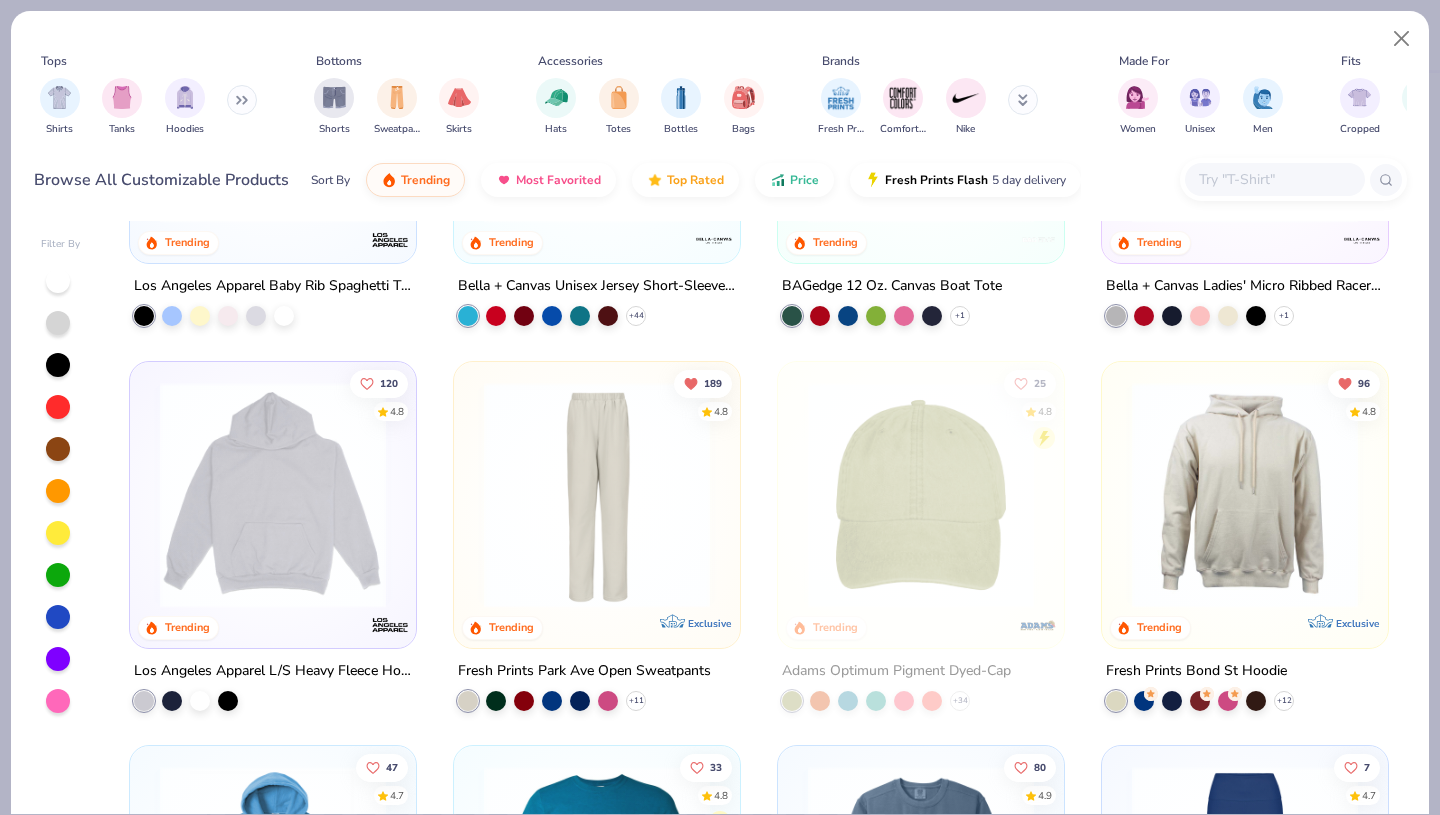 scroll, scrollTop: 2180, scrollLeft: 0, axis: vertical 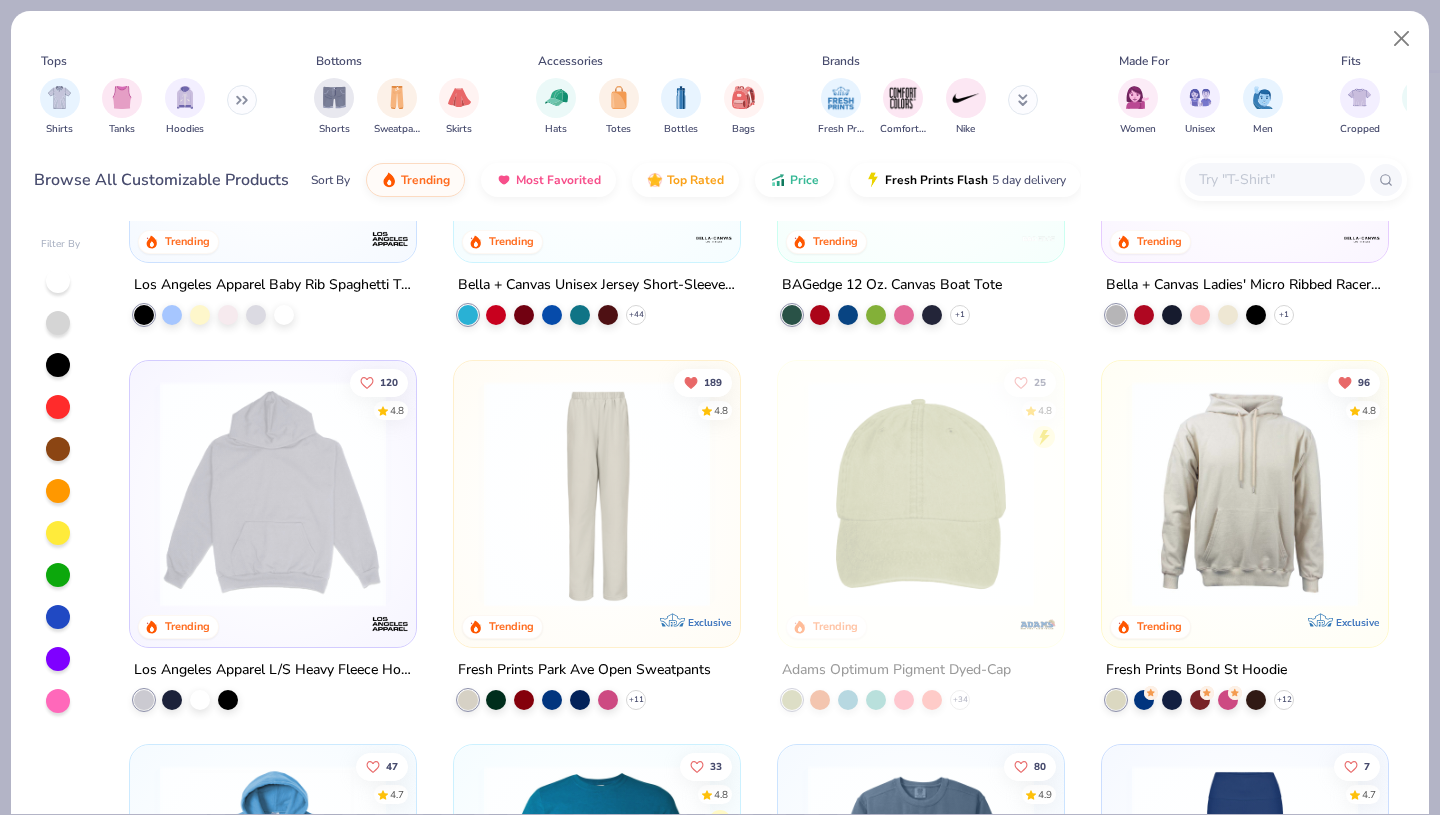 click on "11 4.4 Trending Exclusive Fresh Prints Simone Slim Fit Ringer Shirt with Stripes + 15 157 4.8 Trending Exclusive Fresh Prints Madison Shorts + 12 155 4.8 Trending Exclusive Fresh Prints Mini Tee + 10 18 4.3 Trending Exclusive Fresh Prints Lindsey Fold-over Lounge Shorts + 9 132 4.8 Trending Los Angeles Apparel Baby Rib Spaghetti Tank 18 4.8 Trending Bella + Canvas Unisex Jersey Short-Sleeve T-Shirt + 44 81 Trending BAGedge 12 Oz. Canvas Boat Tote + 1 46 4.8 Trending Bella + Canvas Ladies' Micro Ribbed Racerback Tank + 1 120 4.8 Trending Los Angeles Apparel L/S Heavy Fleece Hoodie Po 14 Oz 189 4.8 Trending Exclusive Fresh Prints Park Ave Open Sweatpants + 11 25 4.8 Trending Adams Optimum Pigment Dyed-Cap + 34 96 4.8 Trending Exclusive Fresh Prints Bond St Hoodie + 12 47 4.7 Trending Port & Company Core Fleece Pullover Hooded Sweatshirt + 44 33 4.8 Trending Gildan Adult Softstyle 4.5 Oz. T-Shirt + 44 80 4.9 Trending Comfort Colors Adult Crewneck Sweatshirt + 14 7 4.7 Trending Exclusive + 9 7 Trending + 14 47 66" at bounding box center [758, 161] 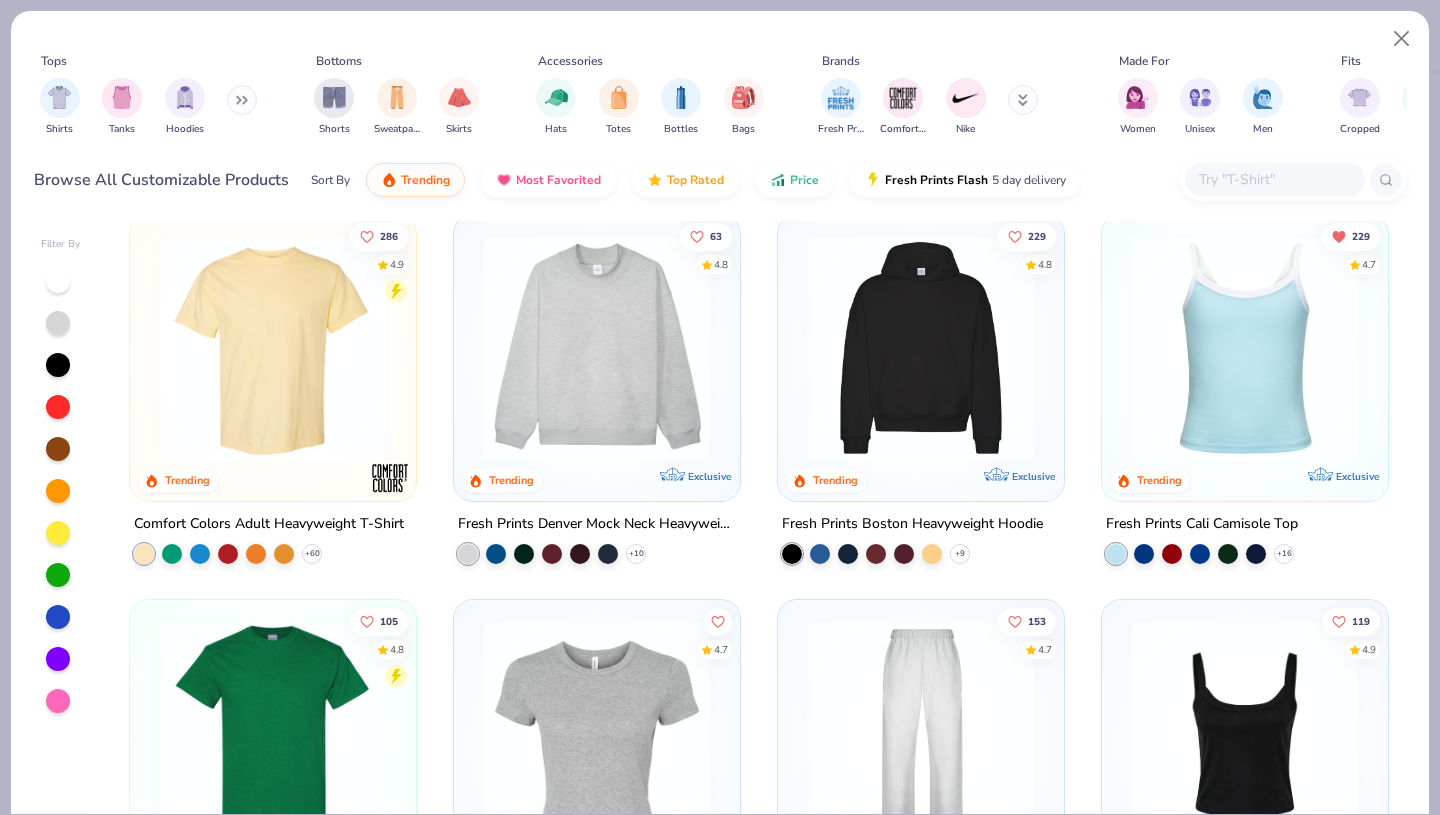 scroll, scrollTop: 0, scrollLeft: 0, axis: both 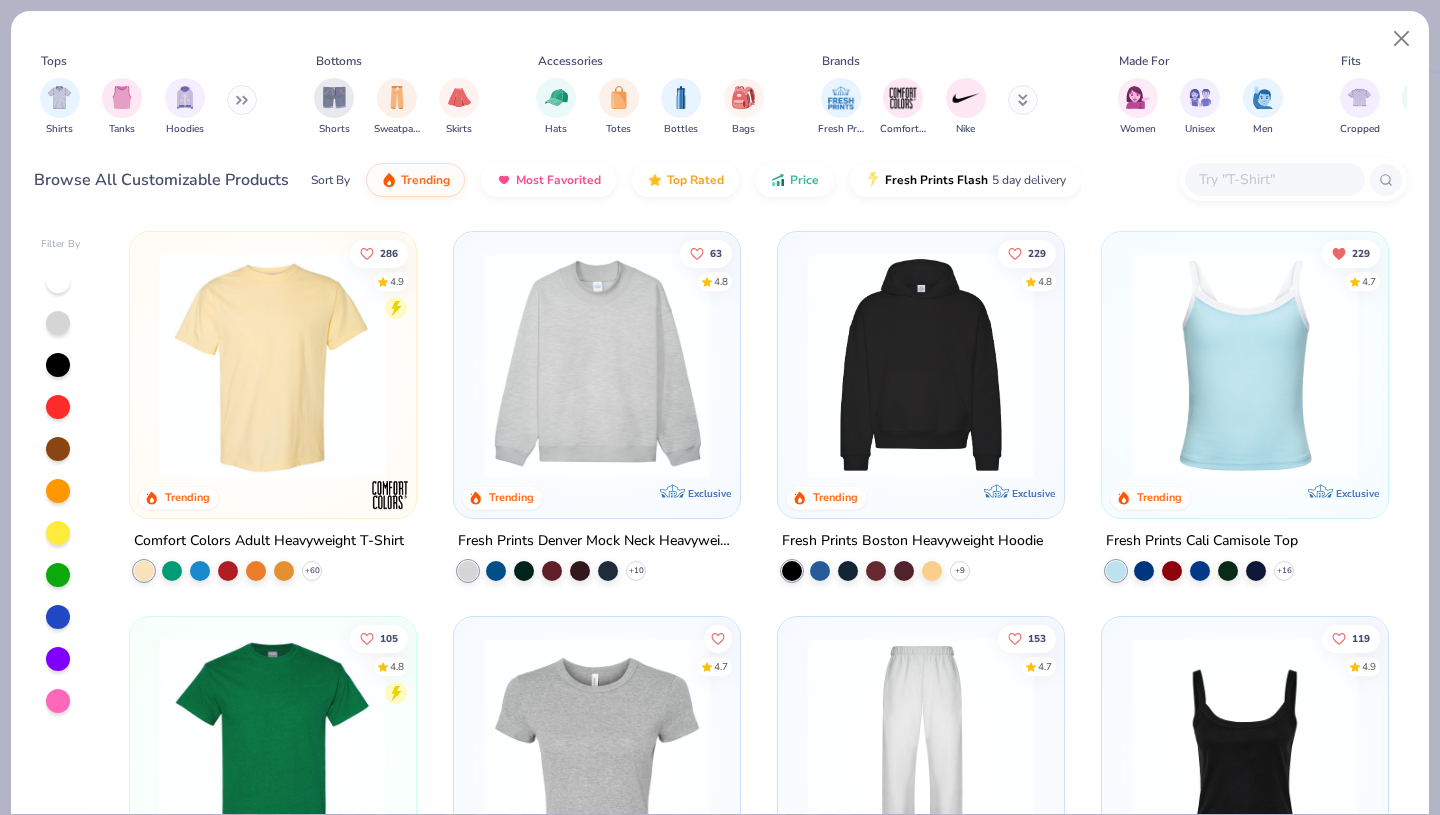 click at bounding box center [921, 365] 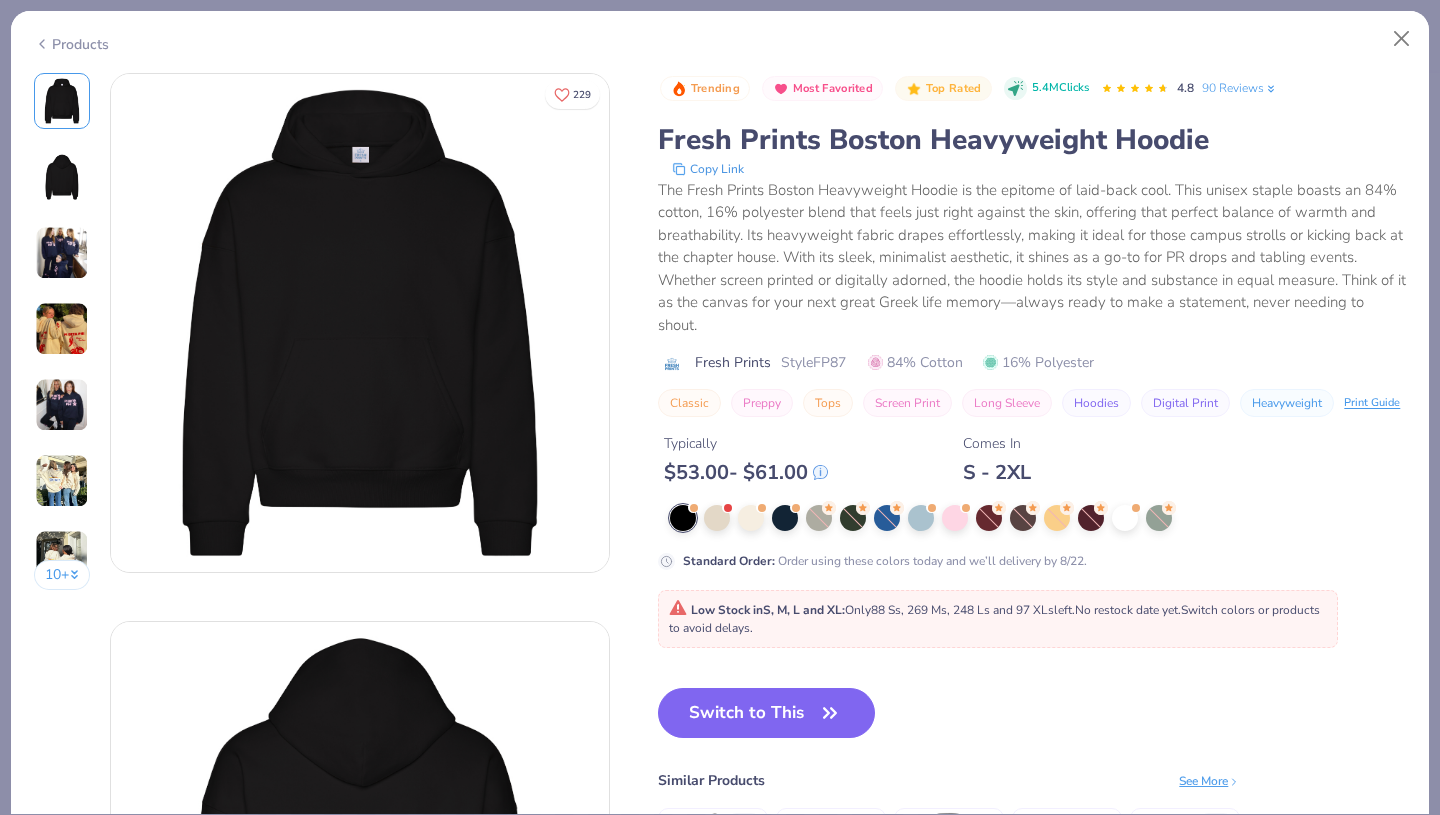 click at bounding box center [717, 518] 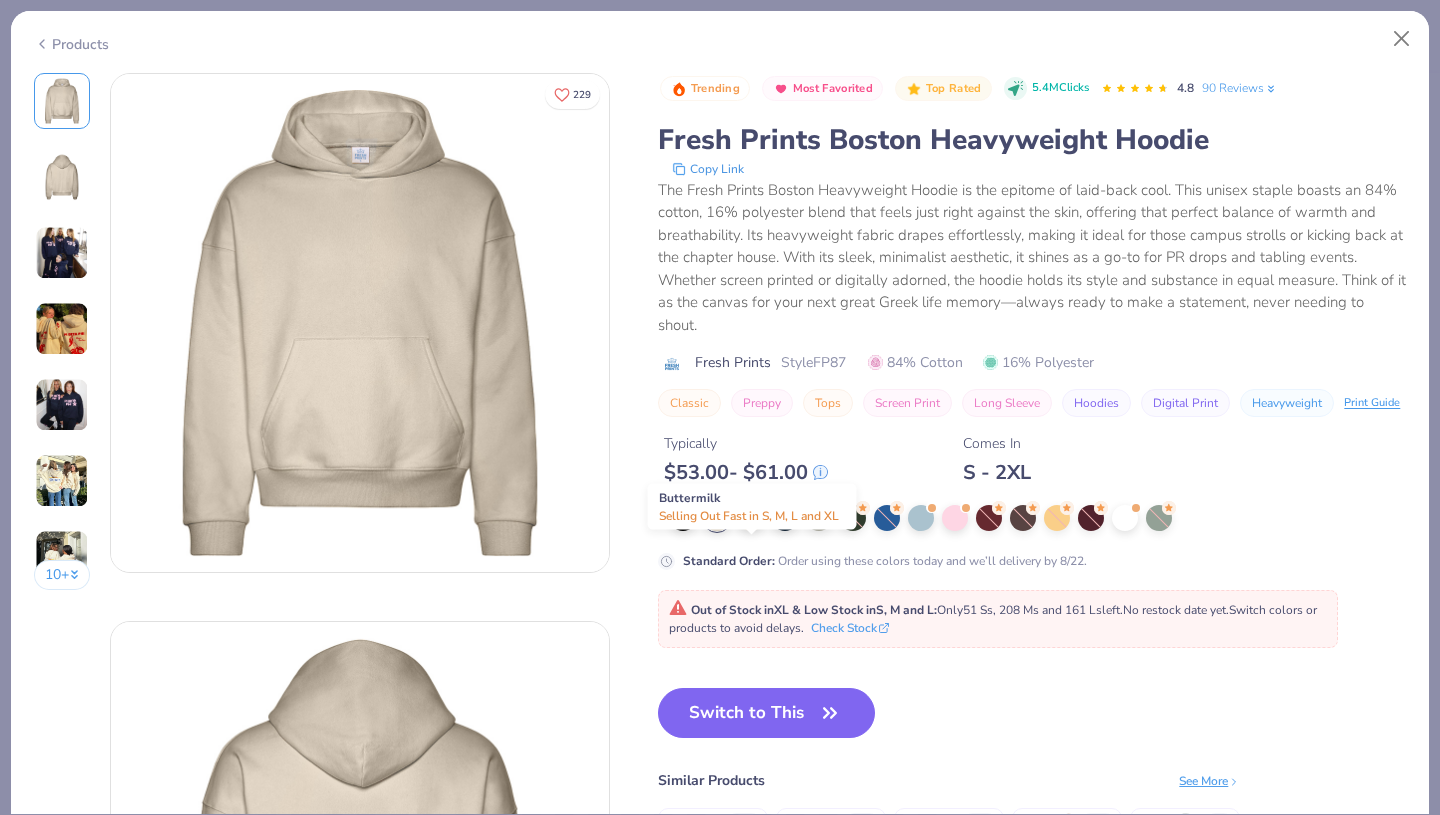 click at bounding box center [751, 518] 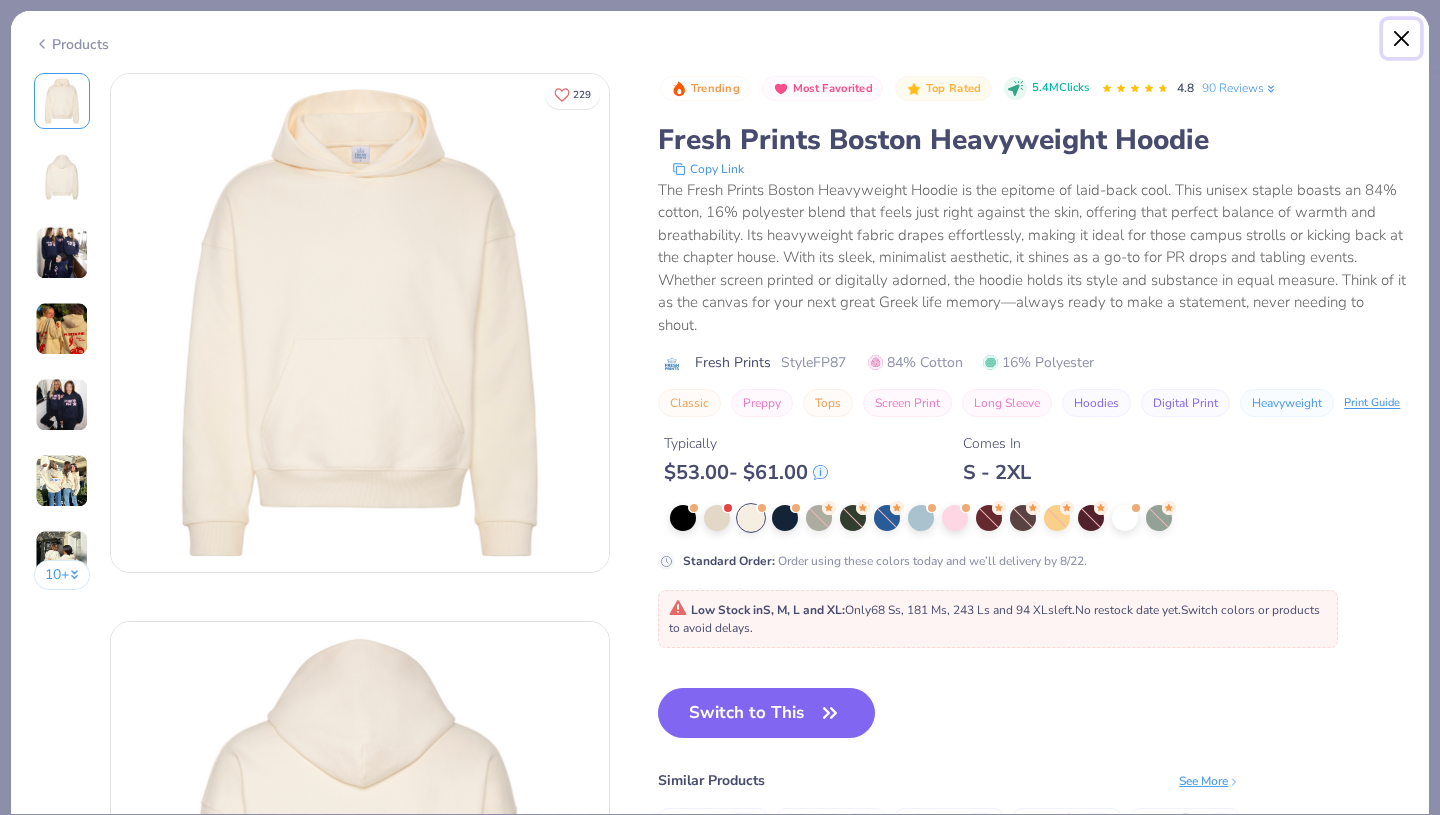 click at bounding box center [1402, 39] 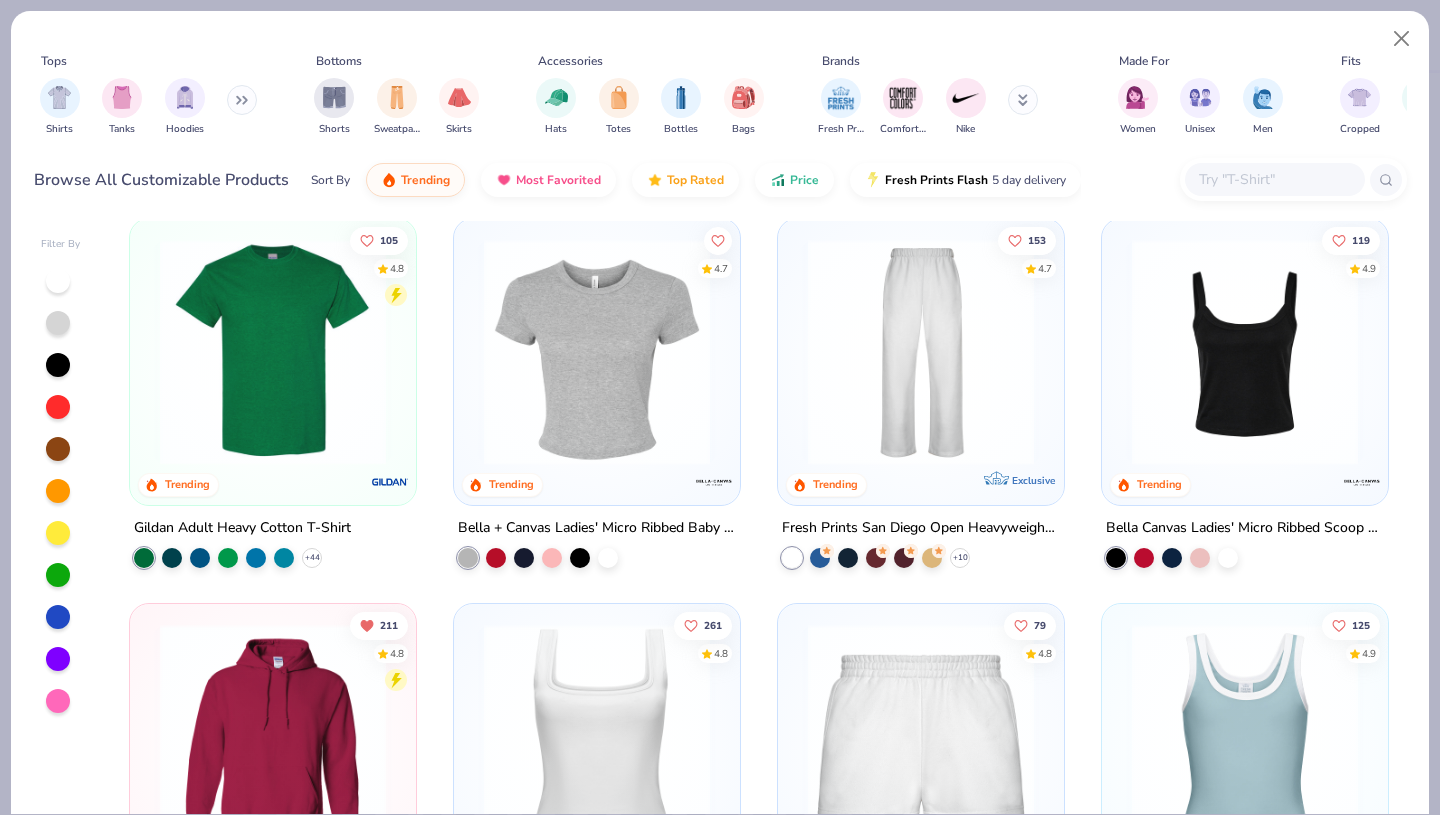 scroll, scrollTop: 640, scrollLeft: 0, axis: vertical 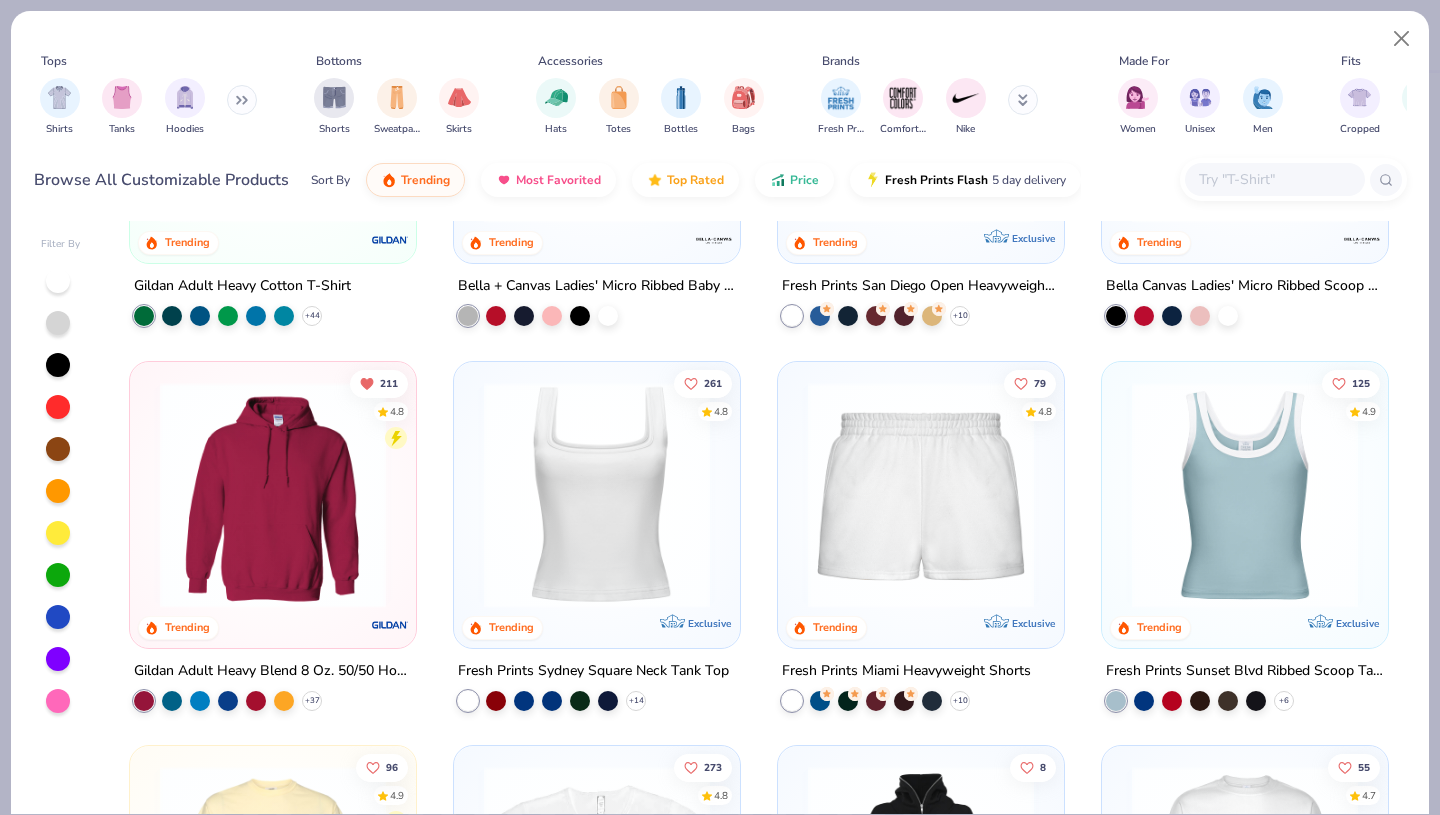 click at bounding box center [273, 494] 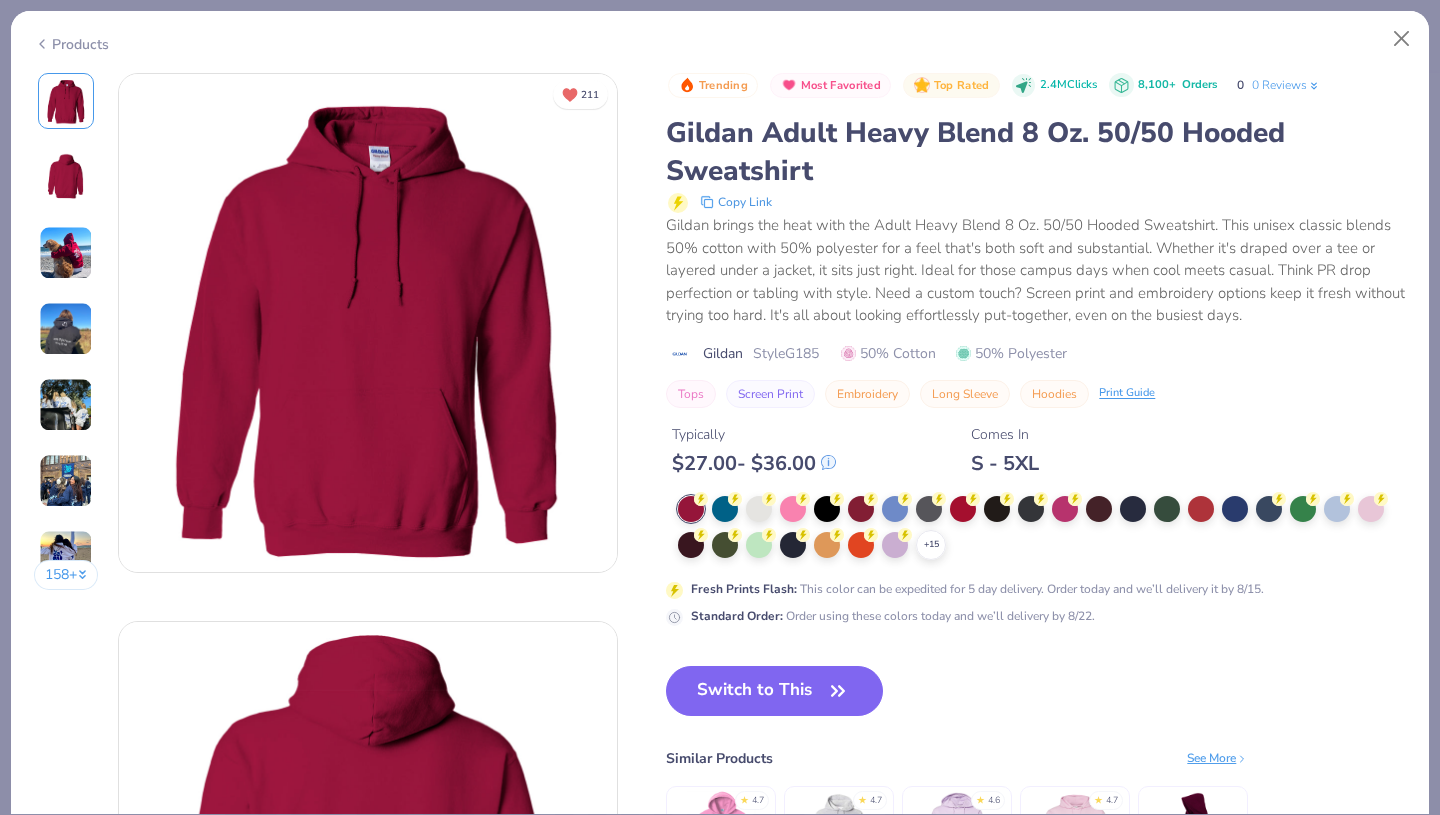 click at bounding box center [759, 509] 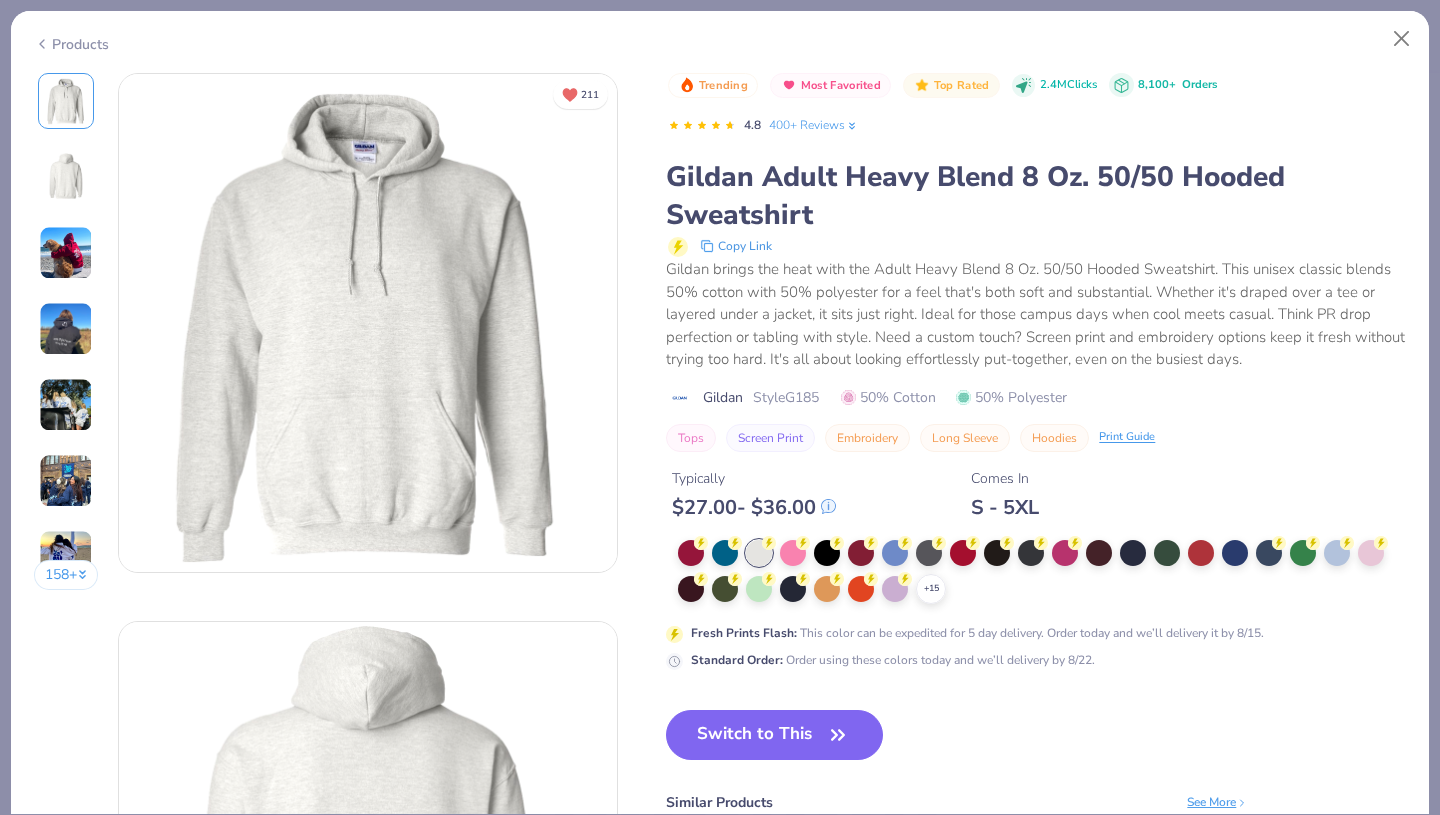 click 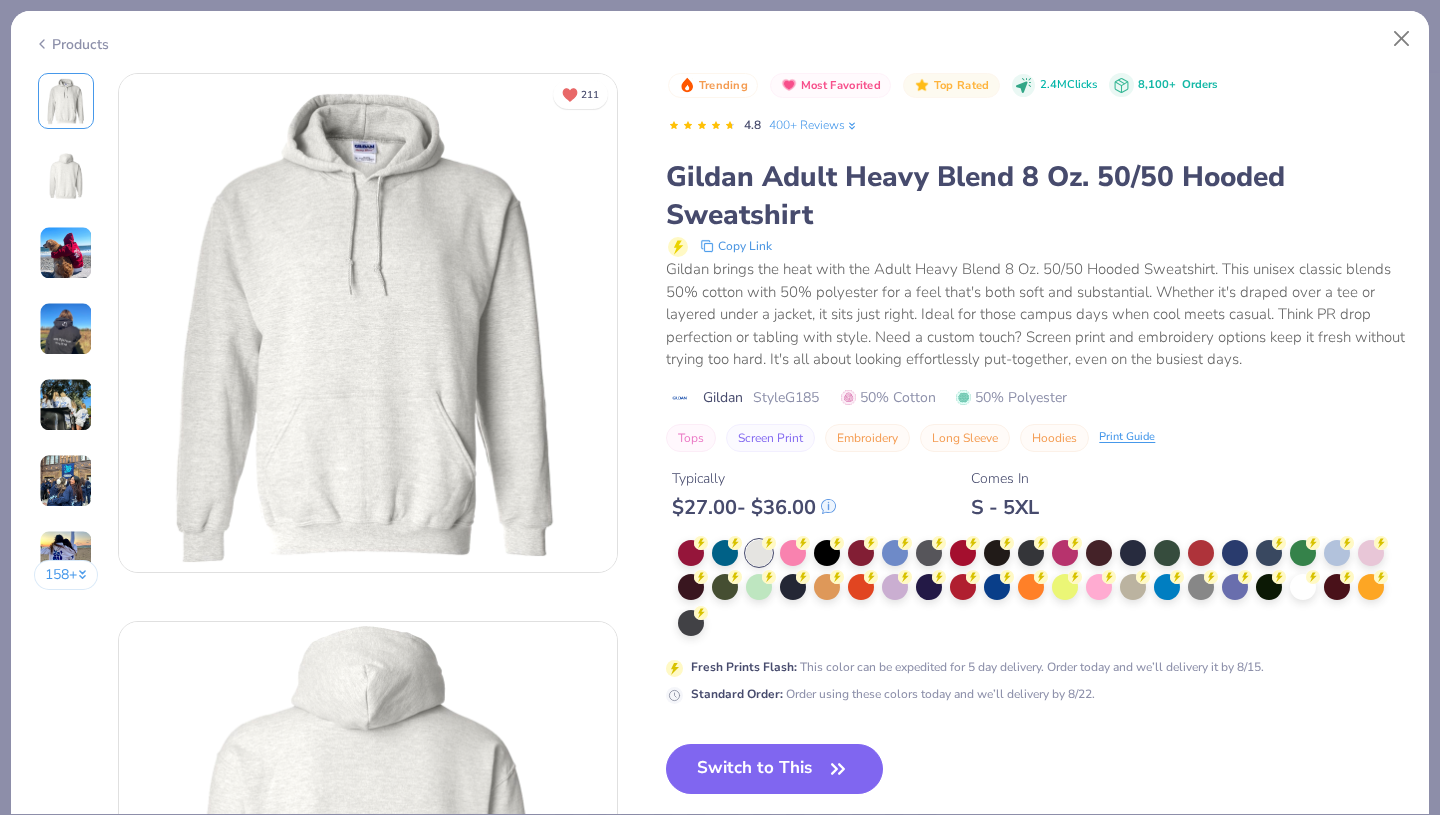 click on "Switch to This" at bounding box center [774, 769] 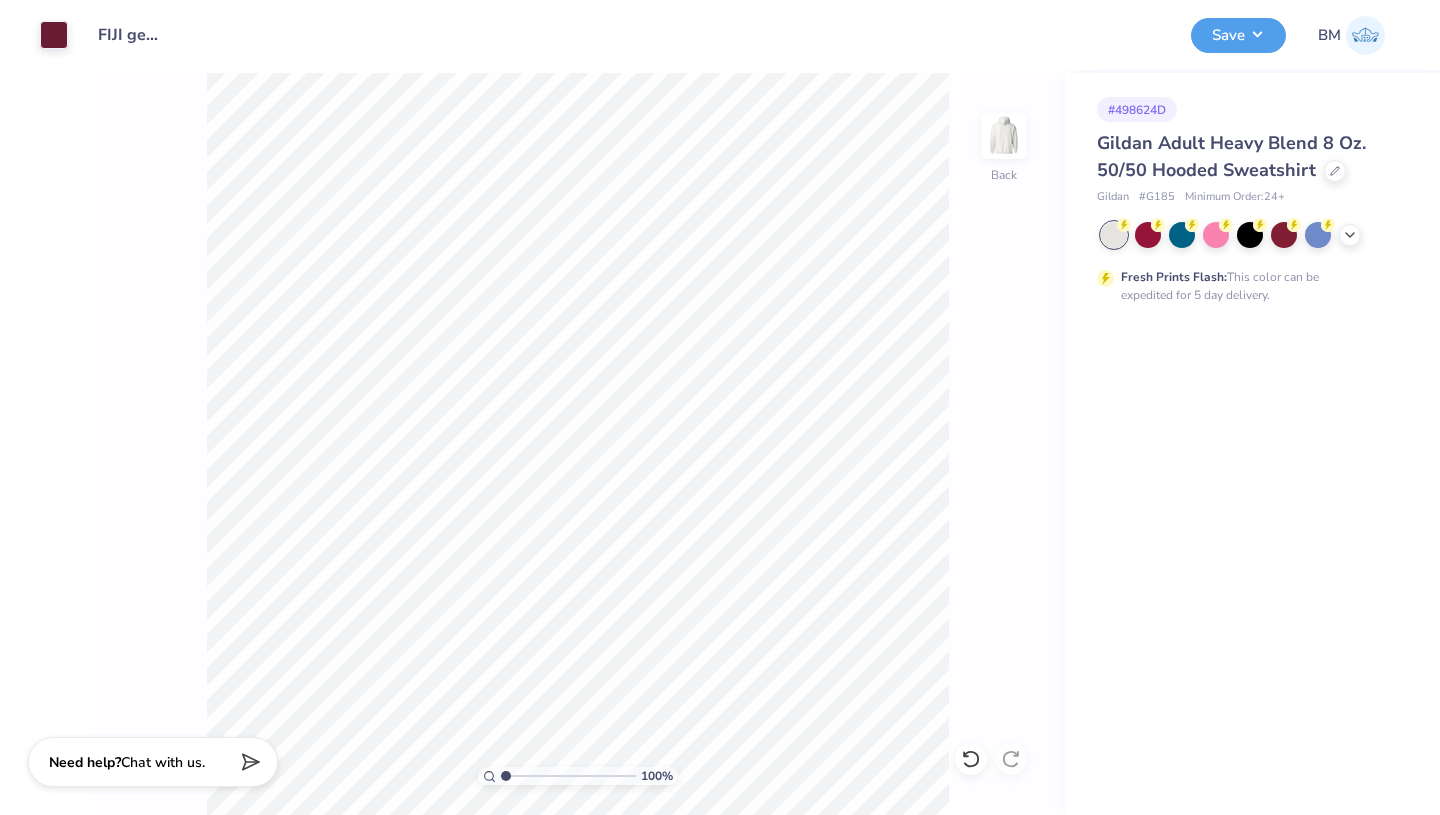 click on "Save" at bounding box center [1238, 35] 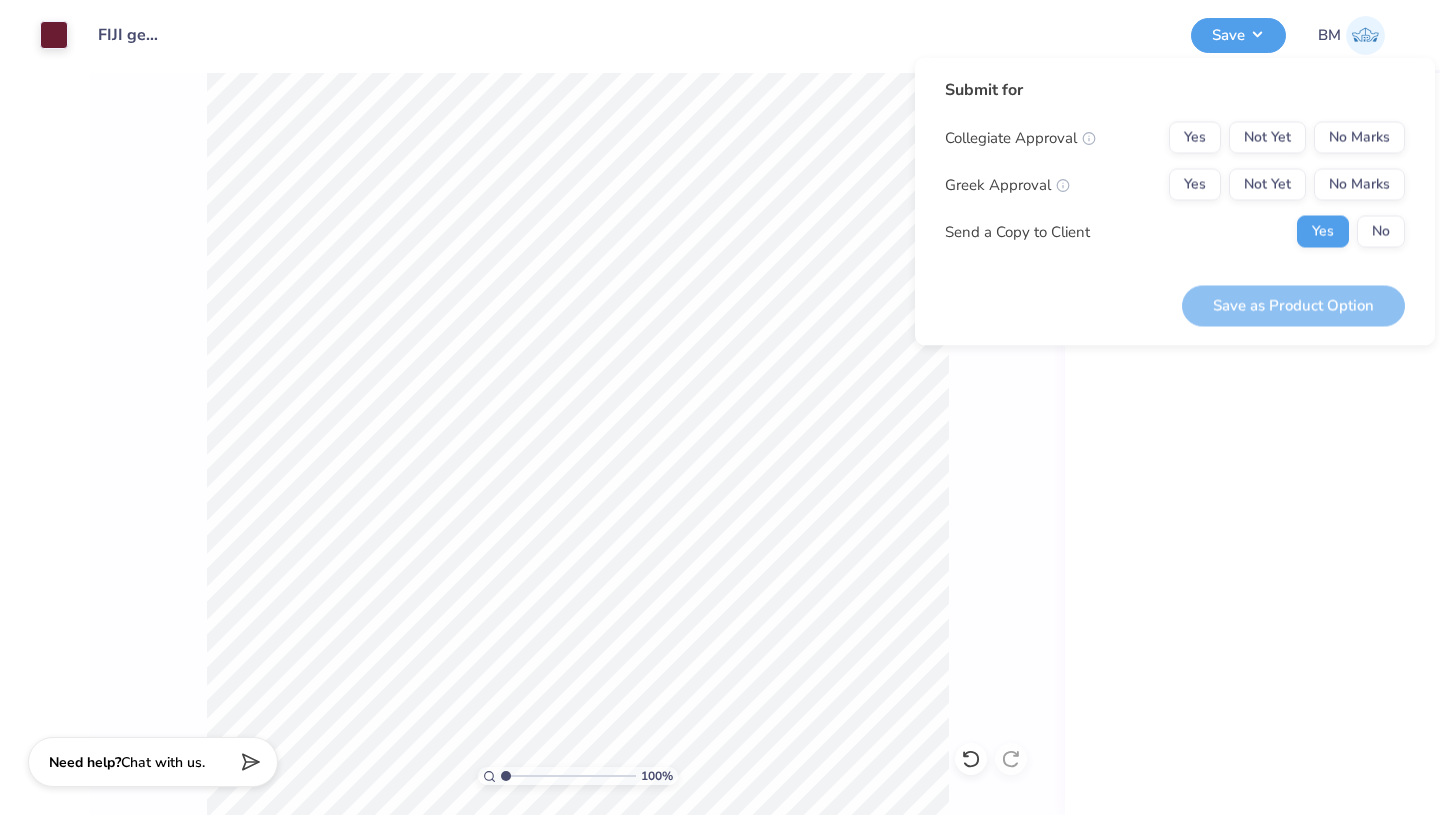 click on "Collegiate Approval Yes Not Yet No Marks Greek Approval Yes Not Yet No Marks Send a Copy to Client Yes No" at bounding box center [1175, 185] 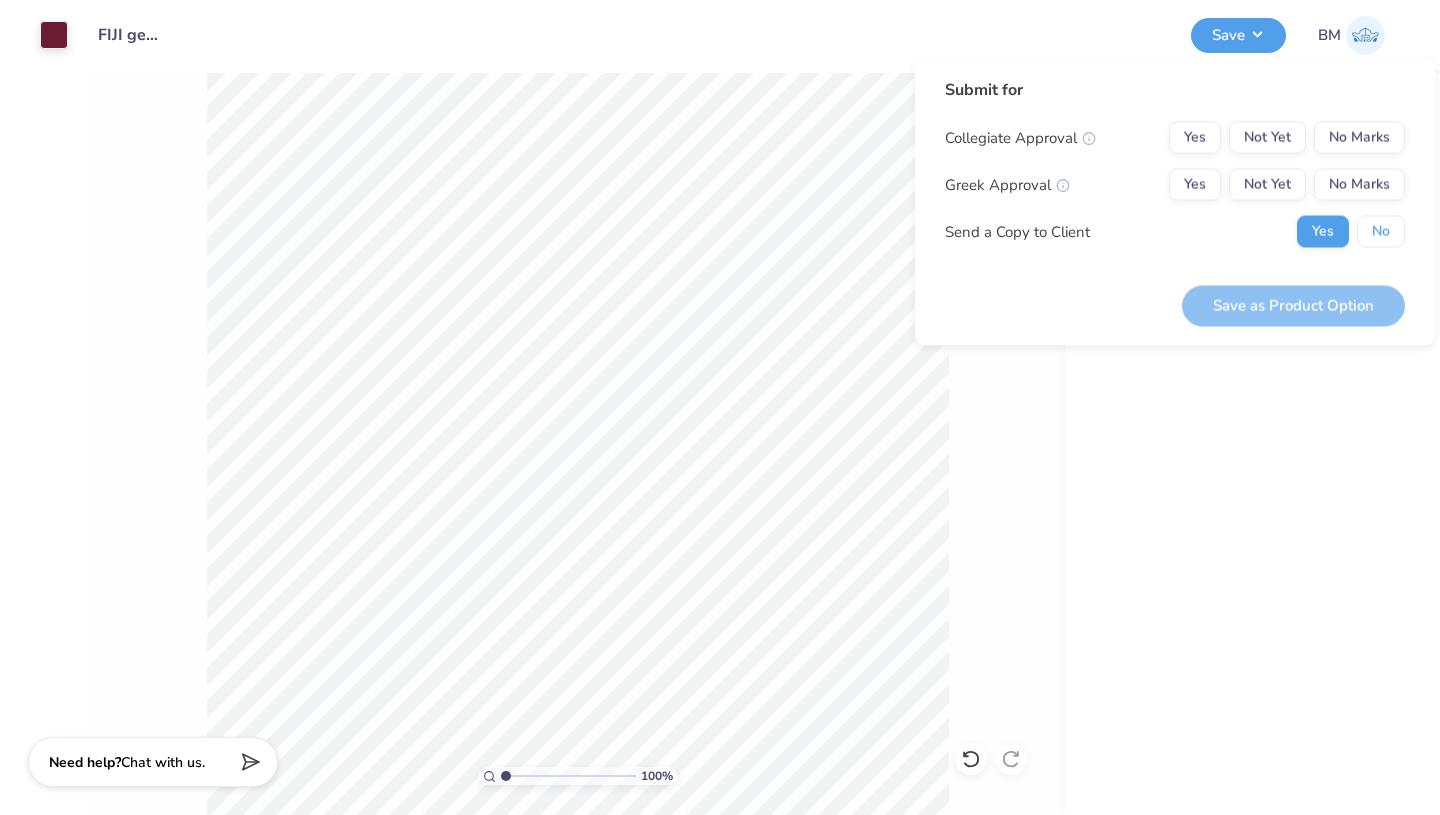 click on "No" at bounding box center (1381, 232) 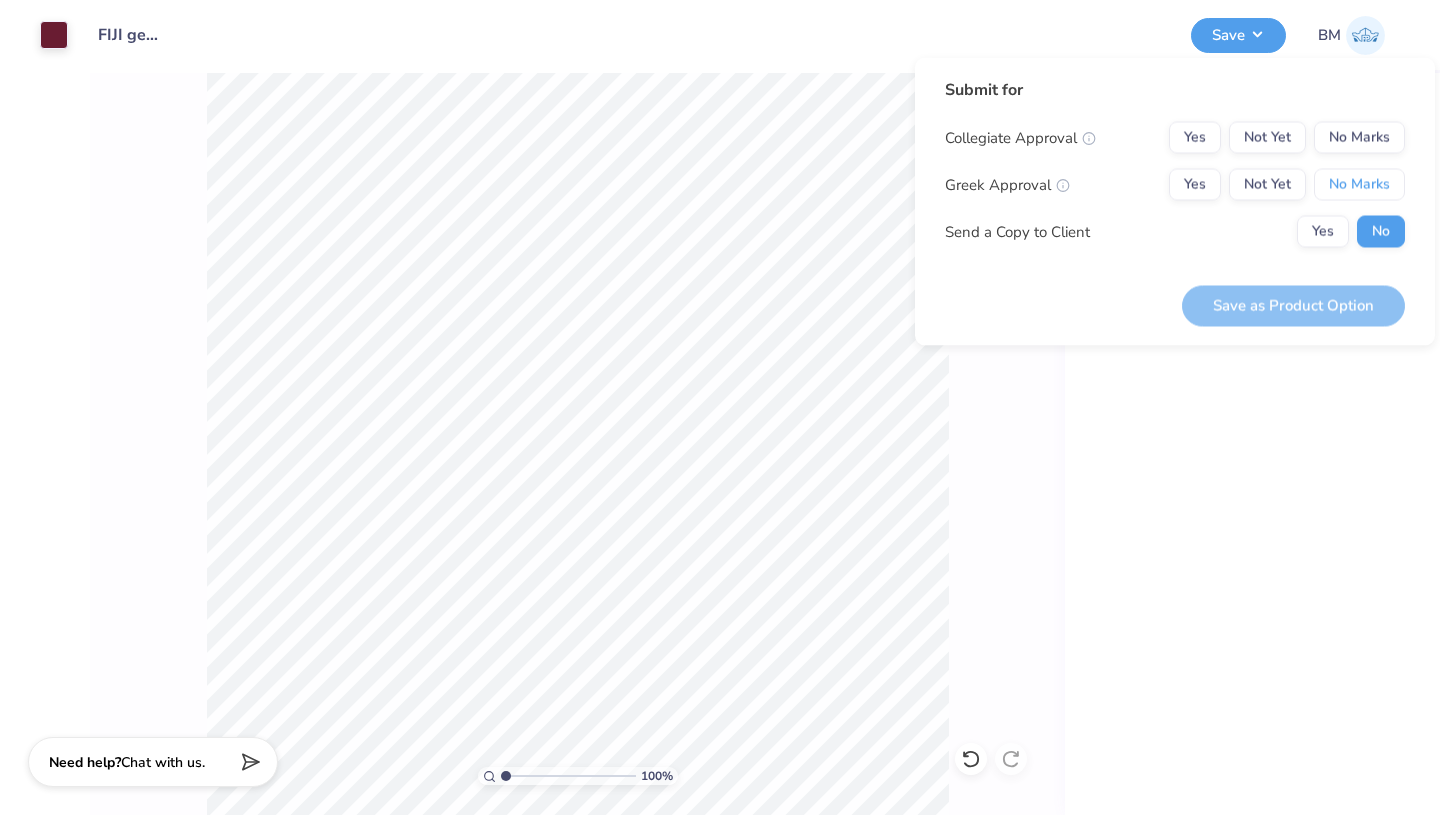 click on "No Marks" at bounding box center (1359, 185) 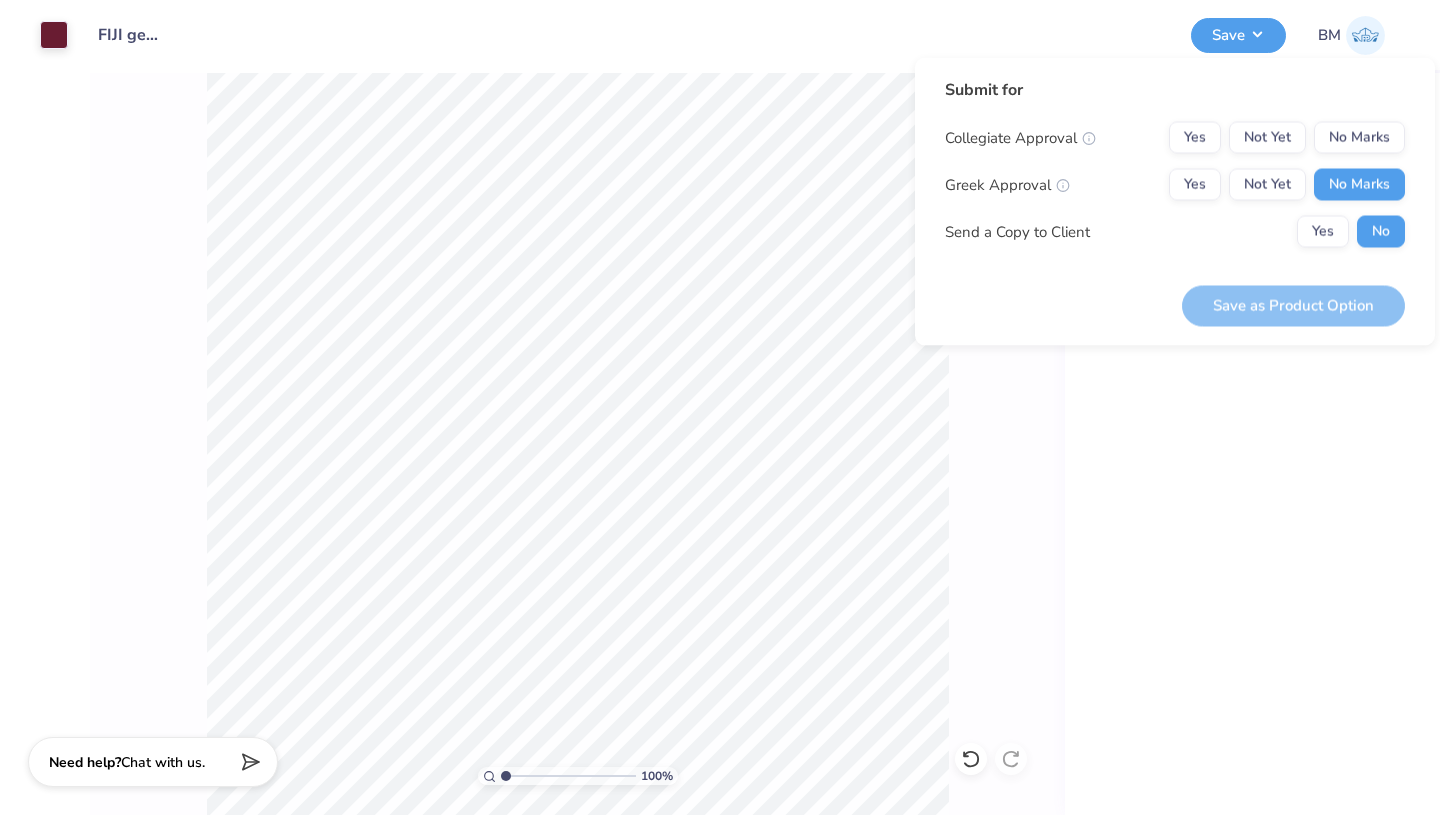 click on "Collegiate Approval Yes Not Yet No Marks Greek Approval Yes Not Yet No Marks Send a Copy to Client Yes No" at bounding box center [1175, 185] 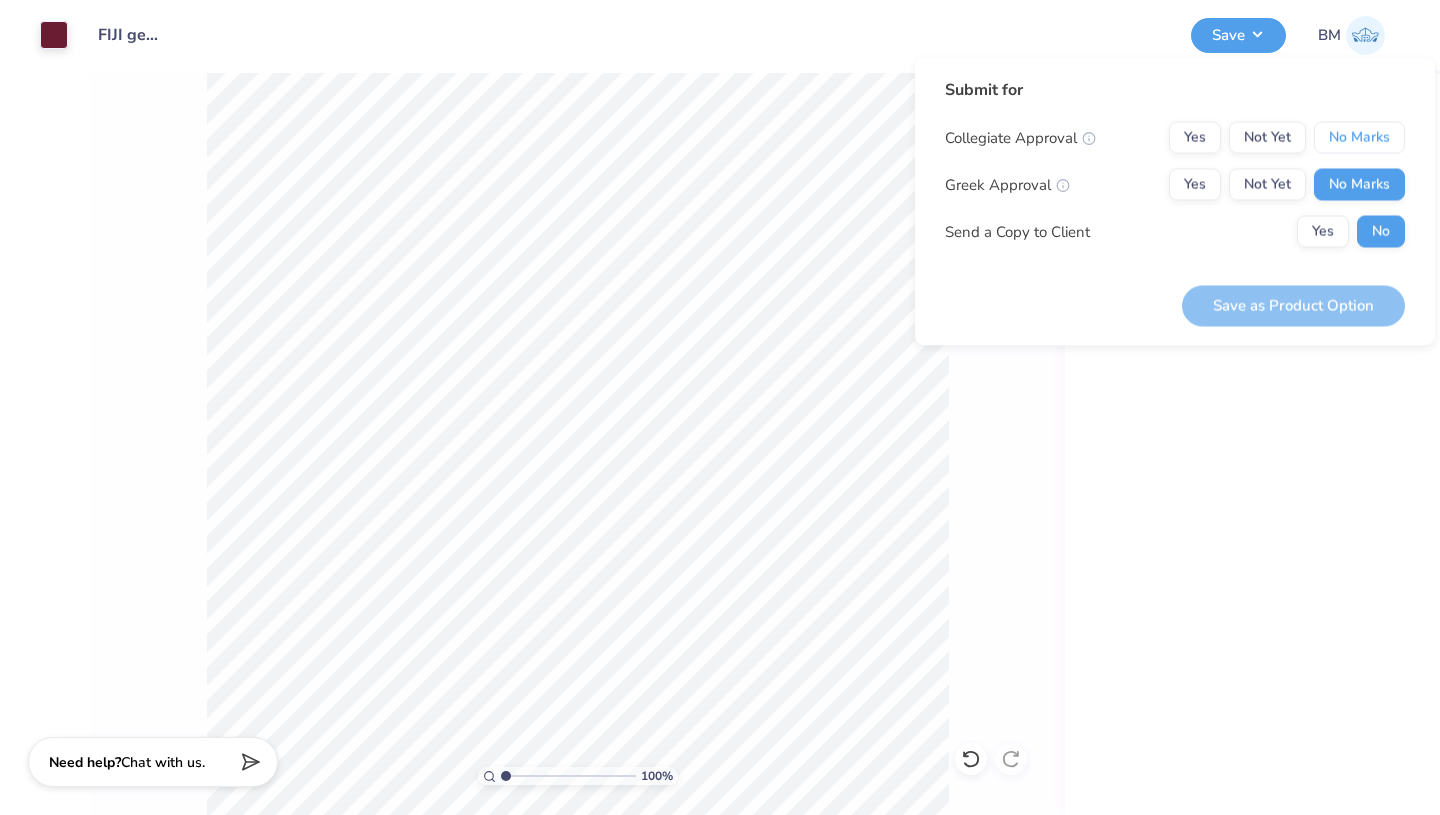 click on "No Marks" at bounding box center (1359, 138) 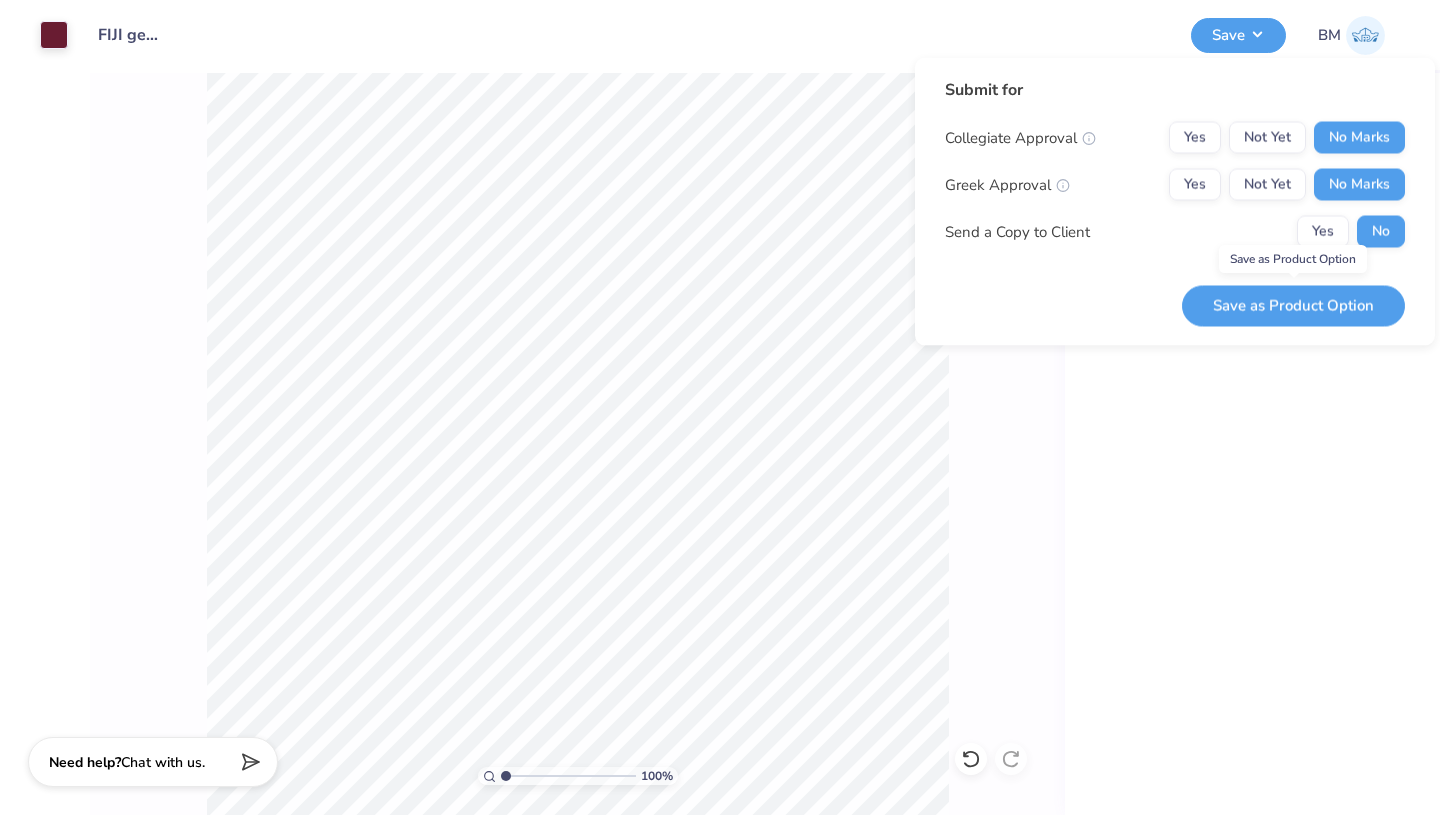click on "Save as Product Option" at bounding box center [1293, 305] 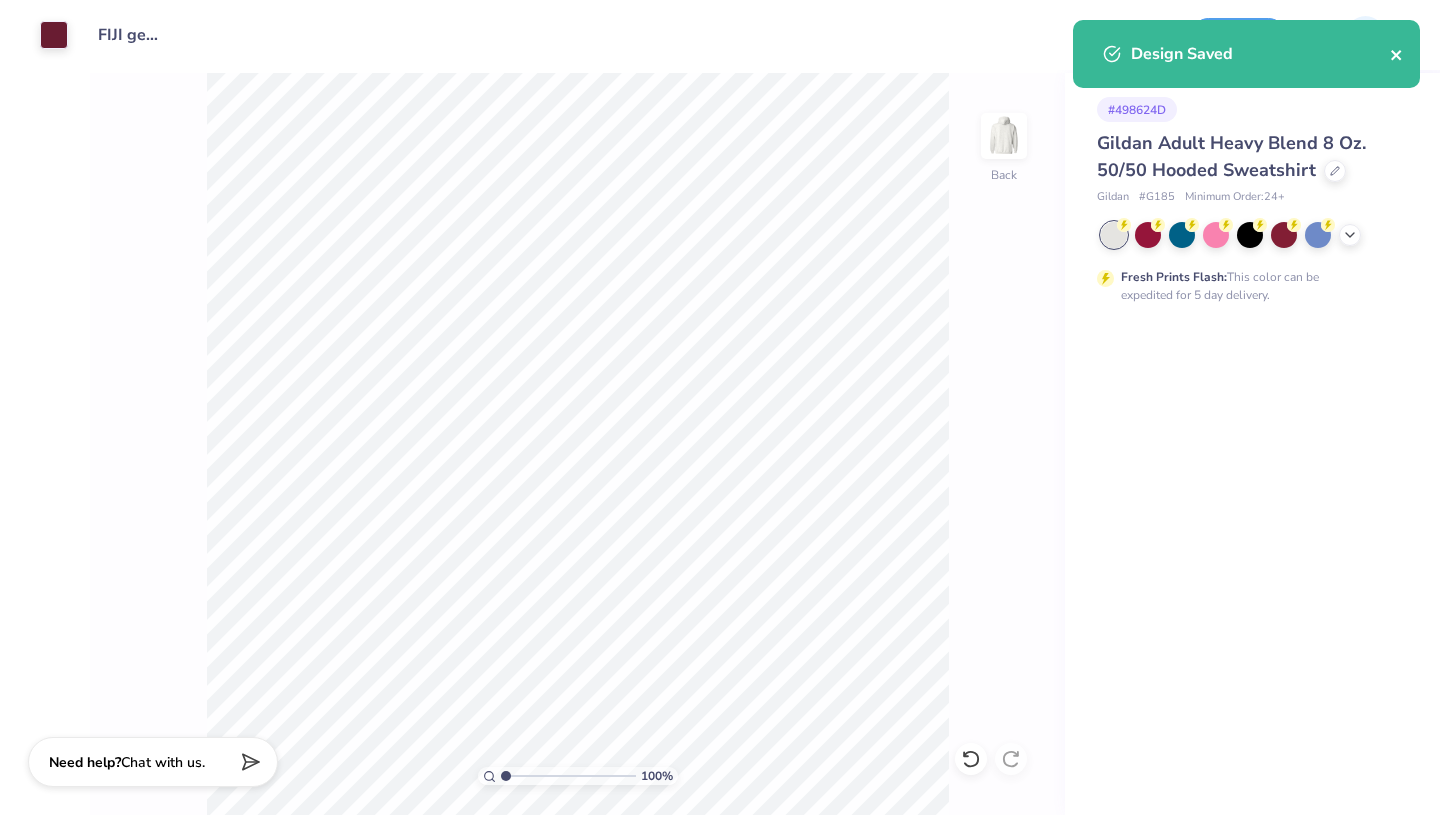 click 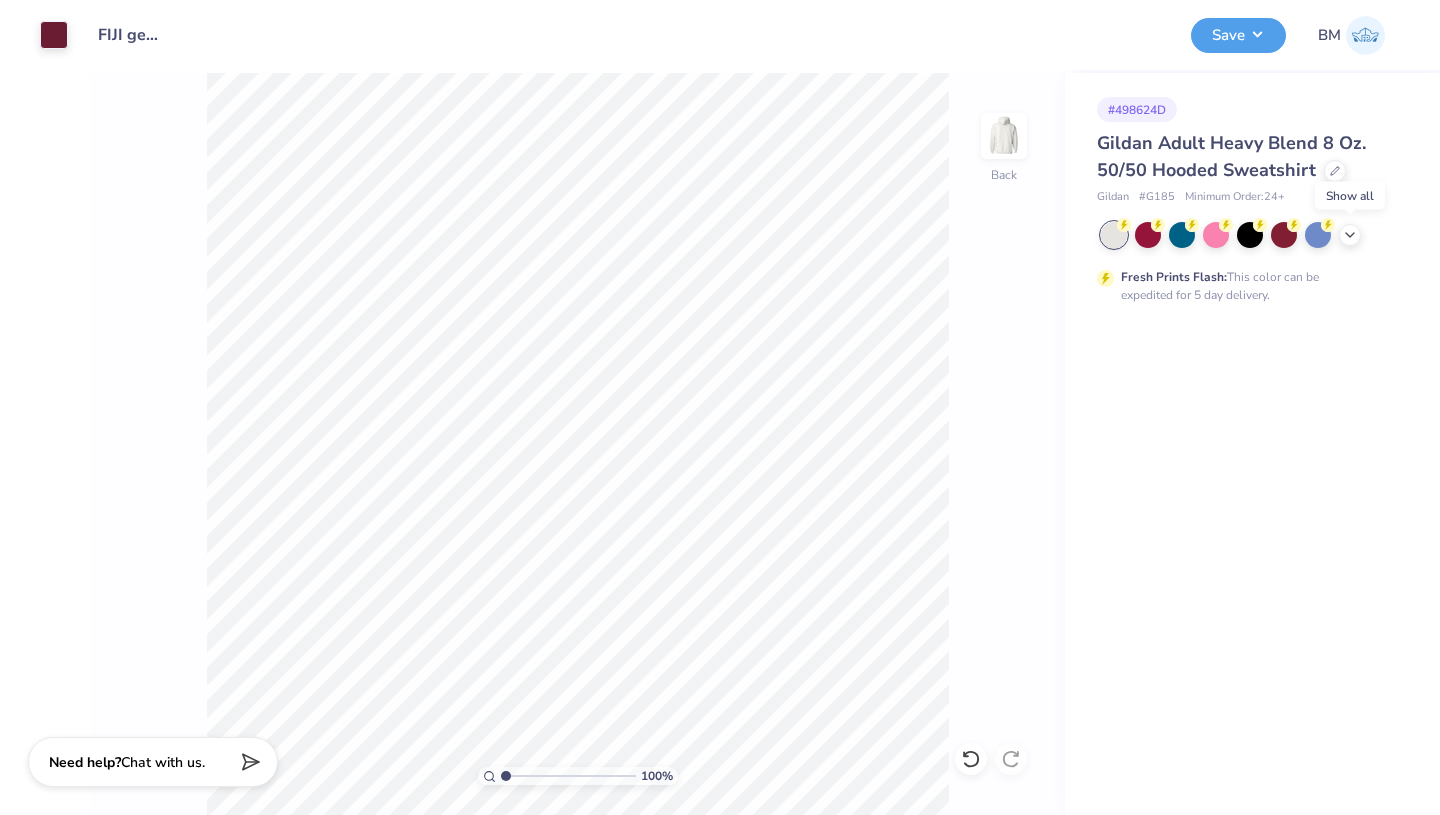 click 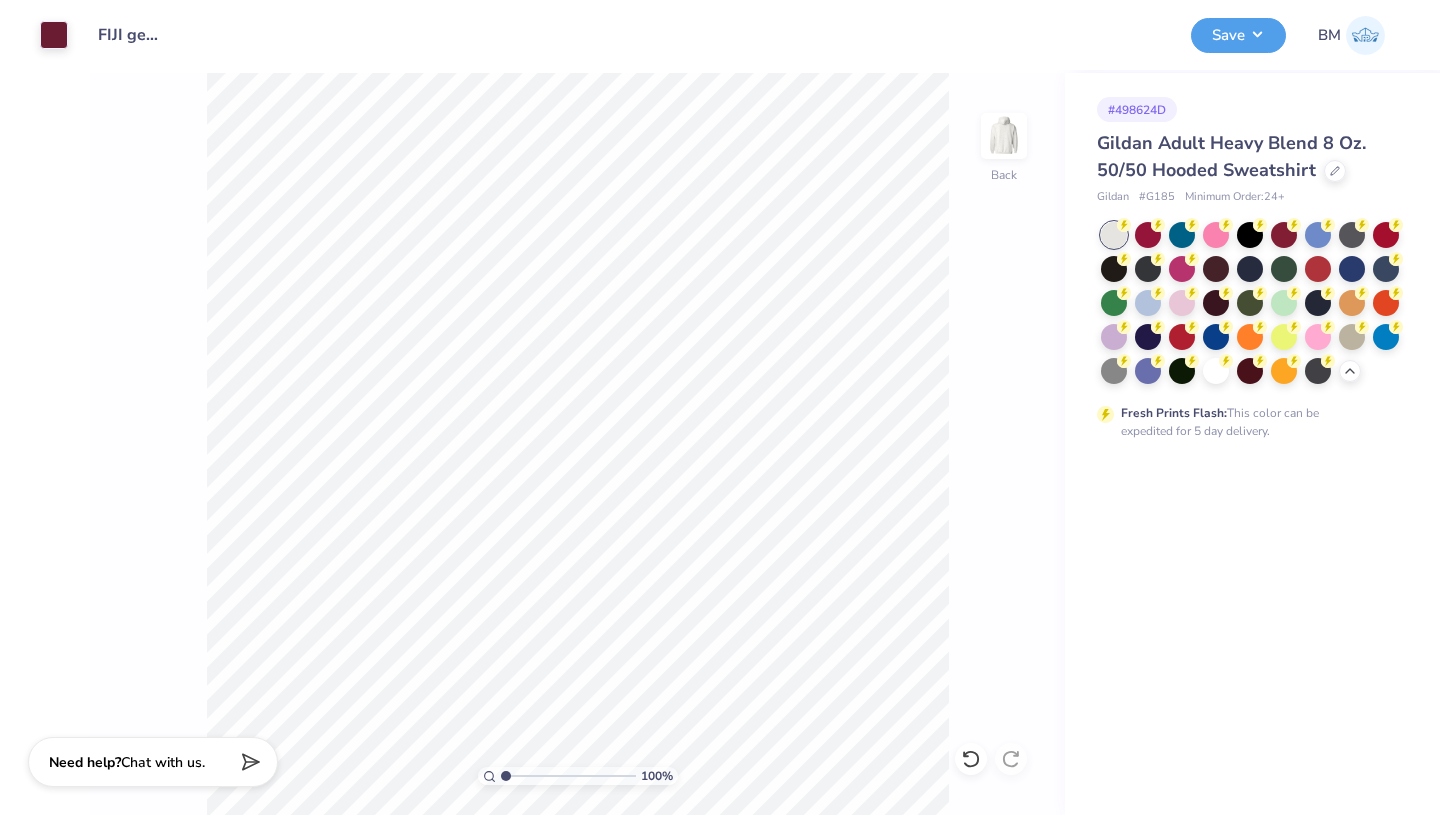 click 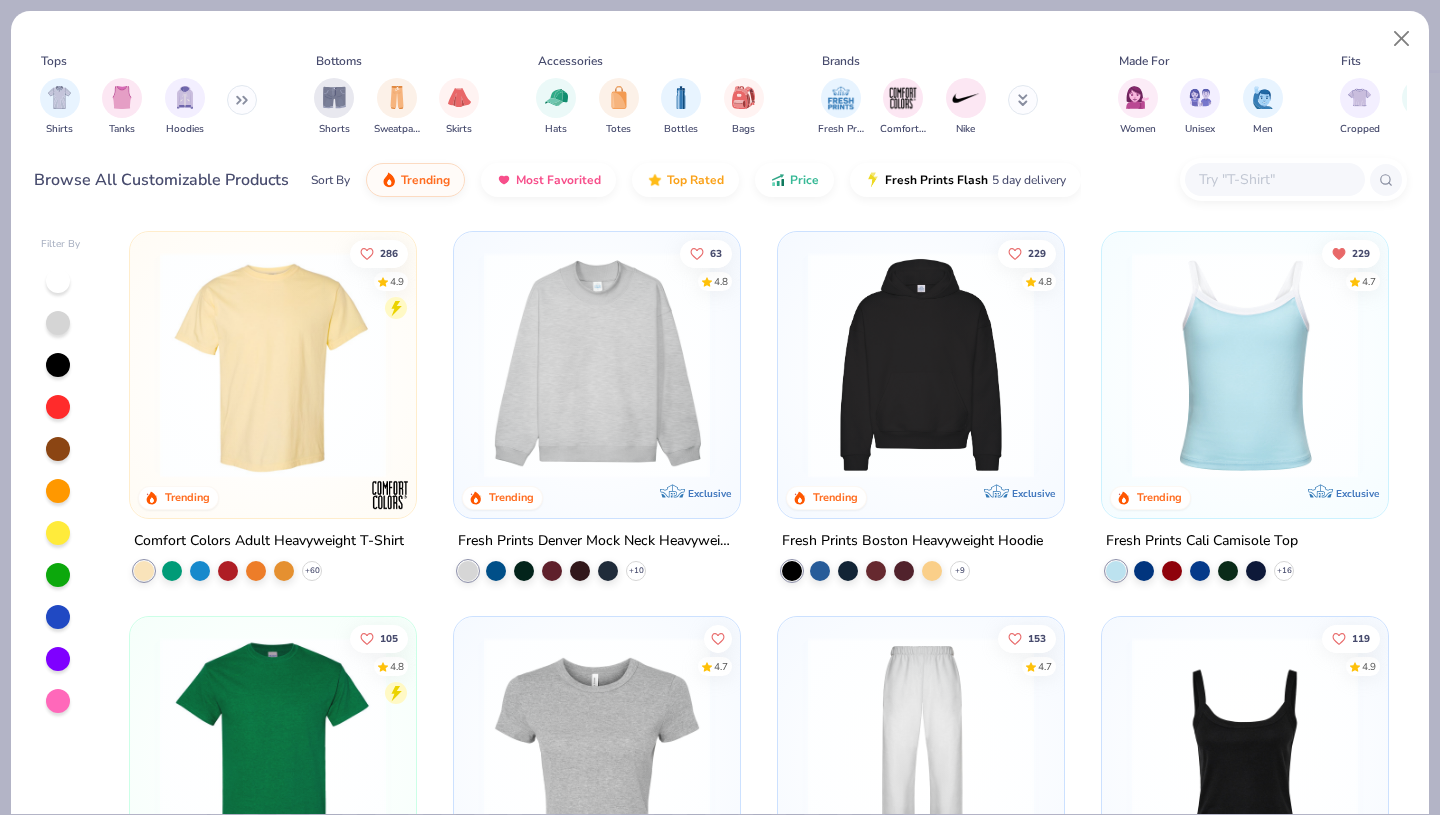 click at bounding box center [1274, 179] 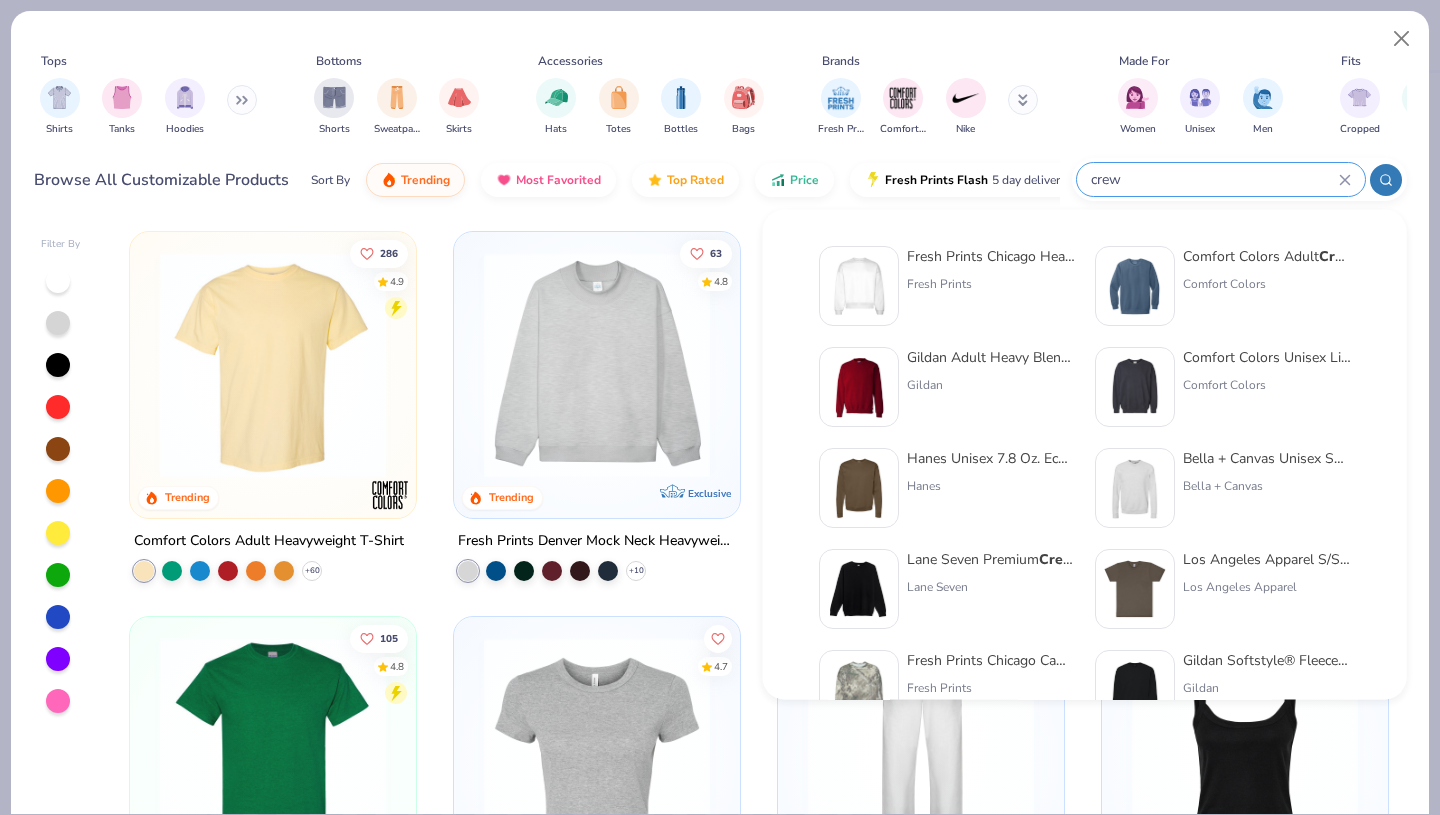 type on "crew" 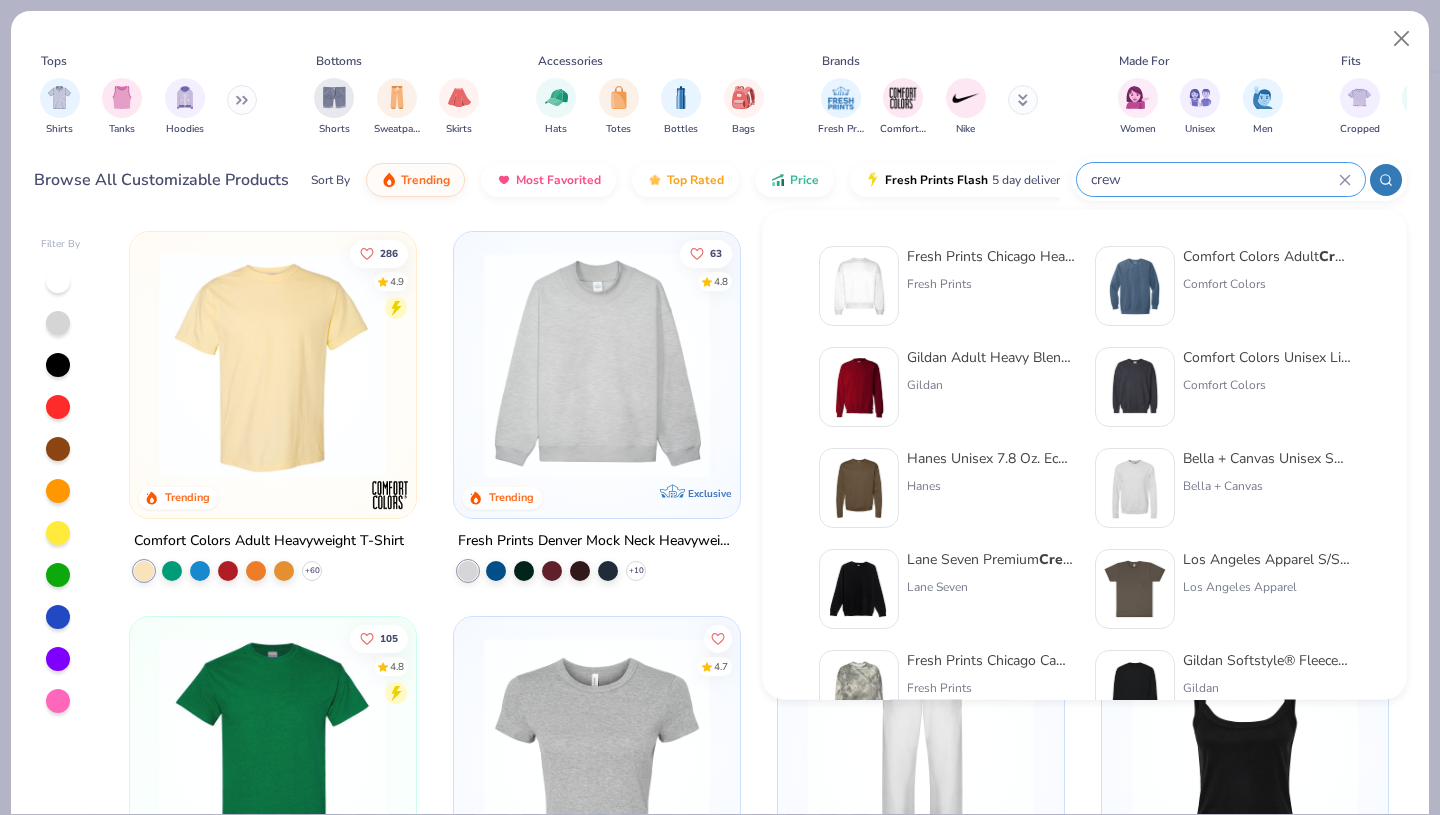 click on "Gildan" at bounding box center (991, 385) 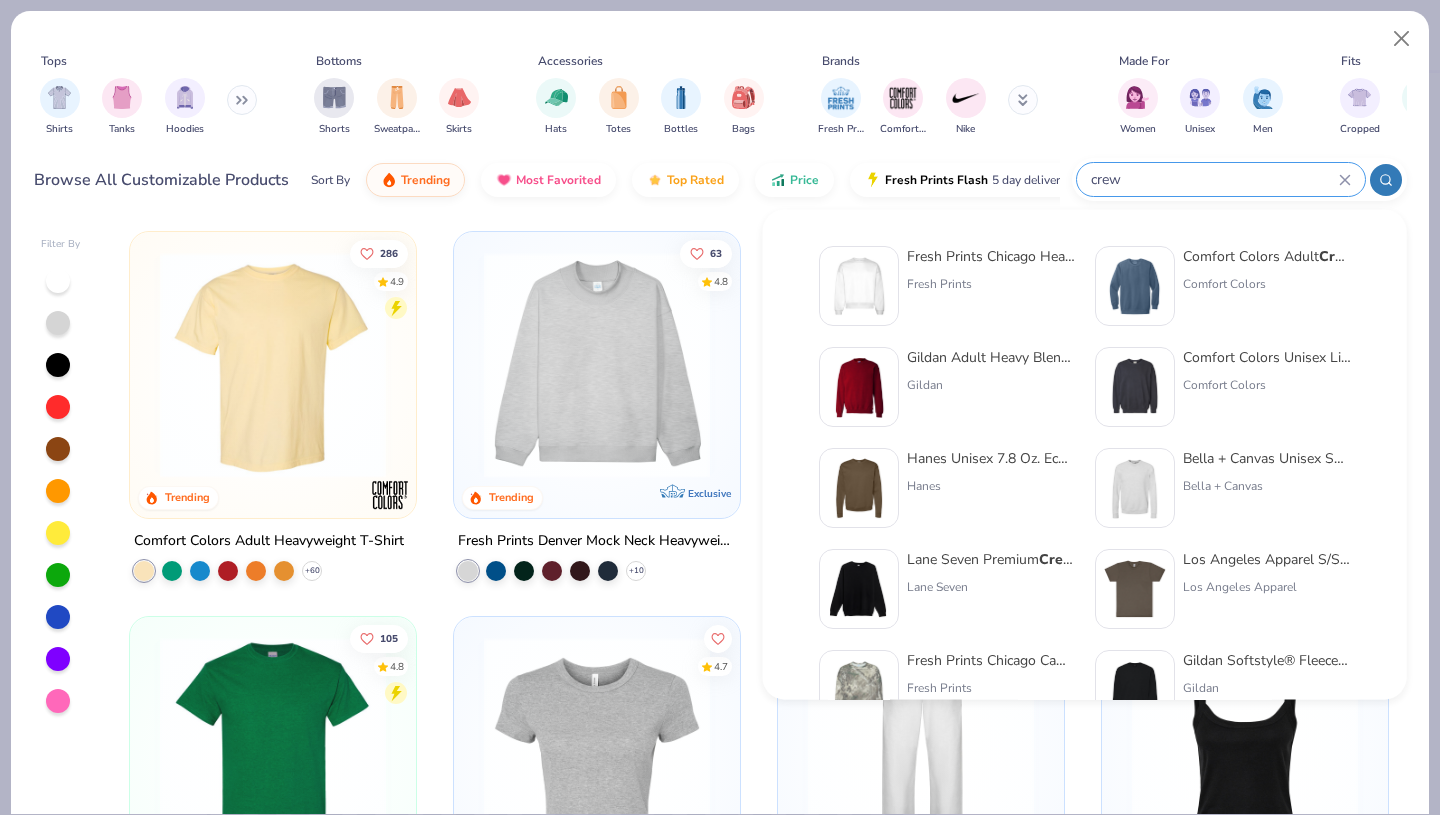 type 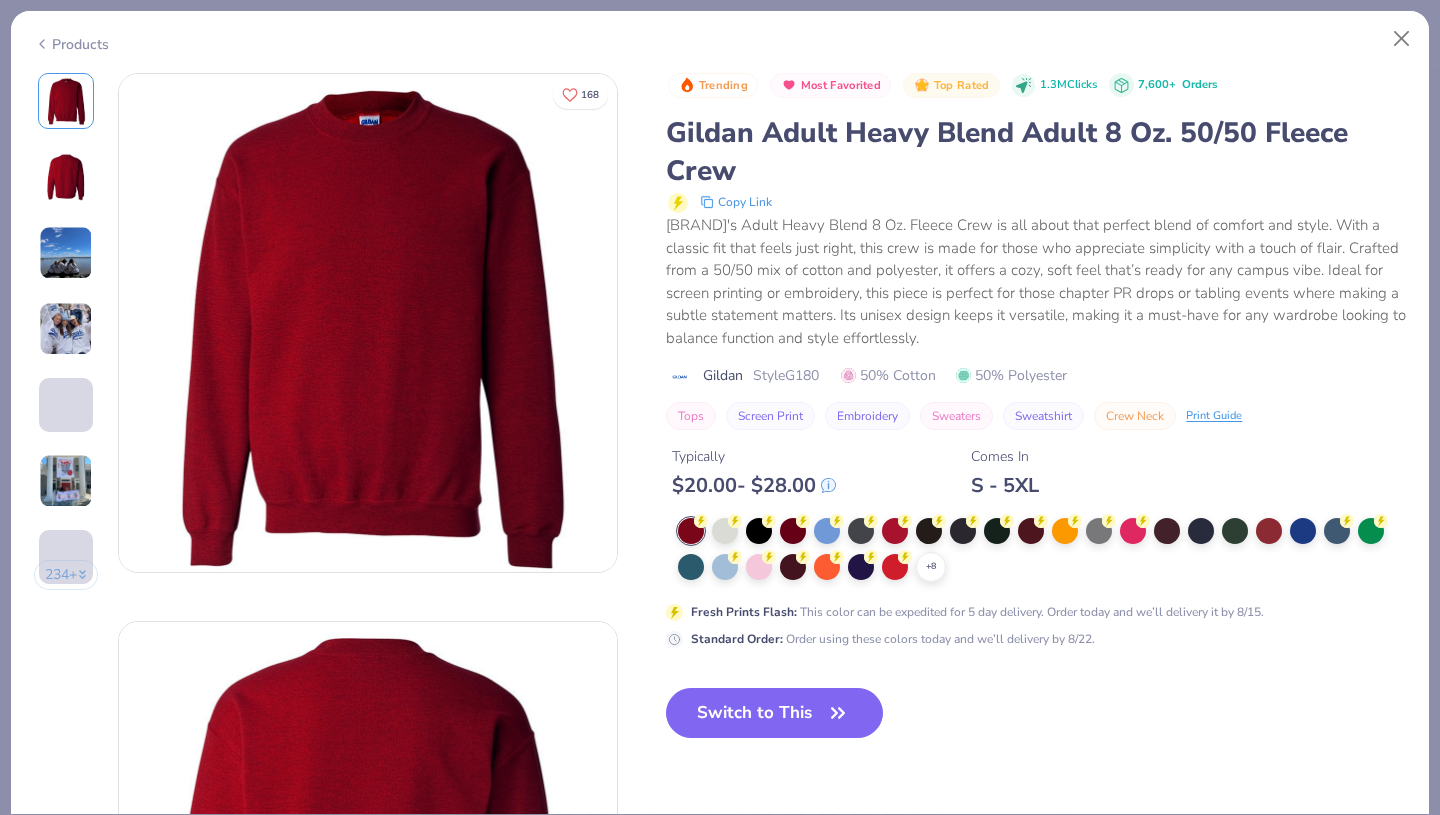 click at bounding box center (725, 531) 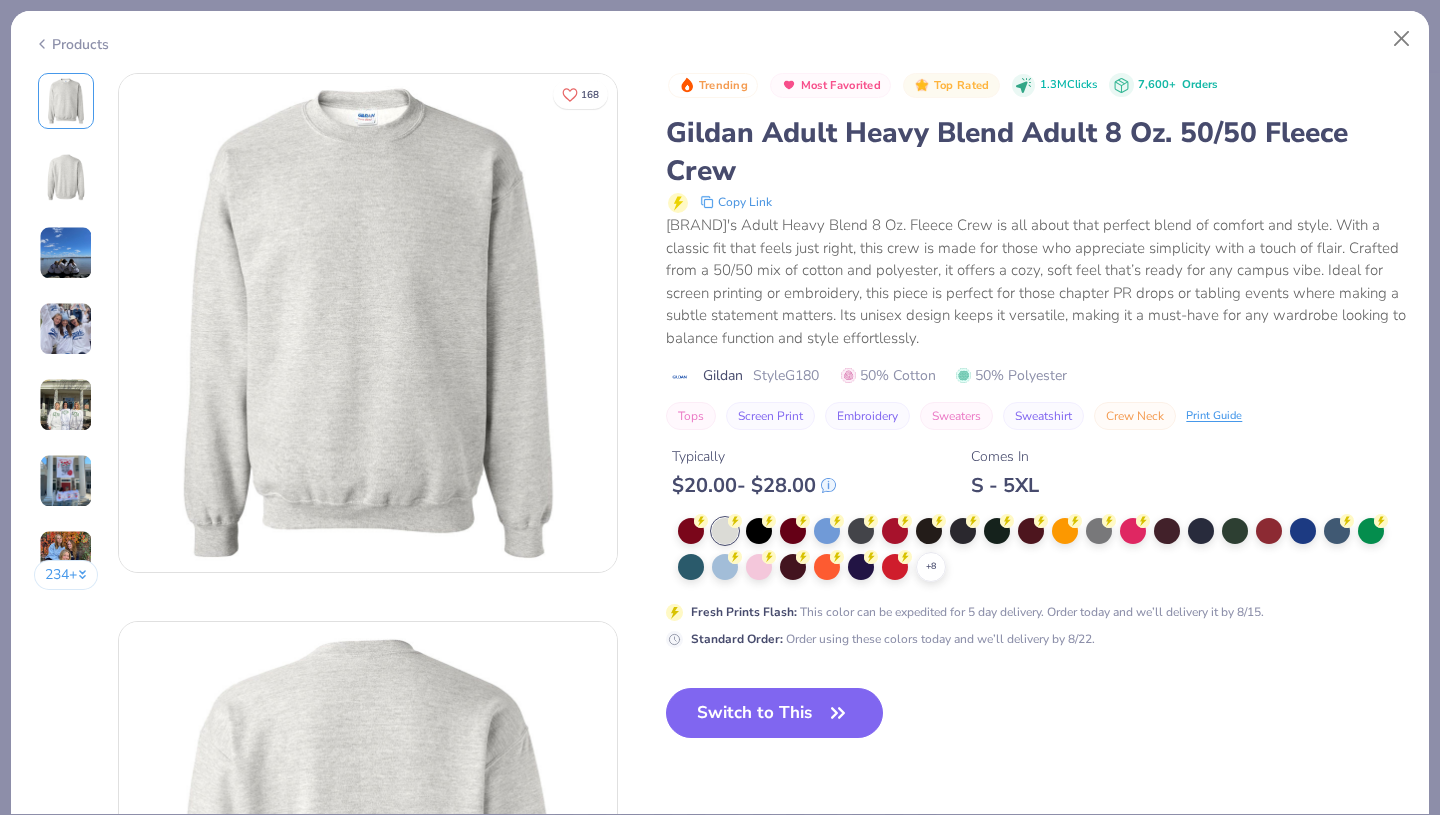 click on "Switch to This" at bounding box center (774, 713) 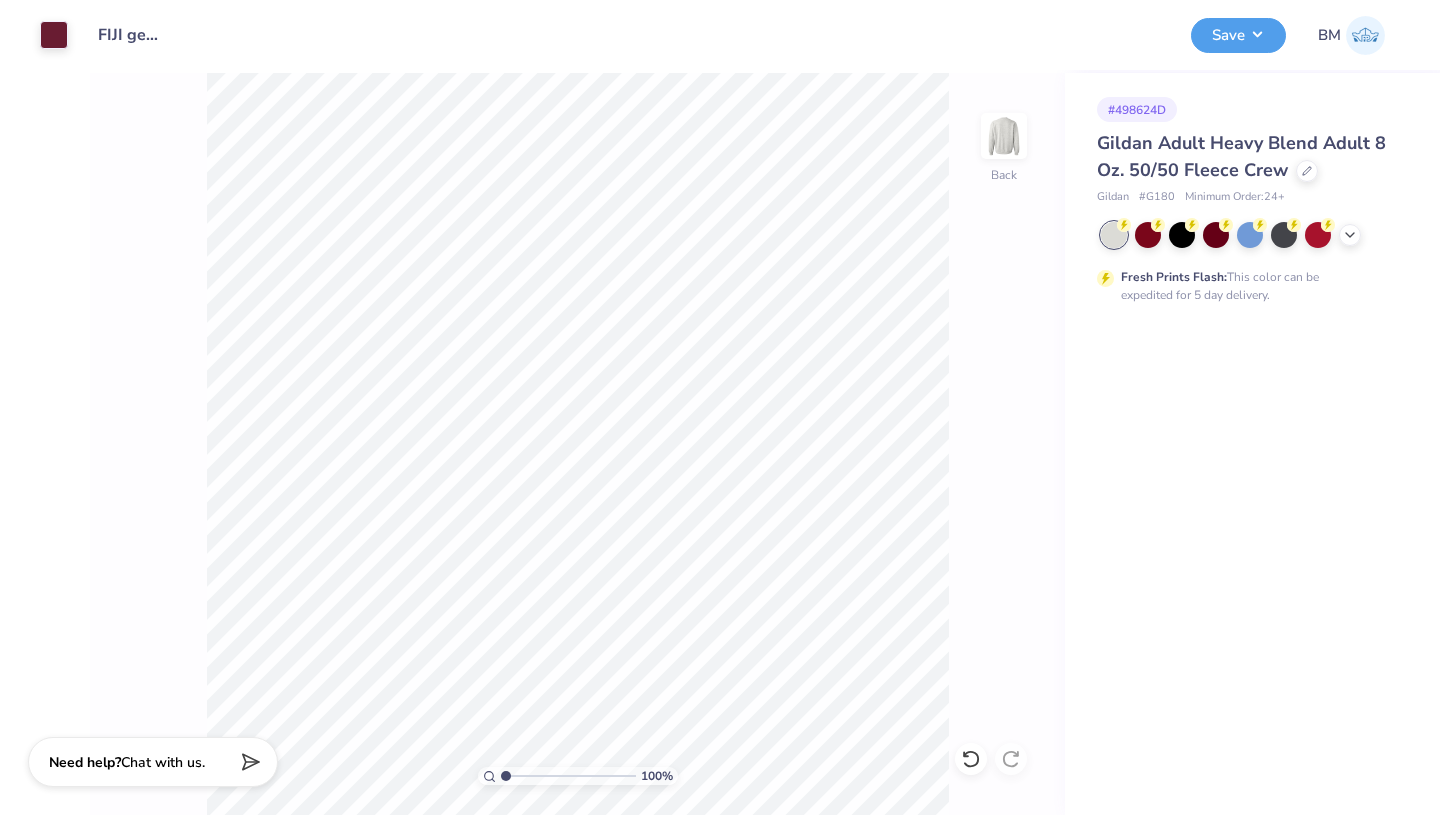 click on "Save" at bounding box center (1238, 35) 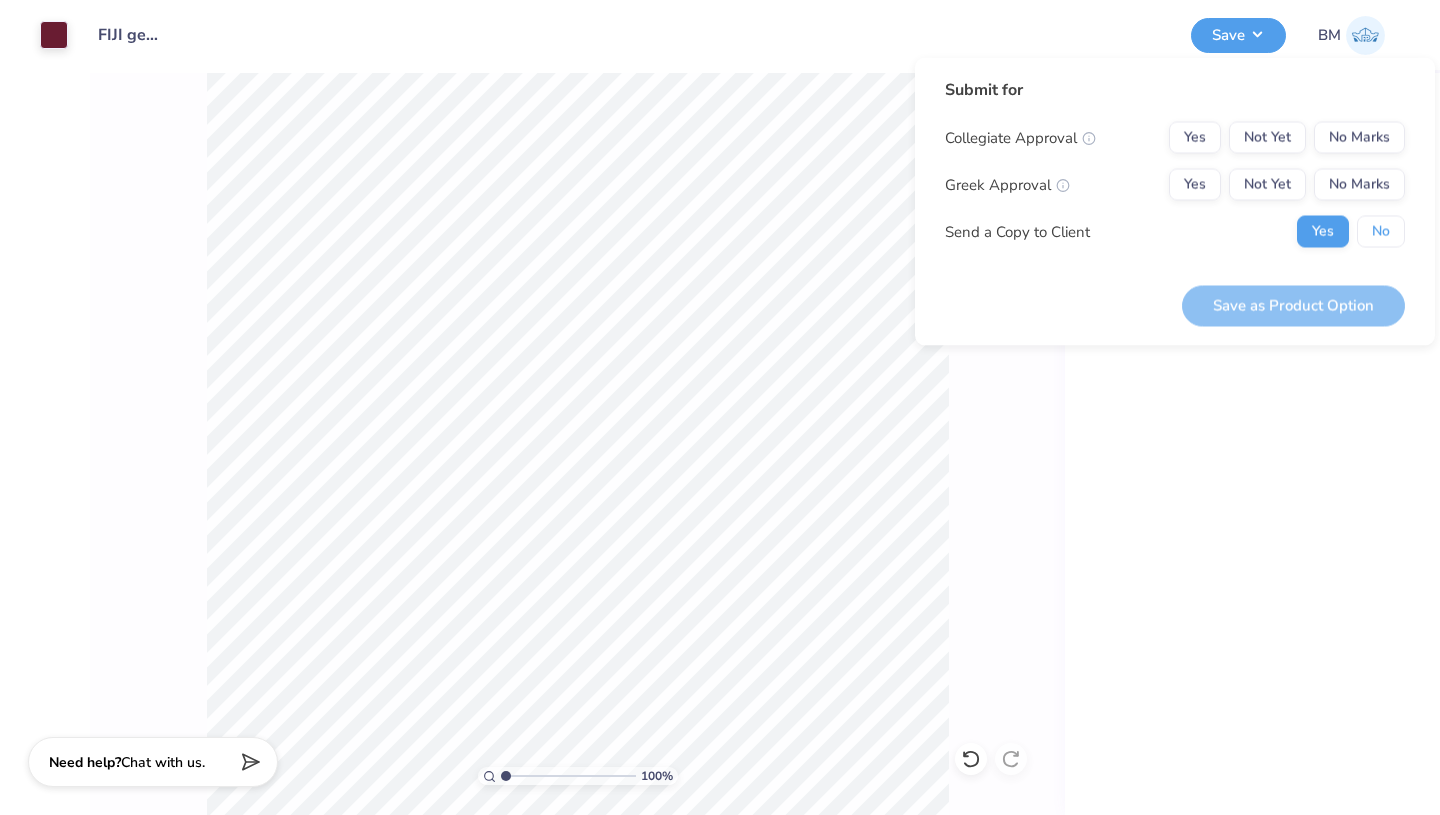 click on "No" at bounding box center (1381, 232) 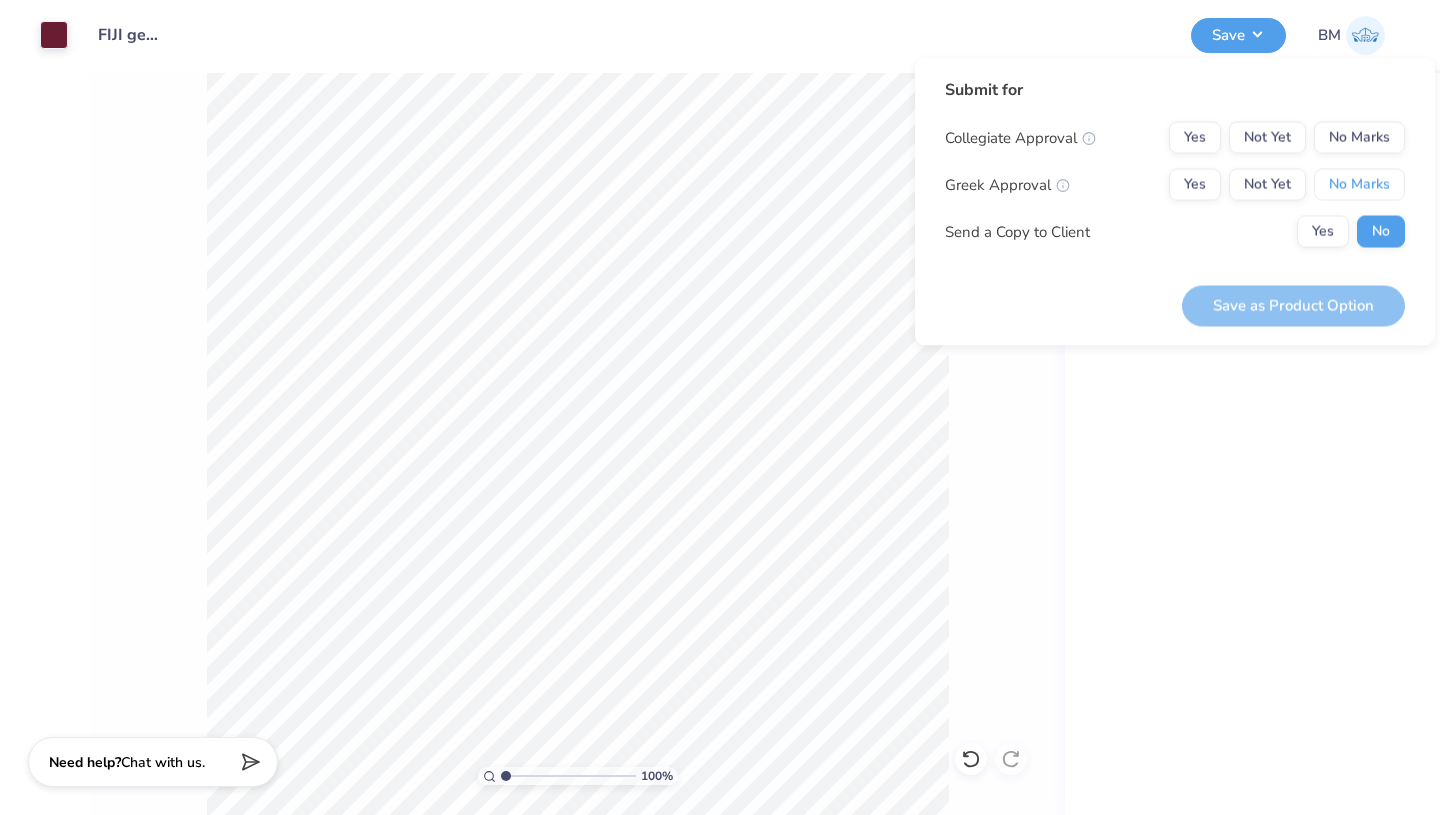 click on "No Marks" at bounding box center (1359, 185) 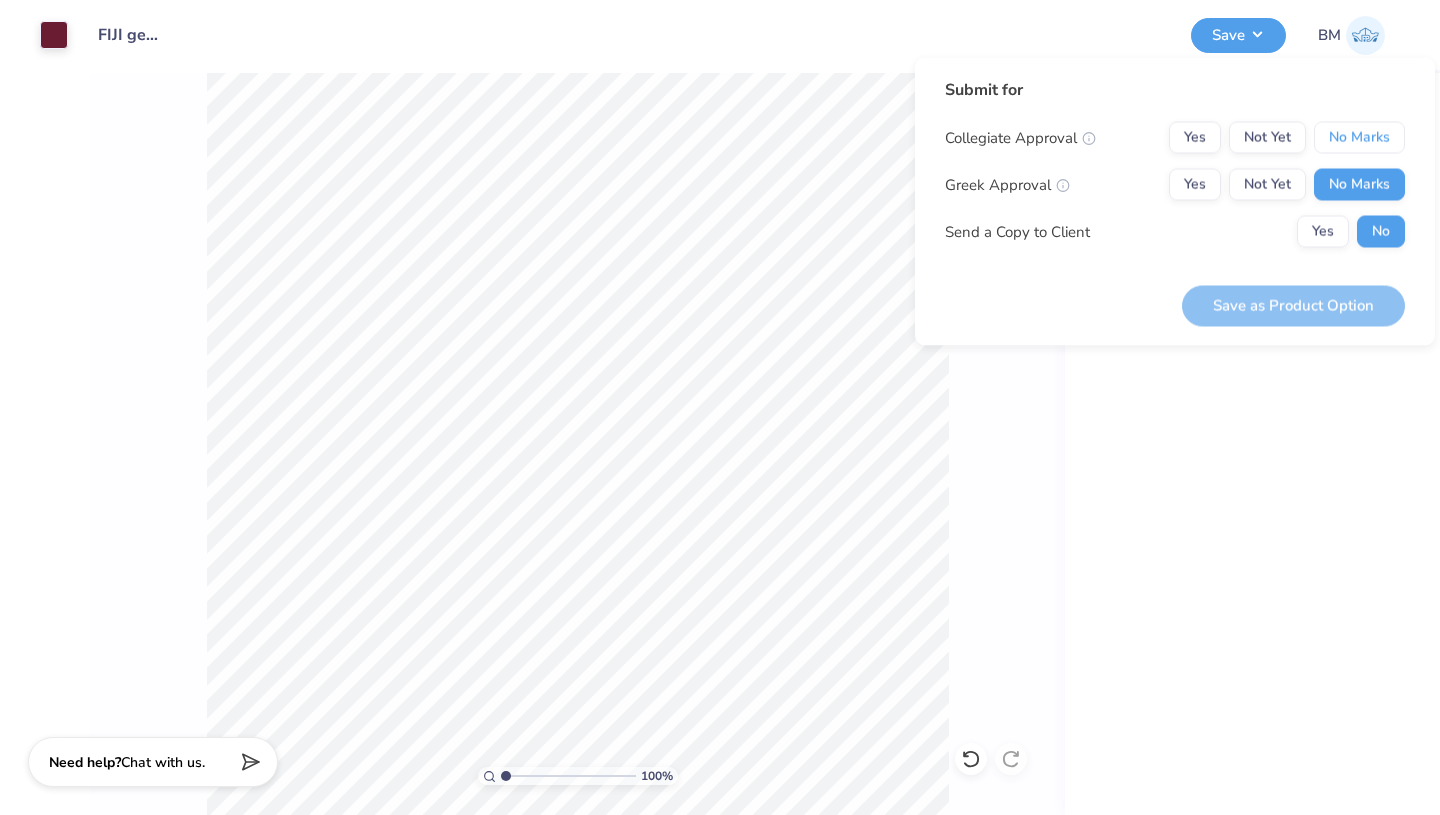 click on "No Marks" at bounding box center [1359, 138] 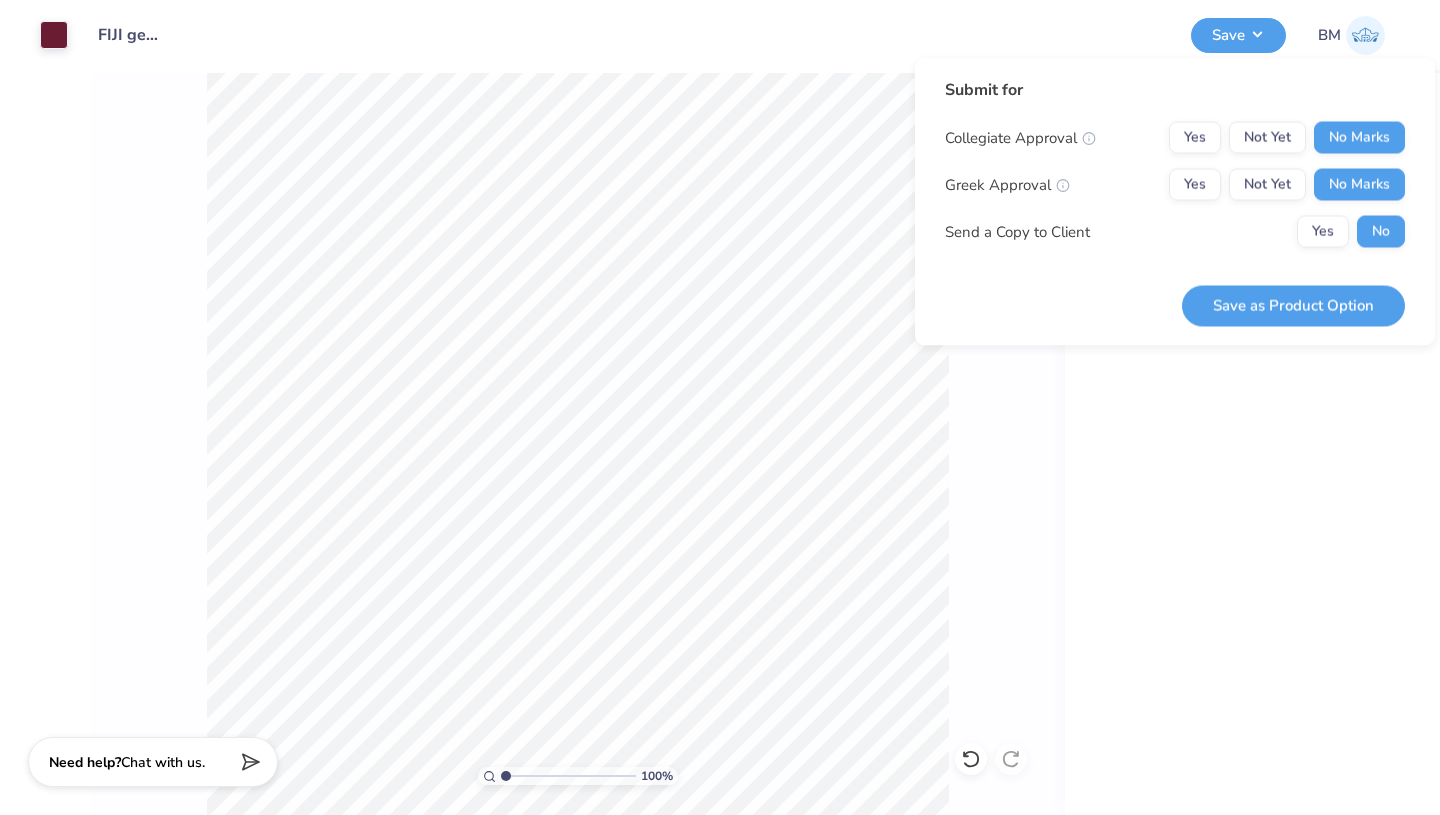 click on "Save as Product Option" at bounding box center [1293, 305] 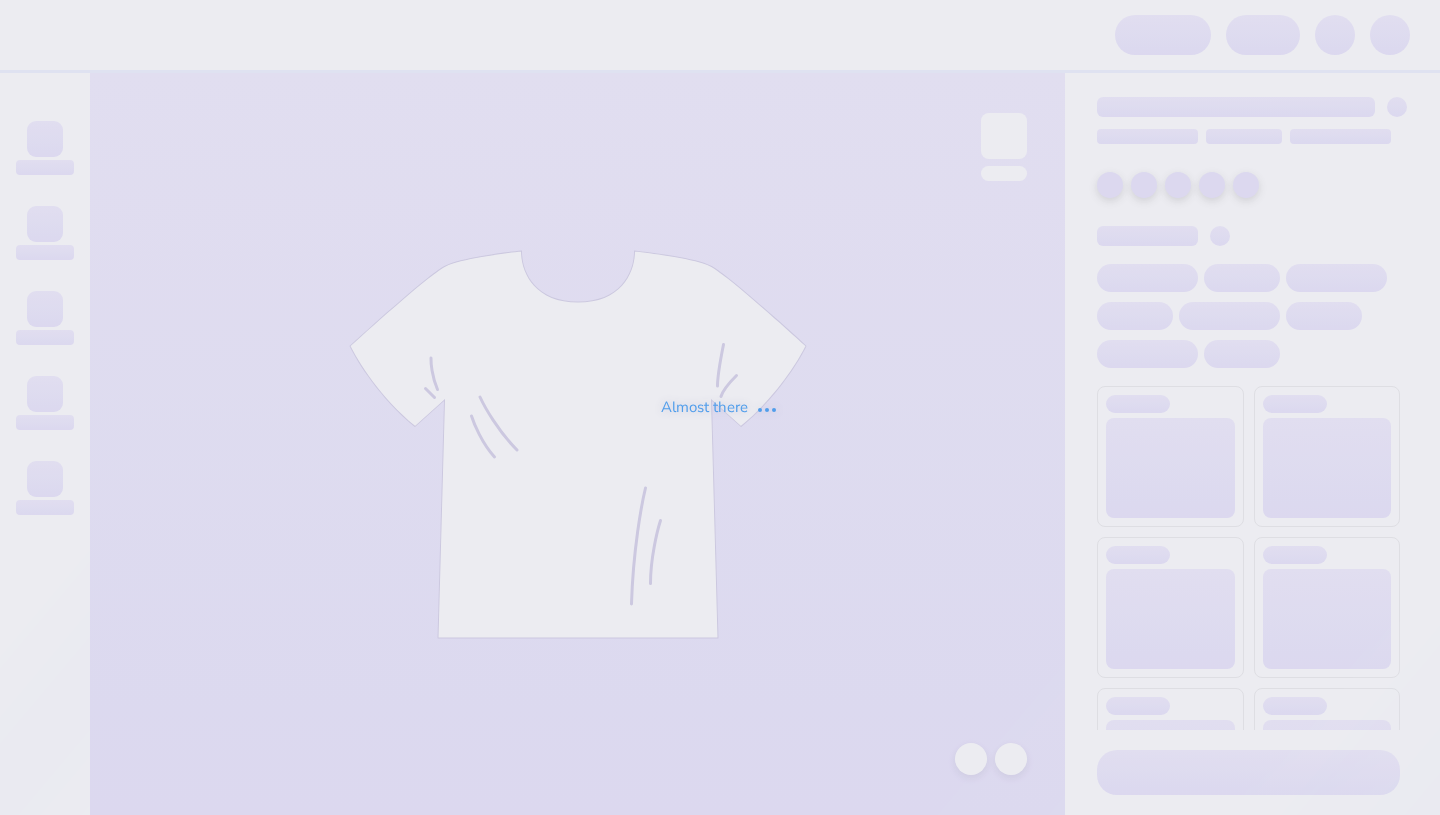 scroll, scrollTop: 0, scrollLeft: 0, axis: both 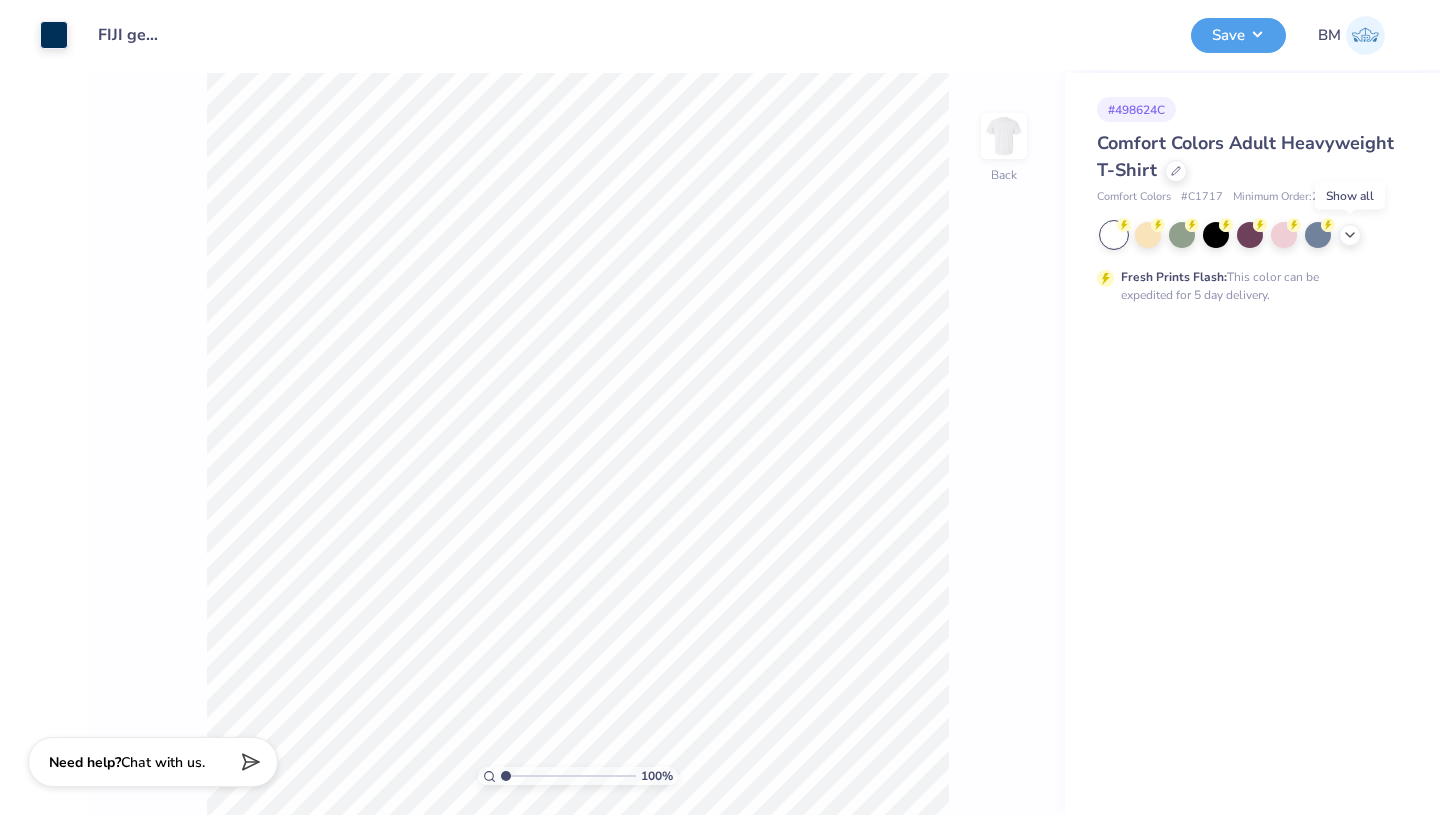 click 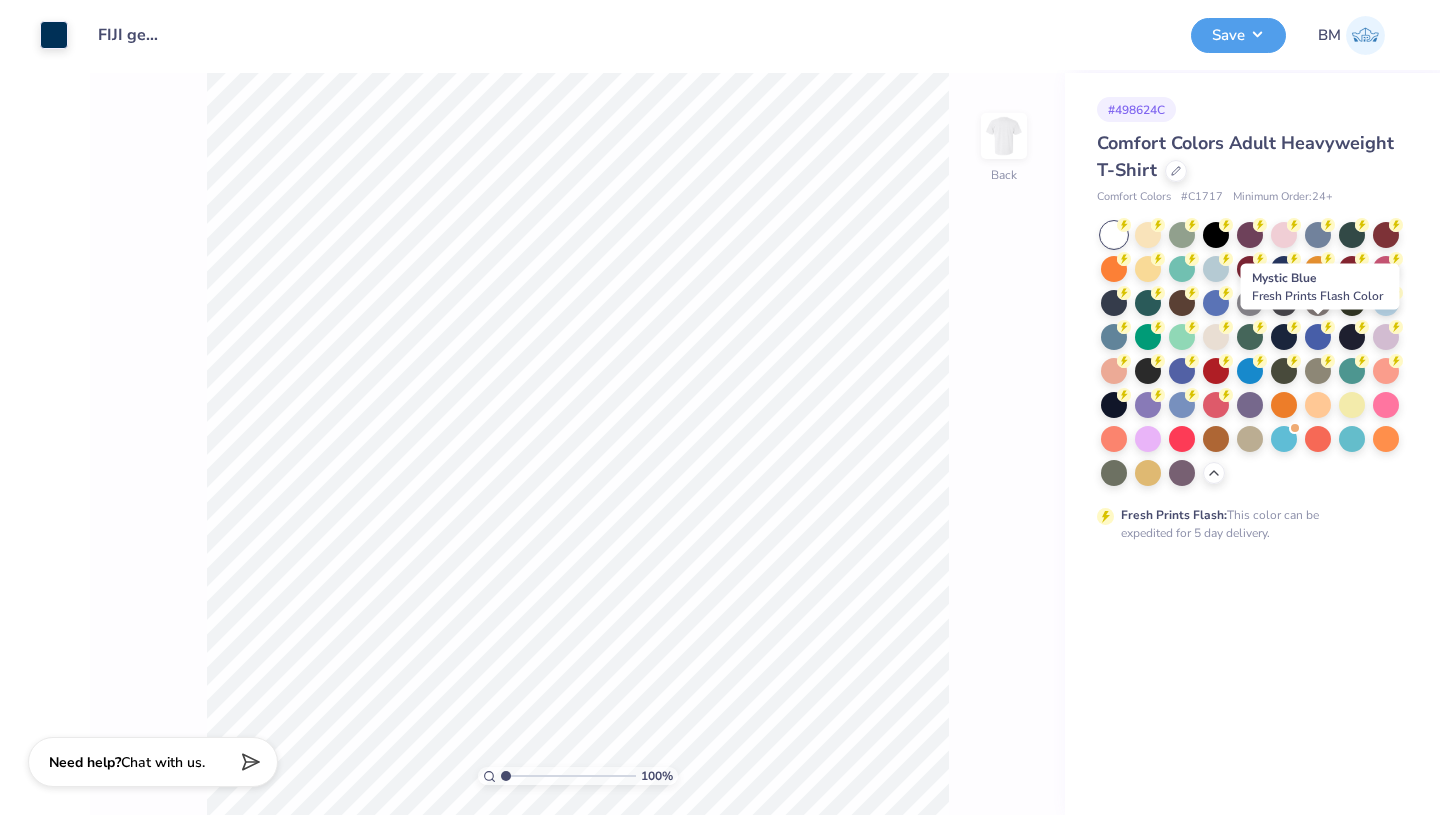 click at bounding box center (1318, 337) 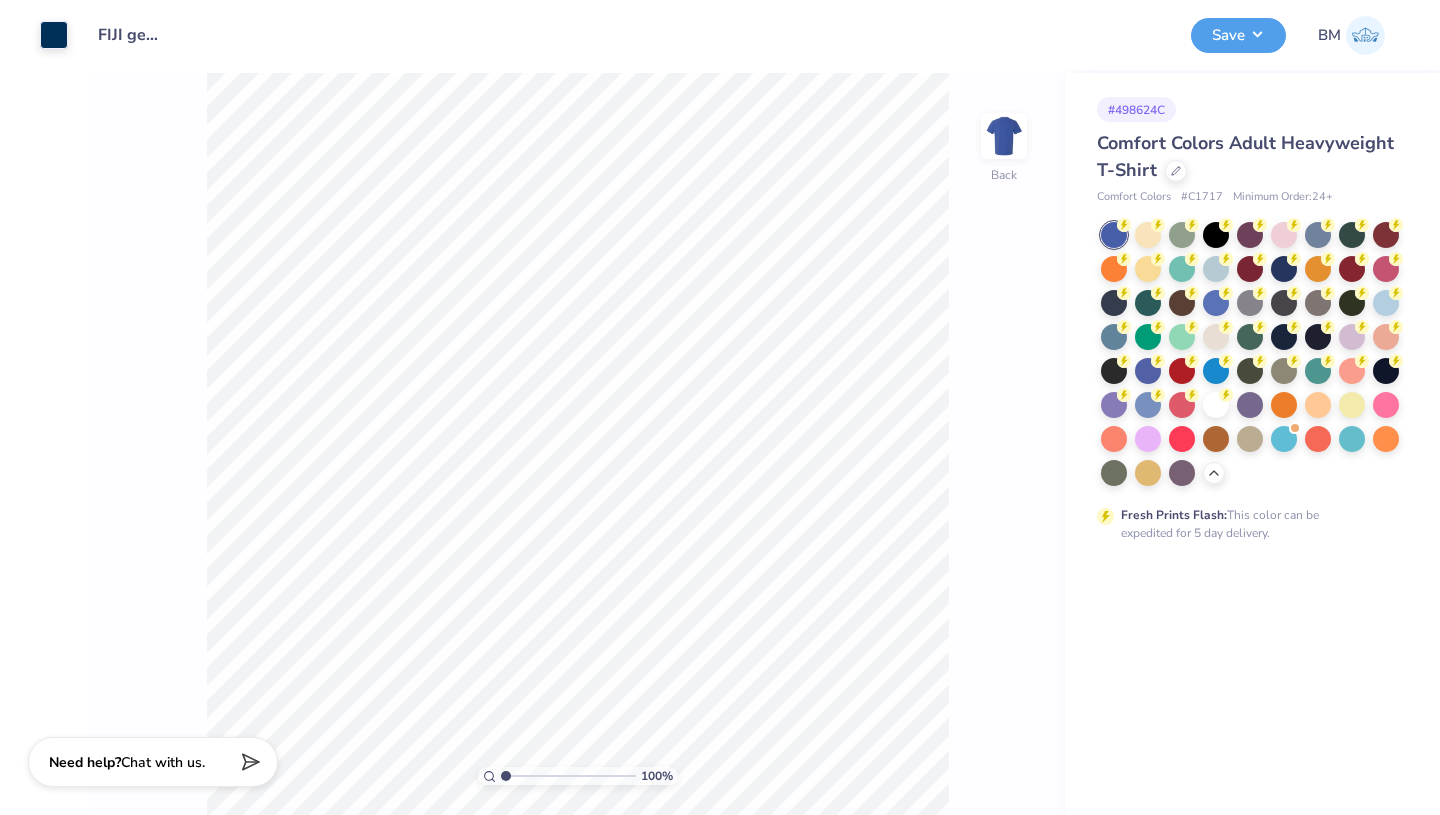 click at bounding box center (1352, 337) 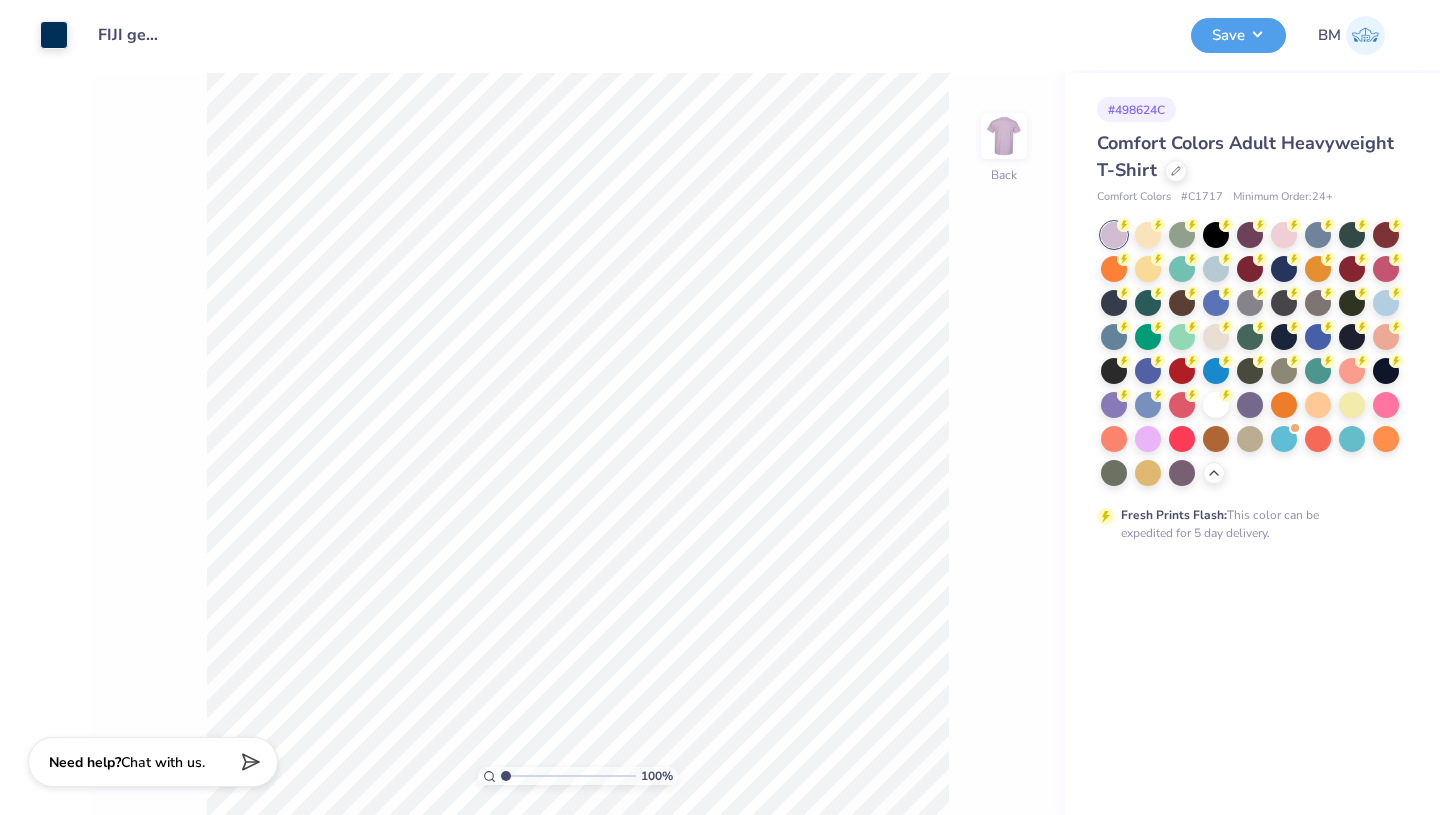 click at bounding box center (1114, 405) 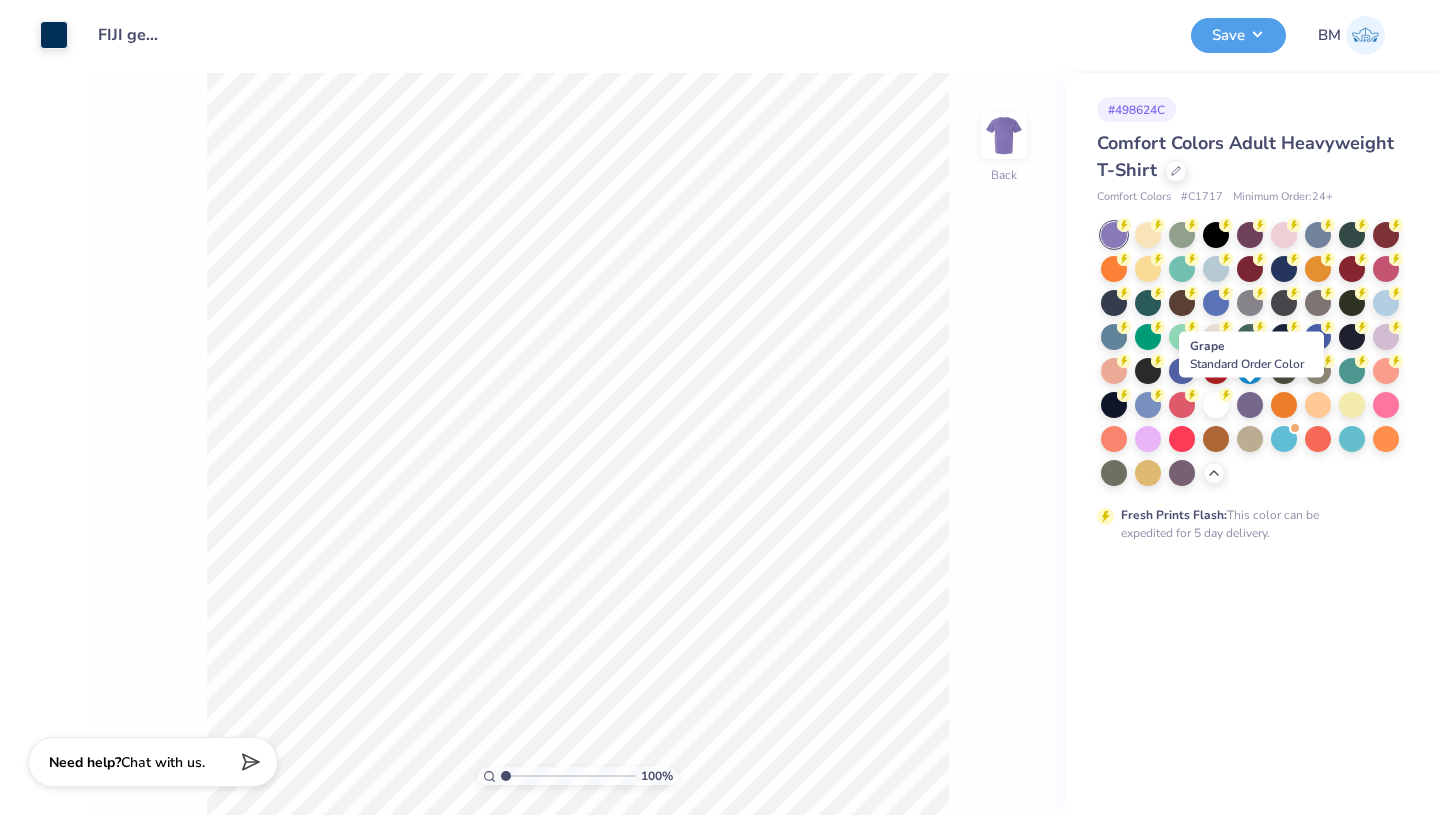 click at bounding box center (1250, 405) 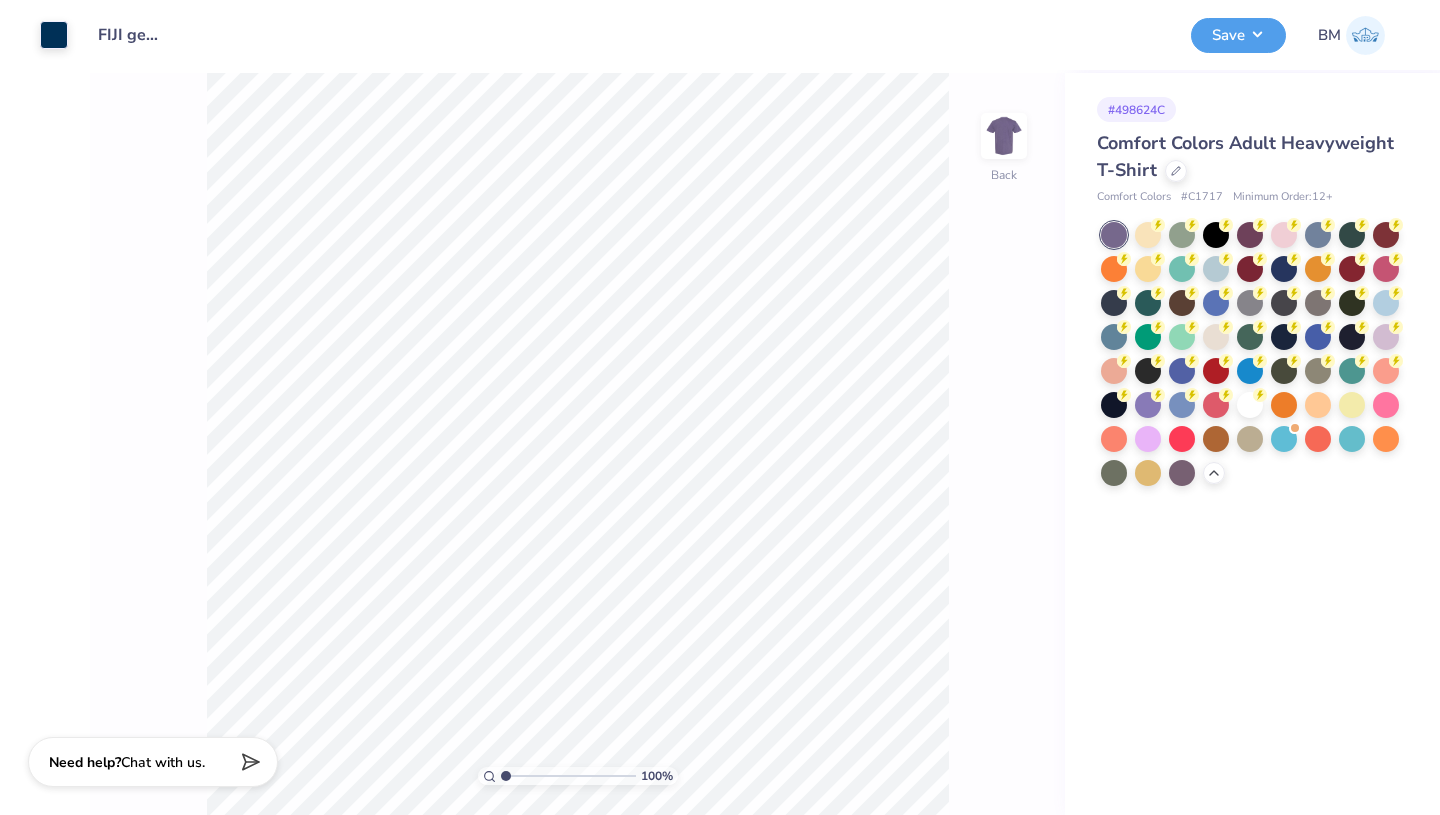 click on "Save" at bounding box center [1238, 35] 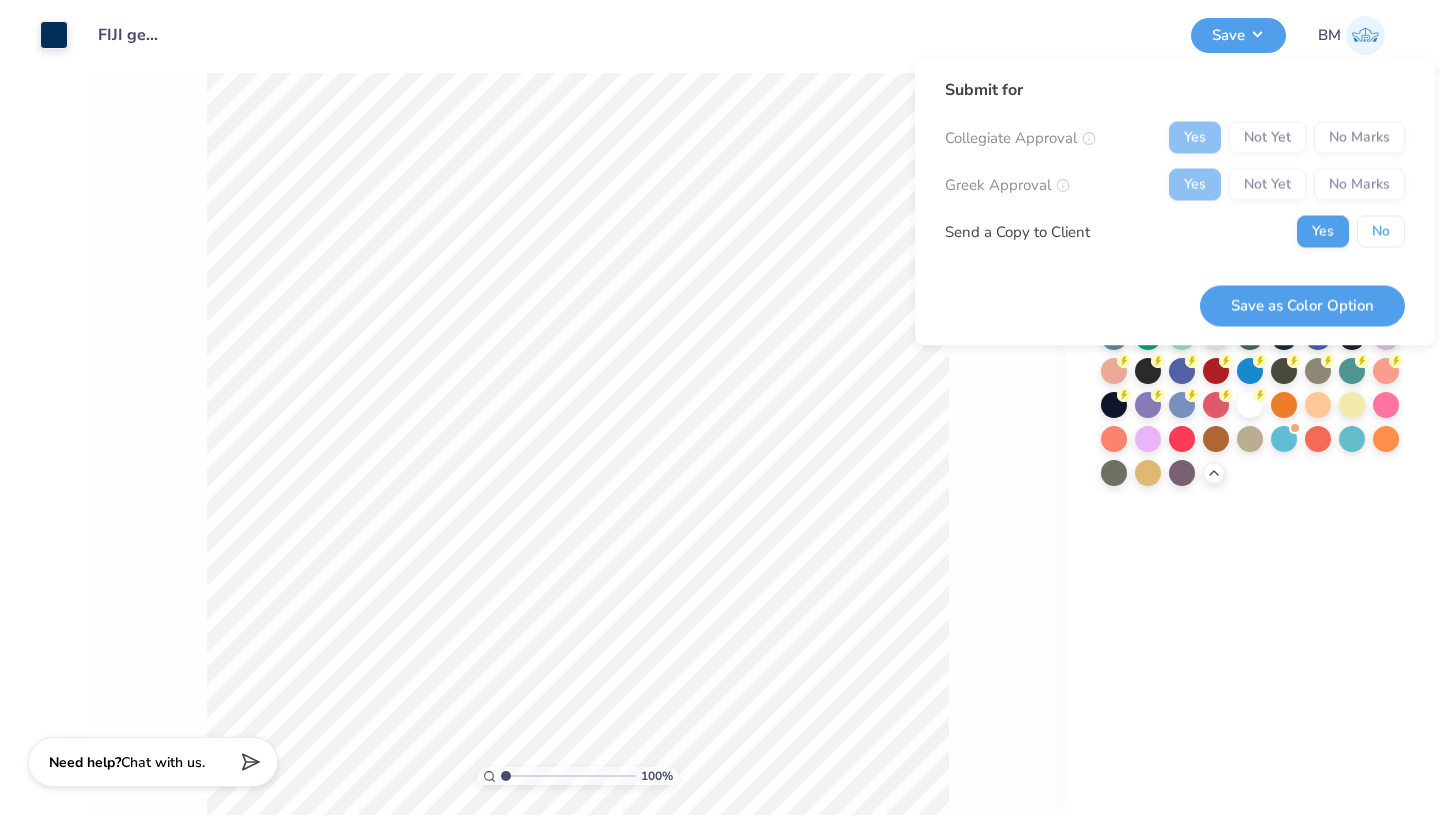 click on "No" at bounding box center (1381, 232) 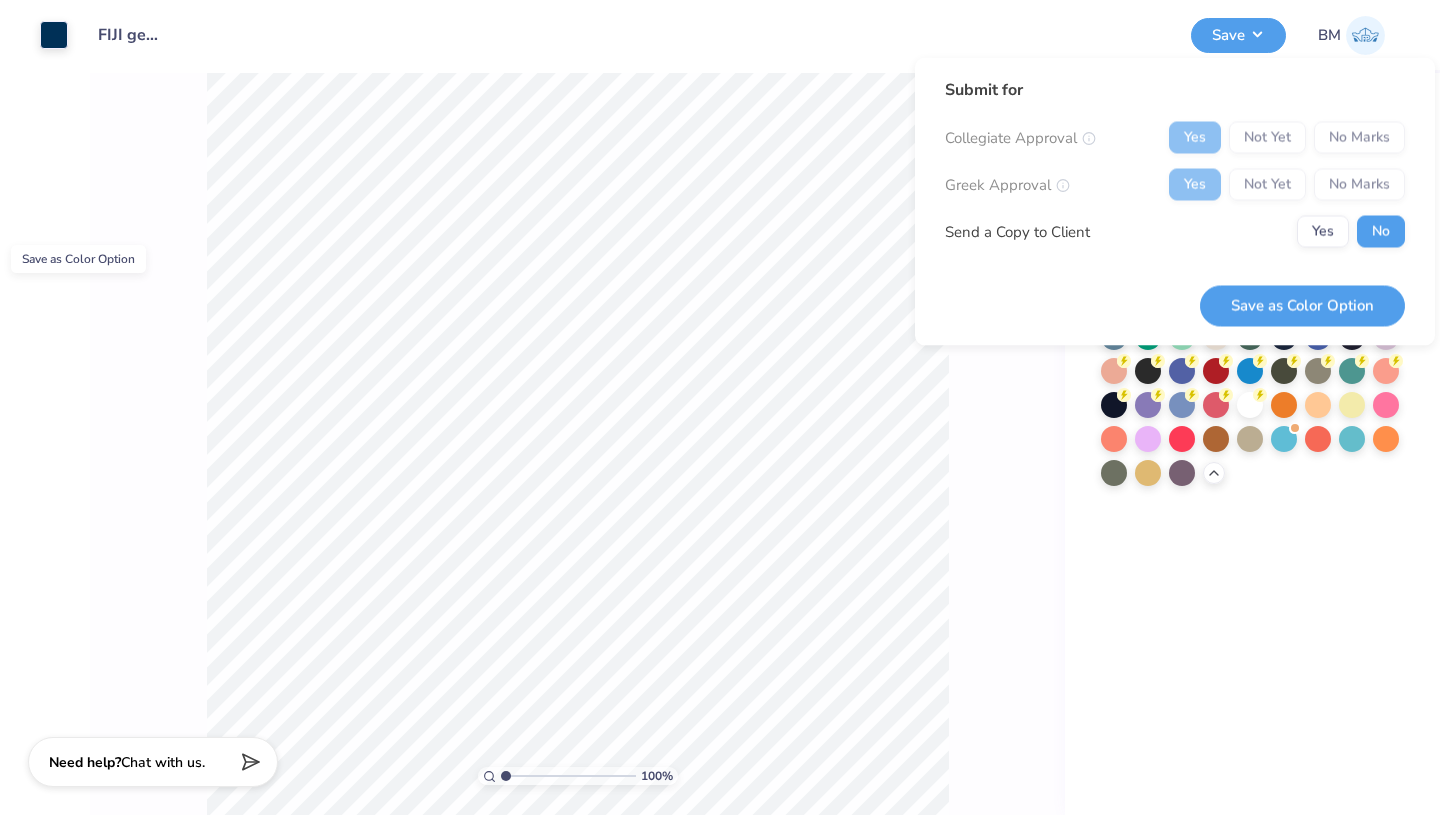 click on "Save as Color Option" at bounding box center [1302, 305] 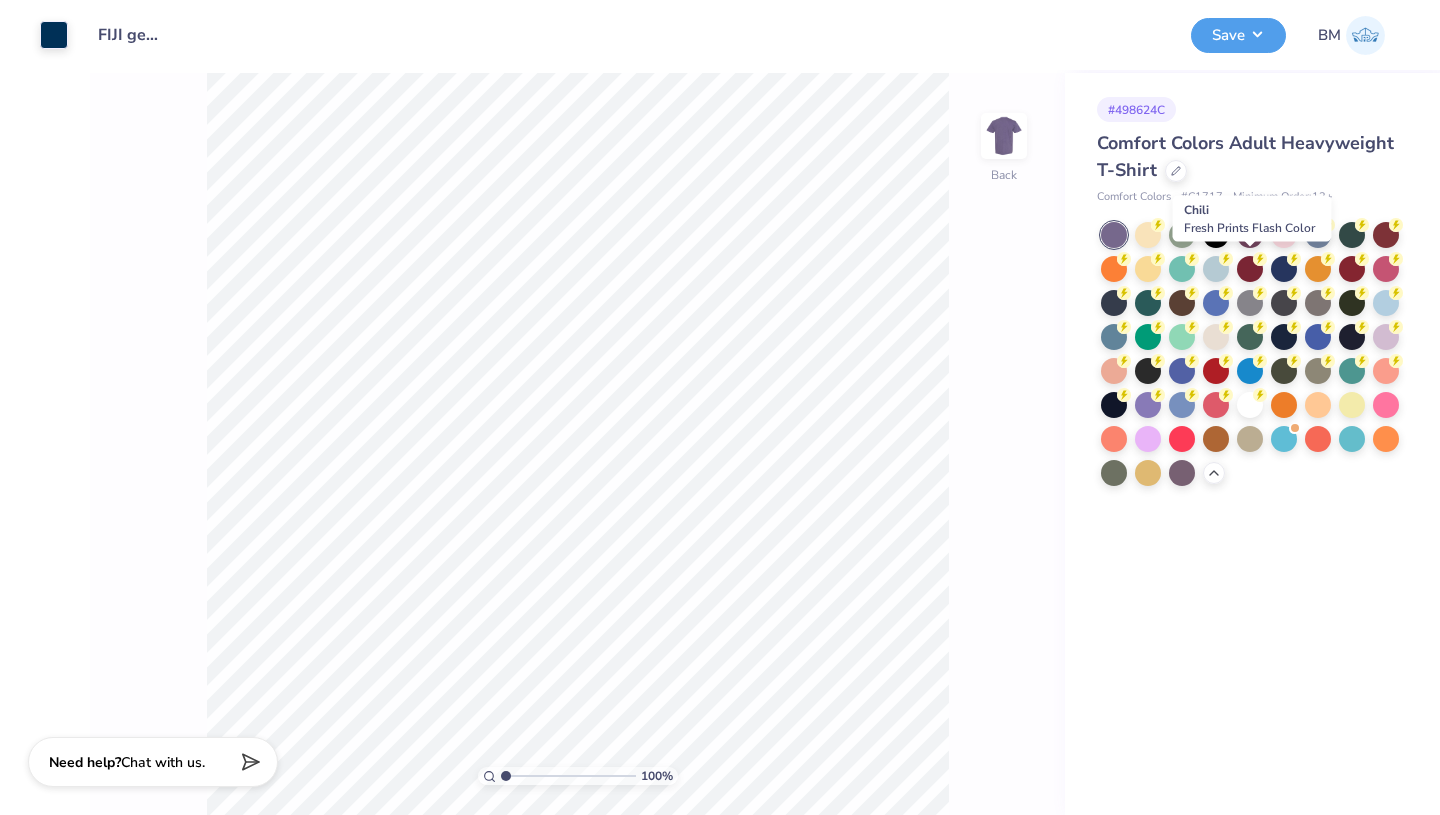 click at bounding box center (1250, 269) 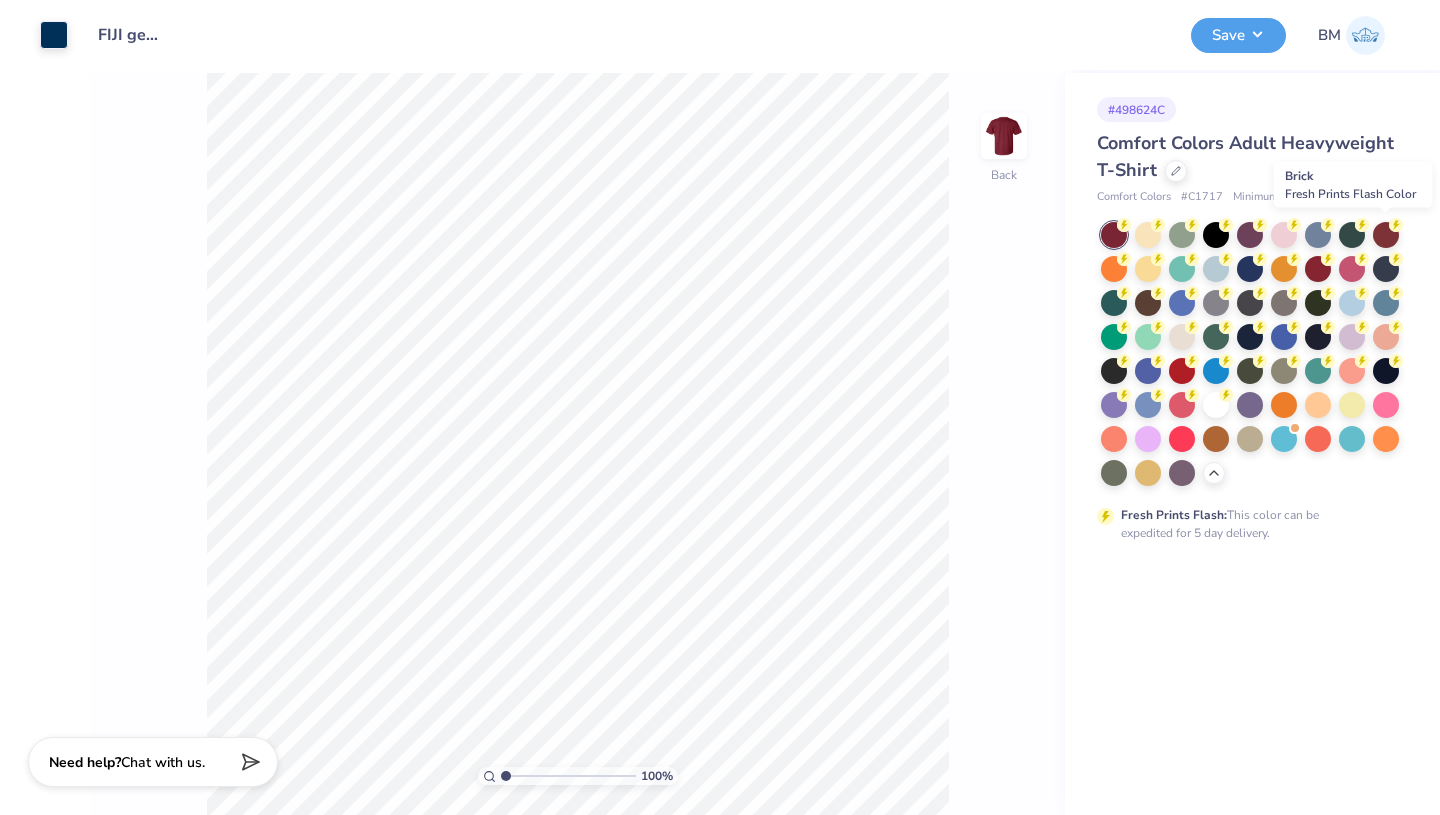 click at bounding box center [1386, 235] 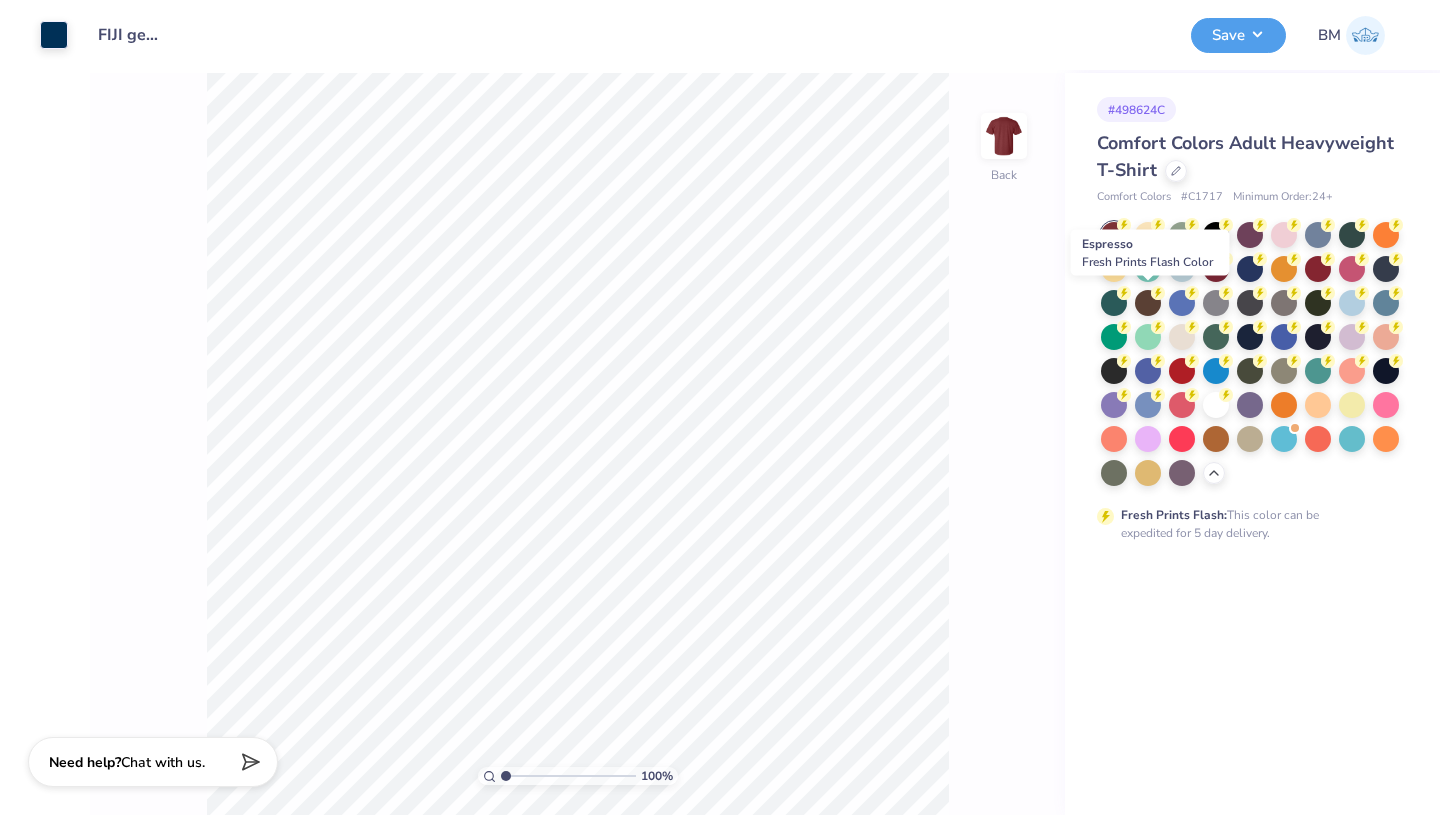 click at bounding box center (1148, 303) 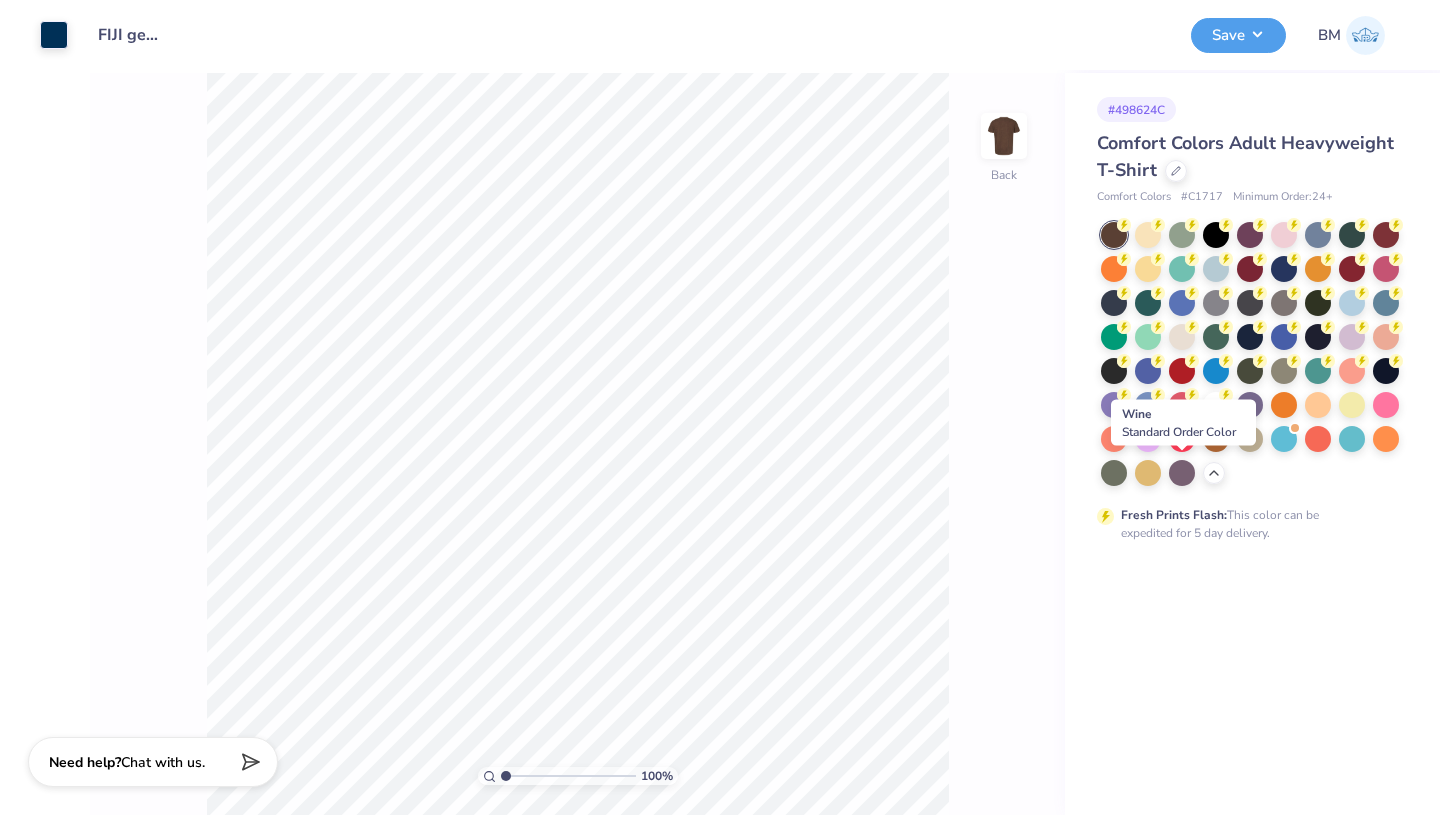 click at bounding box center (1182, 473) 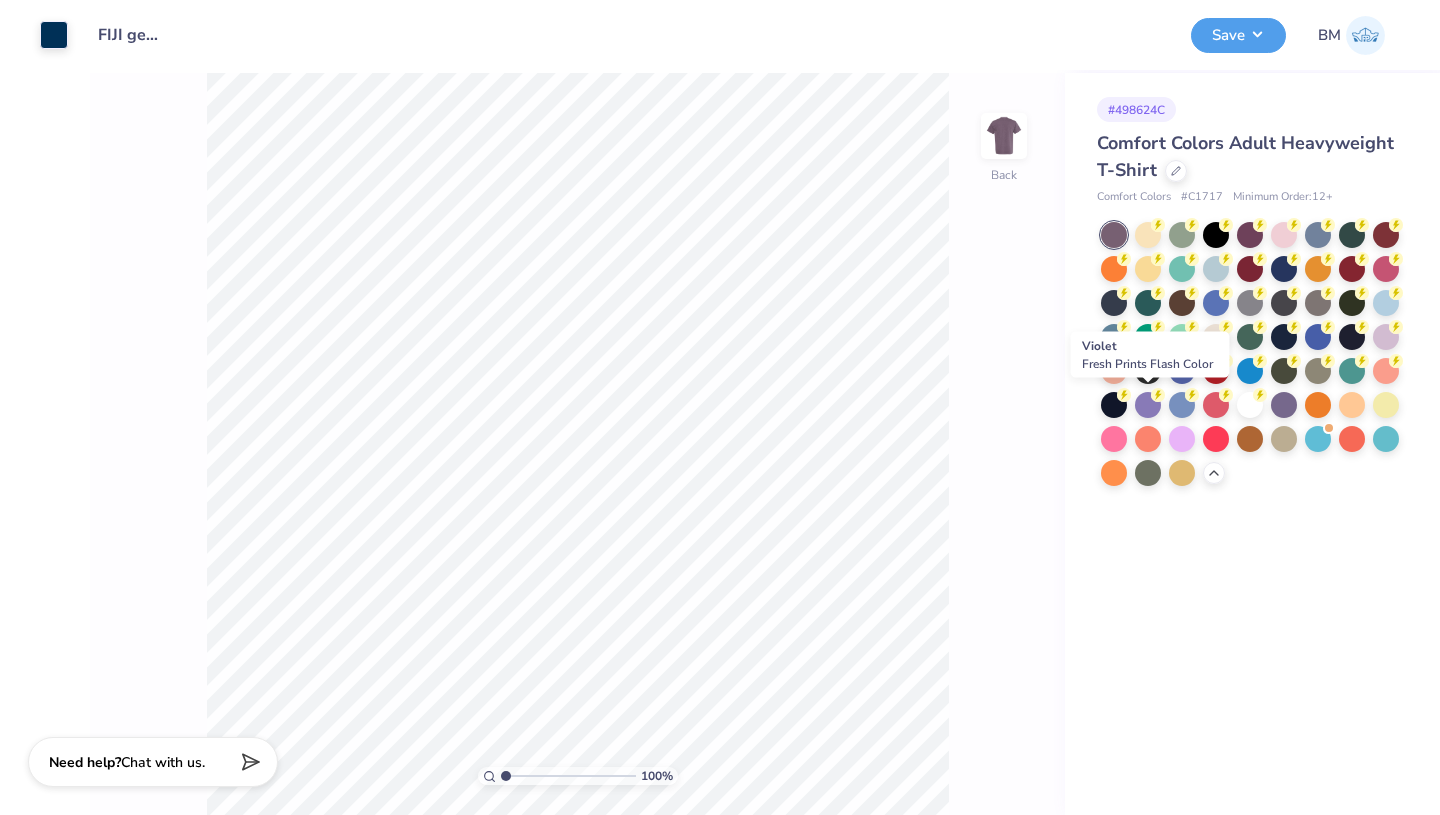 click at bounding box center [1148, 405] 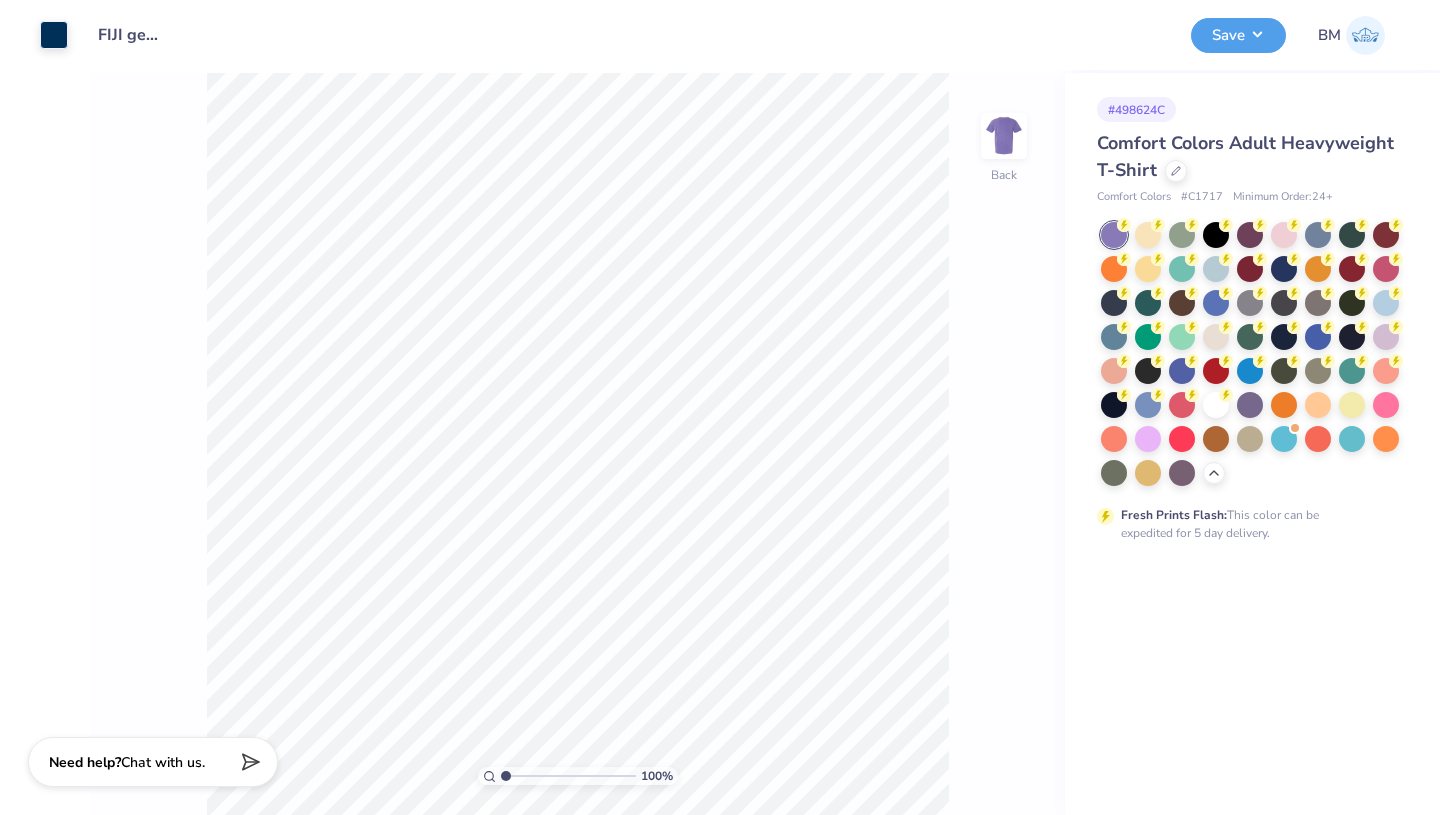 click at bounding box center [1250, 405] 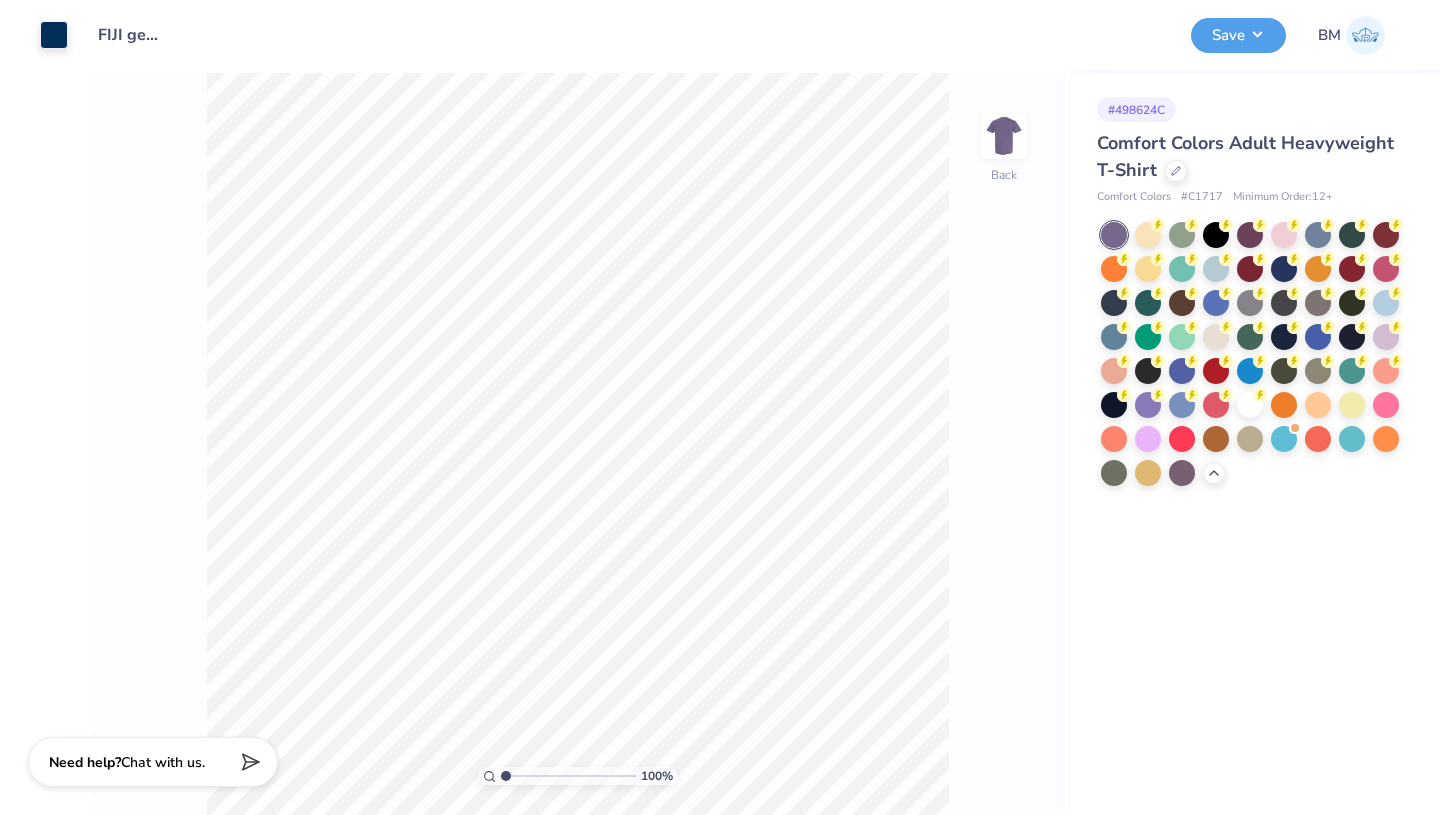 click at bounding box center [1182, 473] 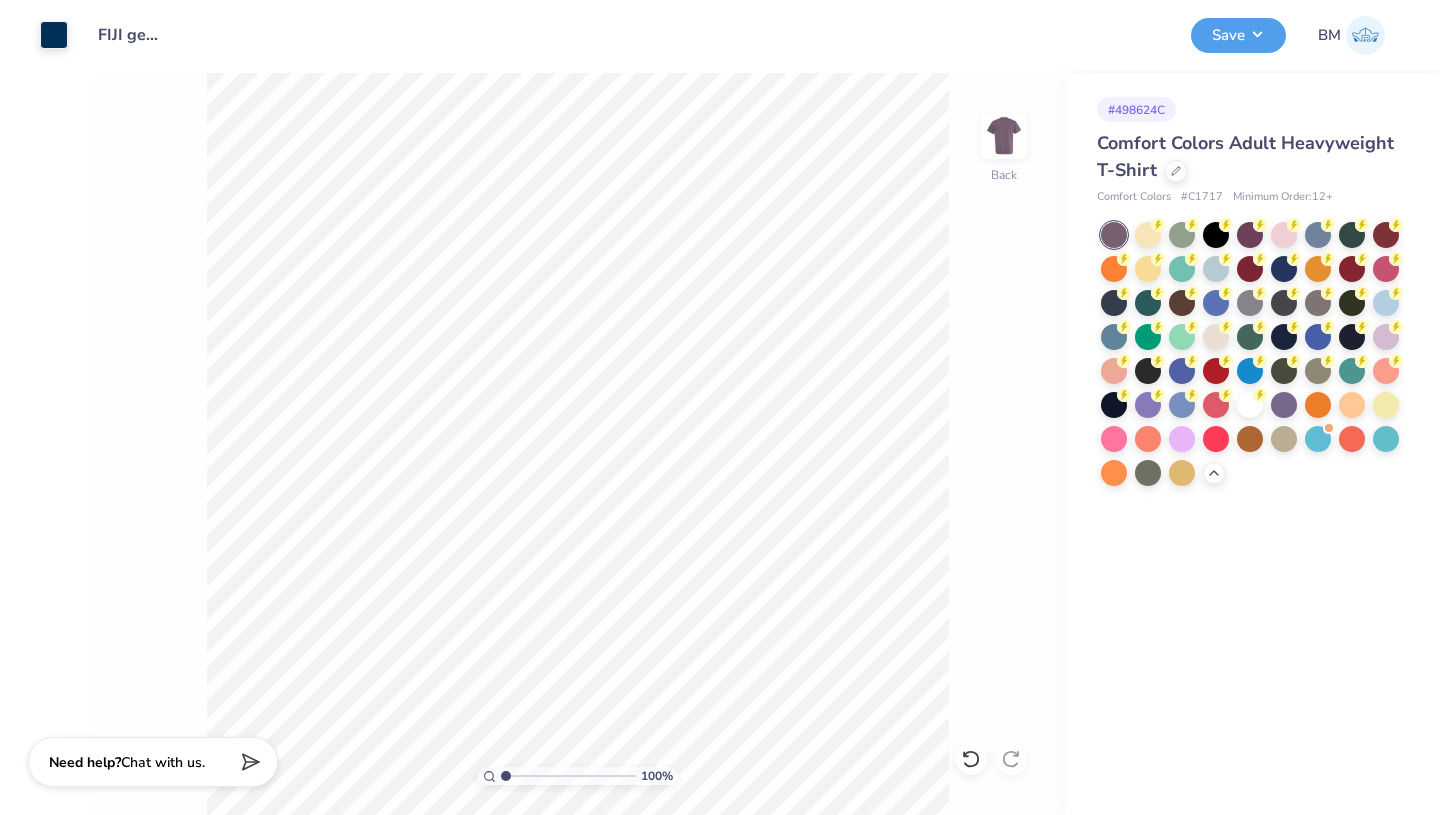 click on "Save" at bounding box center [1238, 35] 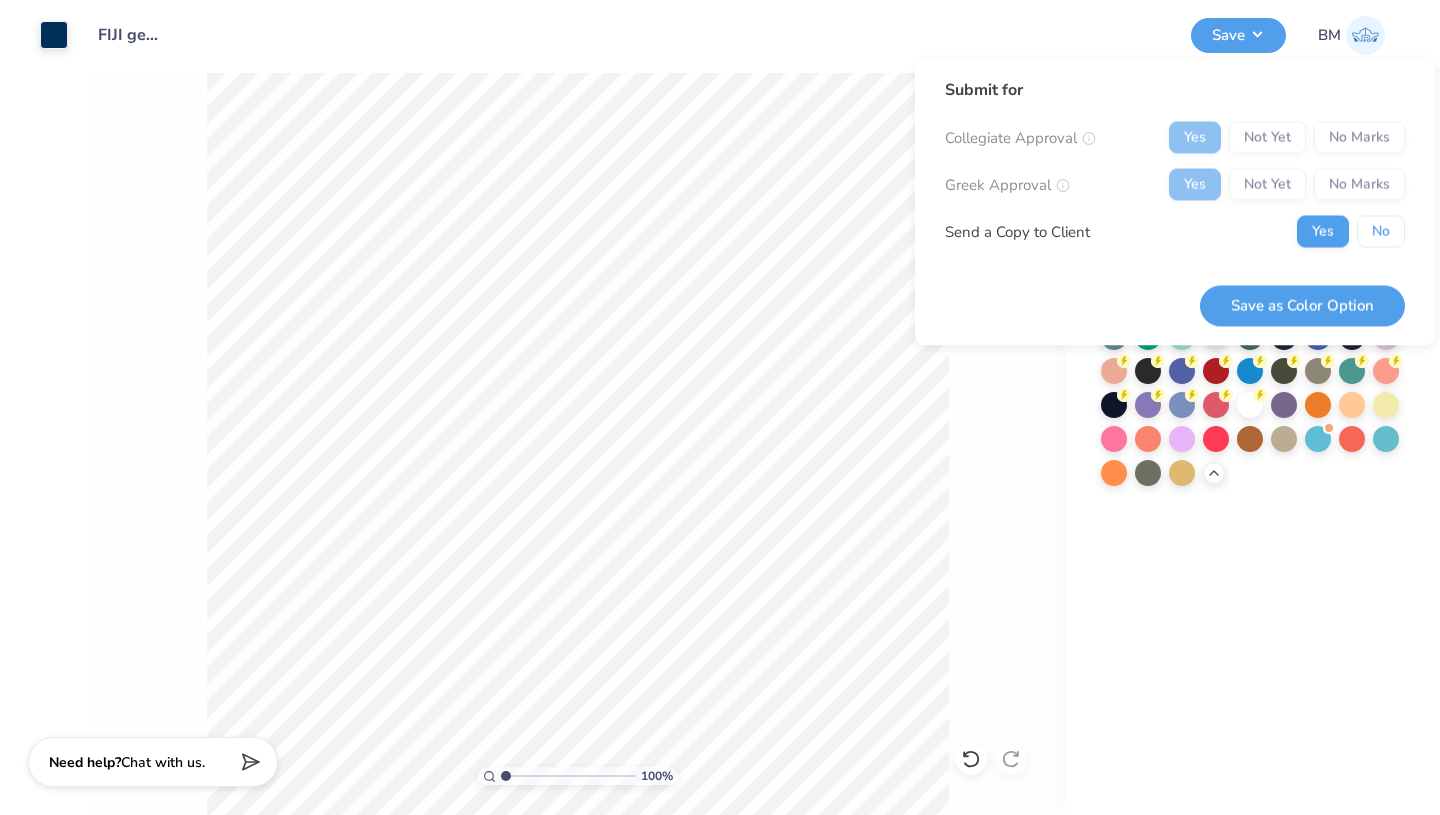 click on "No" at bounding box center [1381, 232] 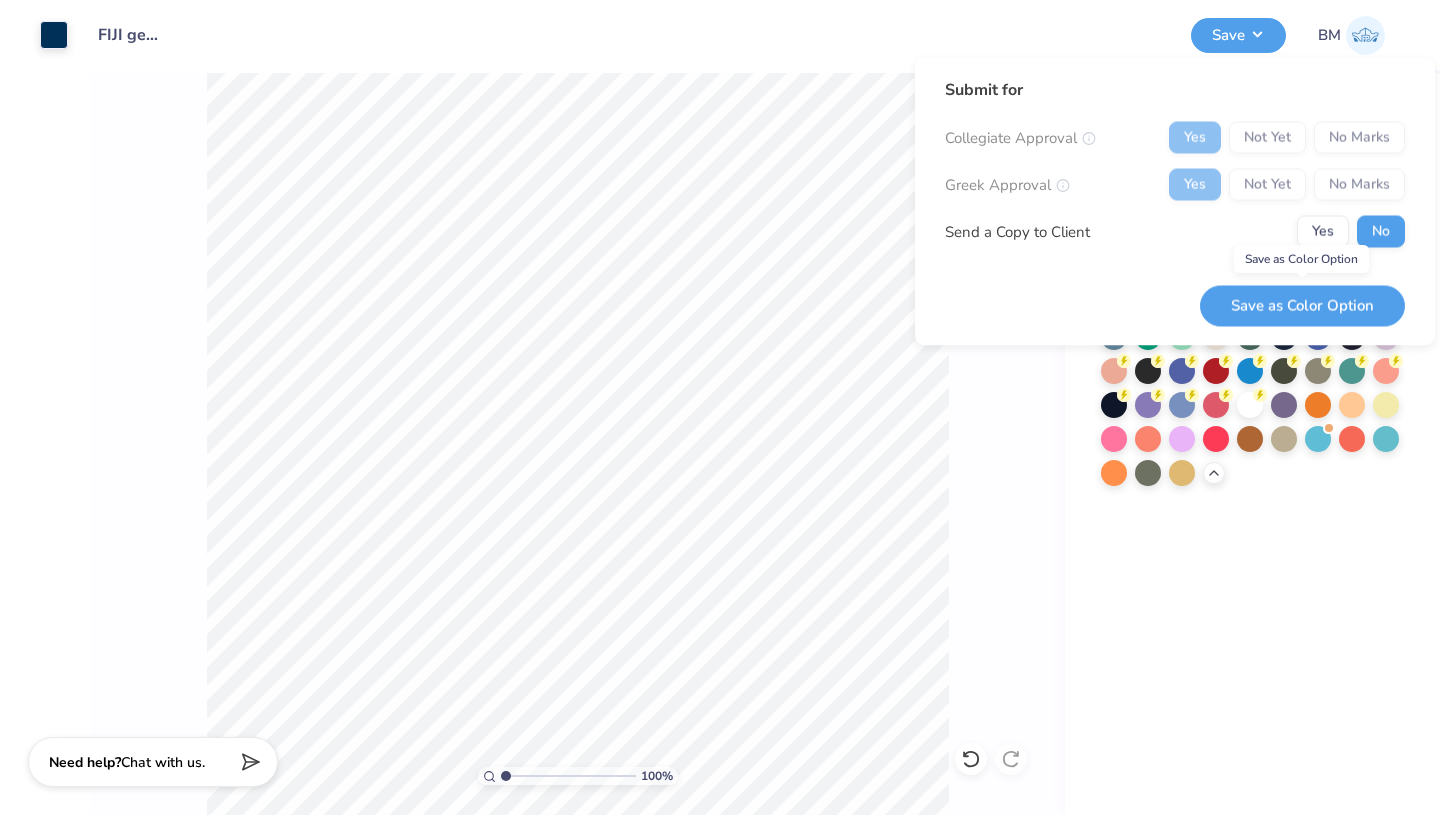 click on "Save as Color Option" at bounding box center [1302, 305] 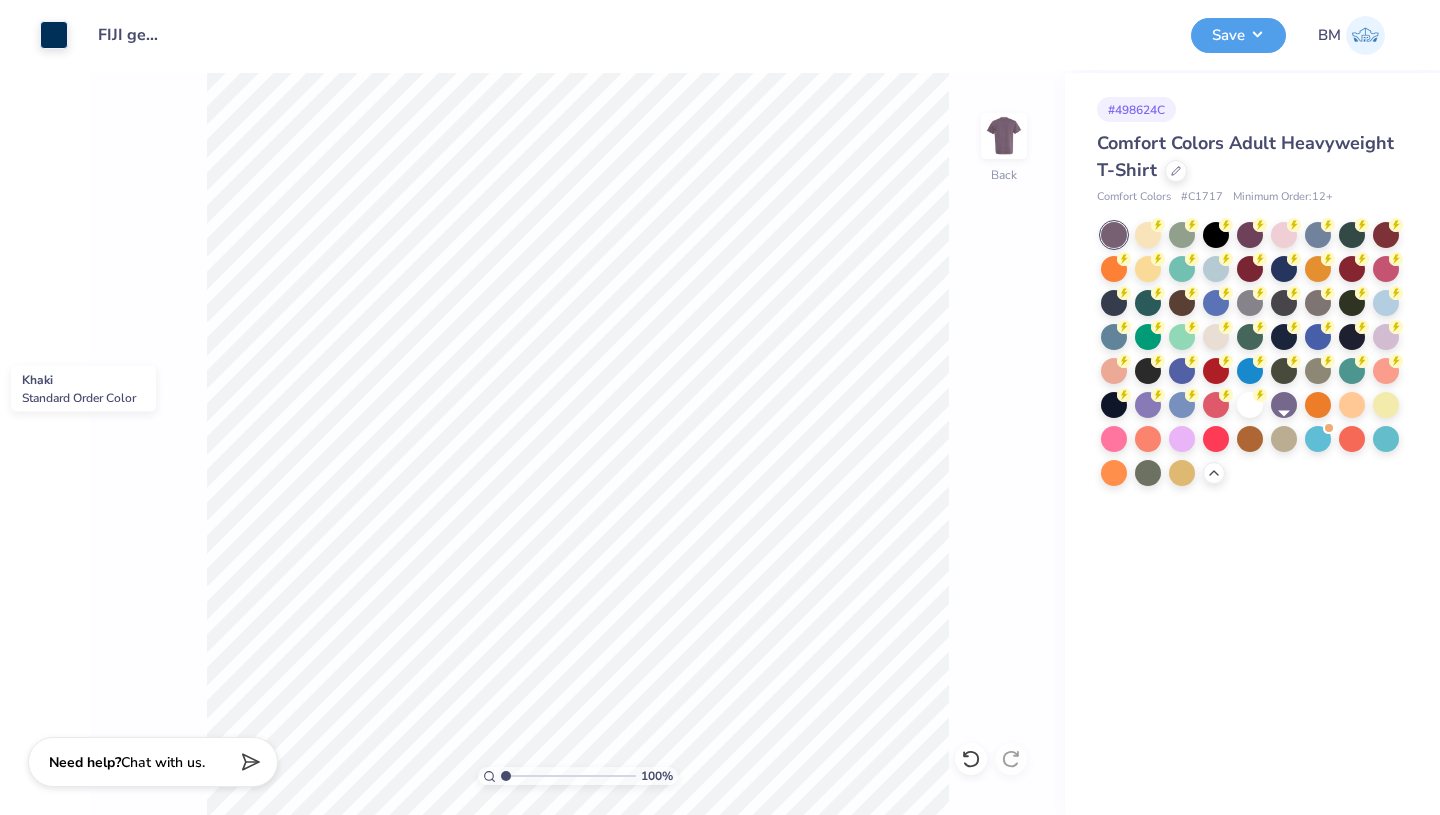 click at bounding box center (1284, 439) 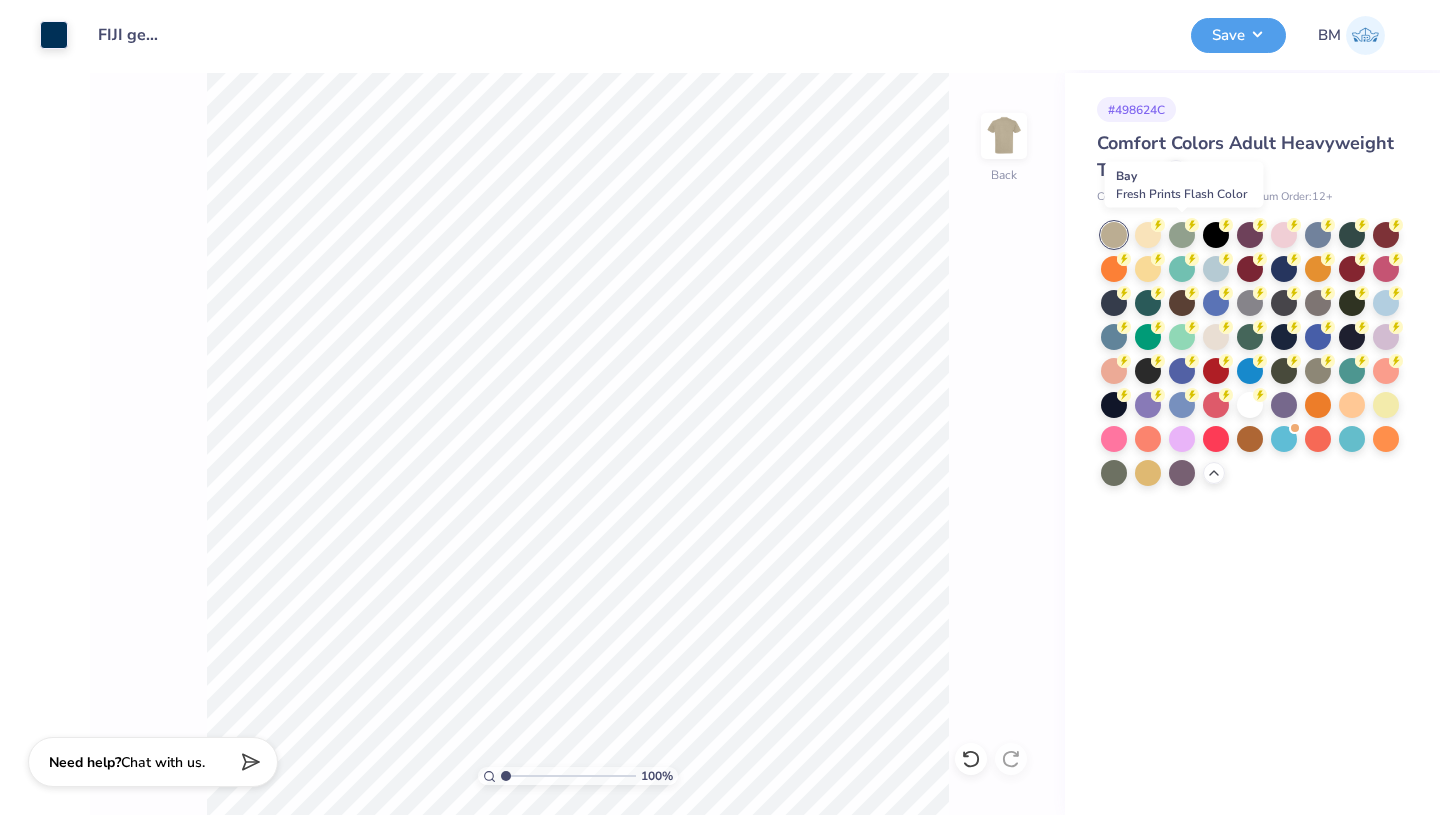 click at bounding box center [1182, 235] 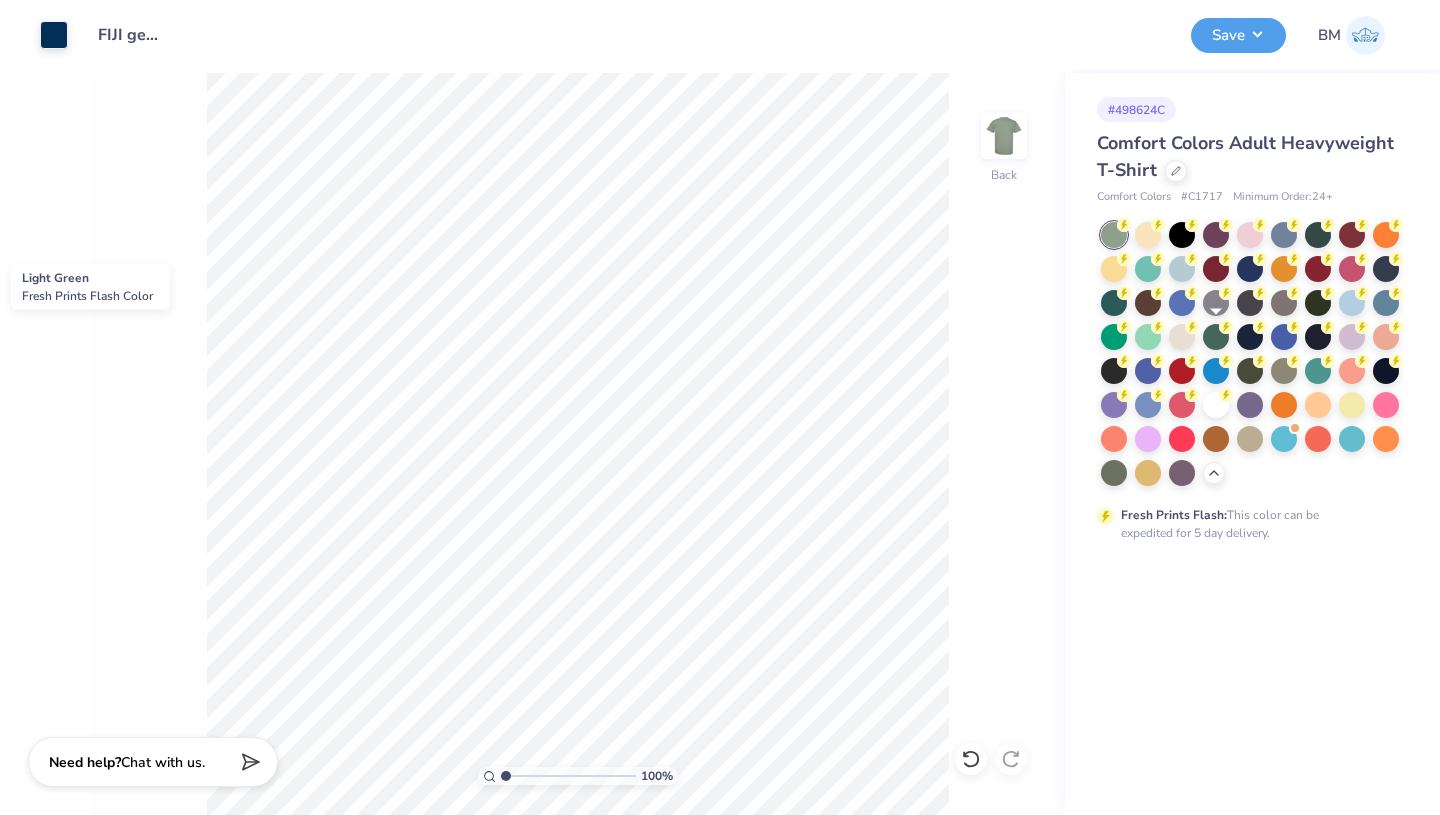 click at bounding box center [1216, 337] 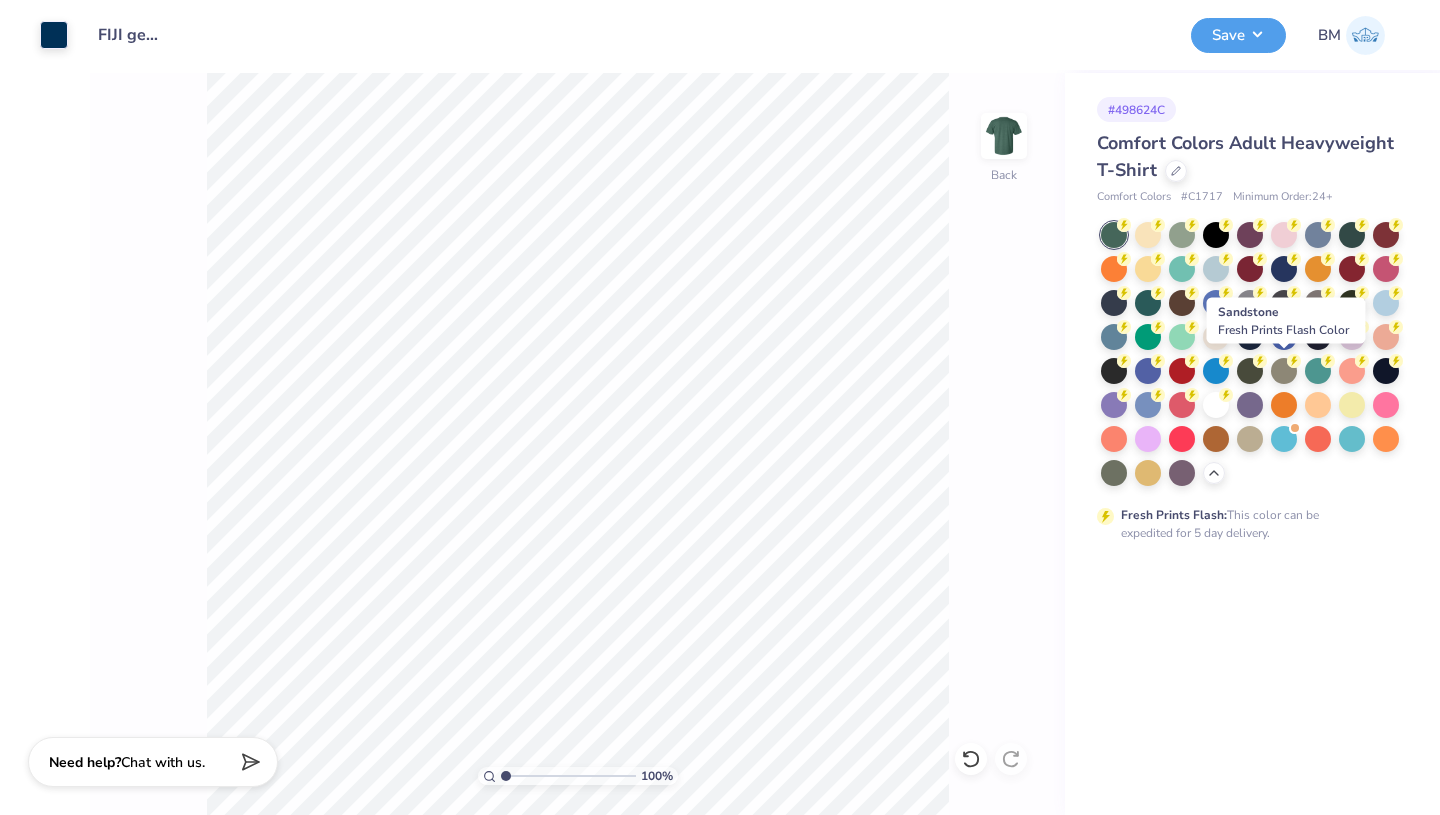 click at bounding box center [1284, 371] 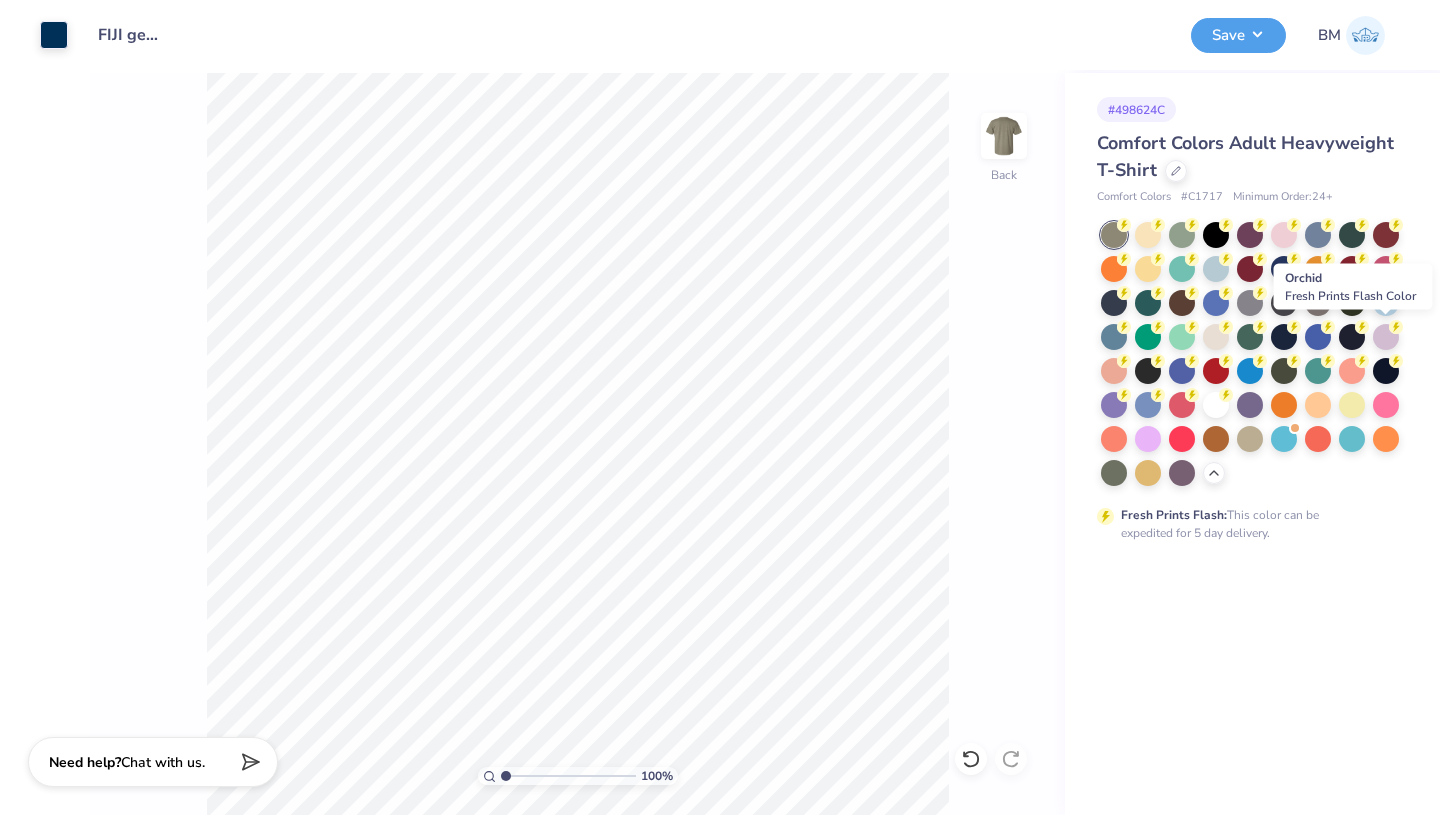 click at bounding box center (1386, 337) 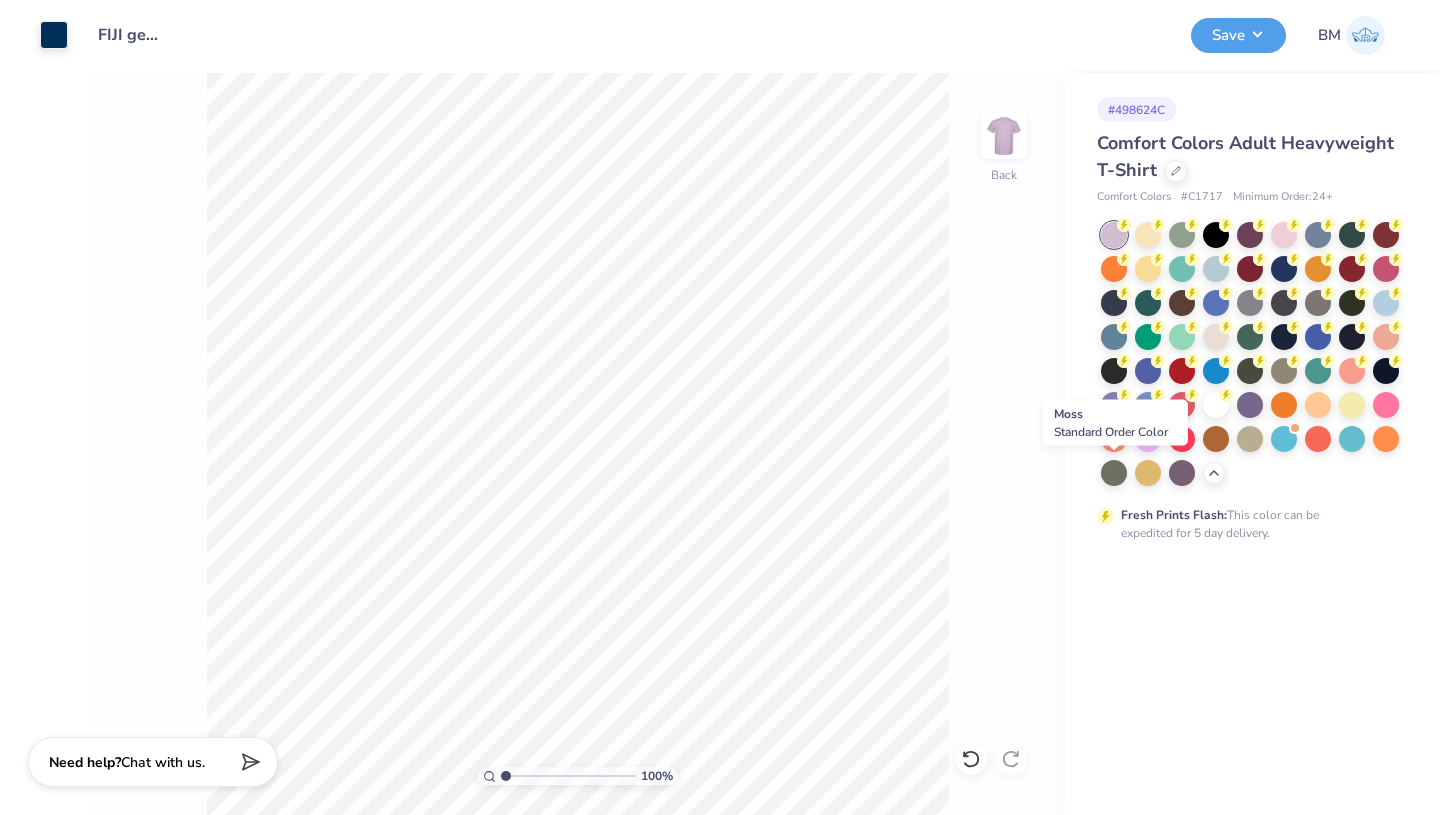 click at bounding box center [1114, 473] 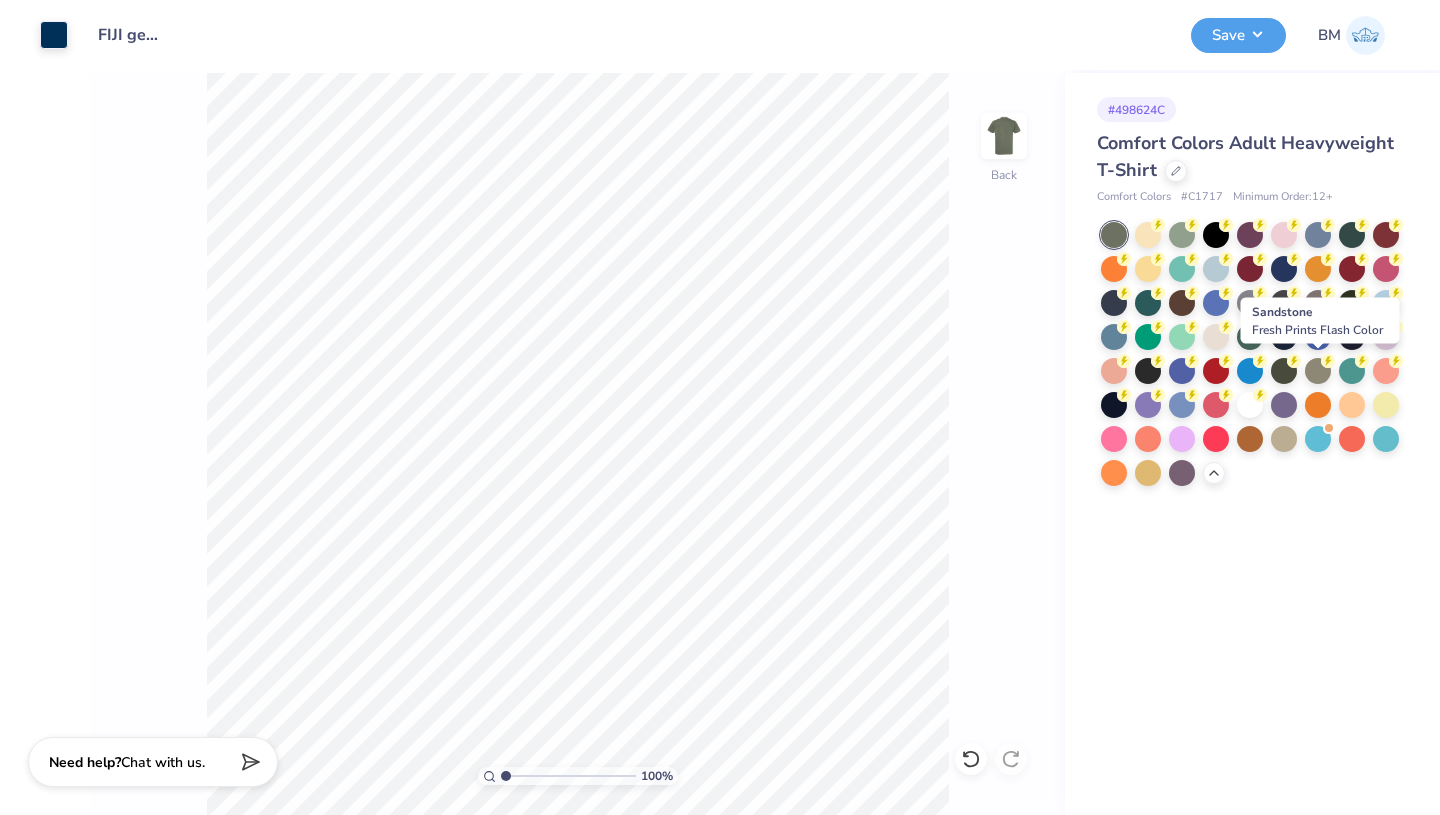 click at bounding box center [1318, 371] 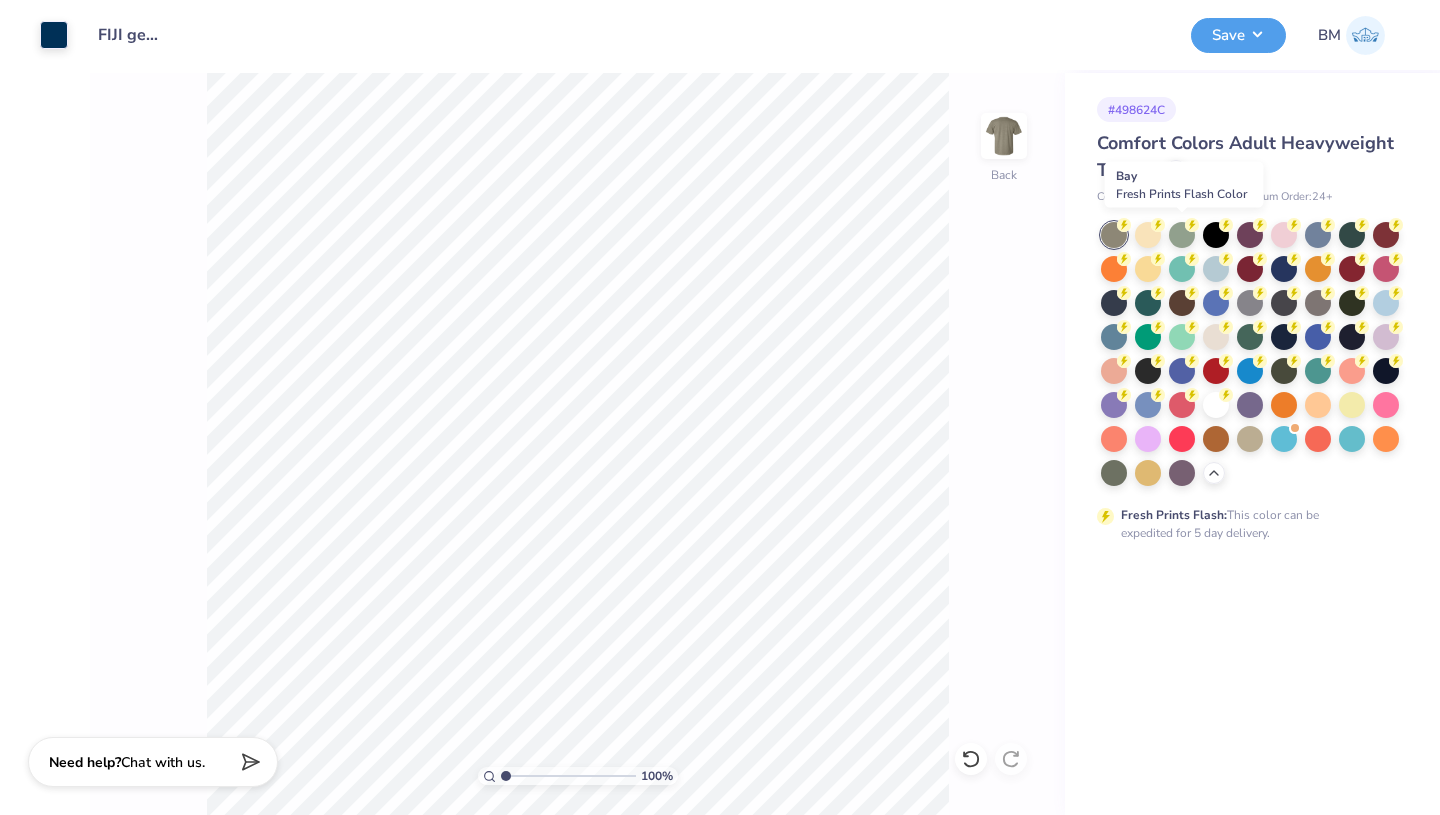 click at bounding box center [1182, 235] 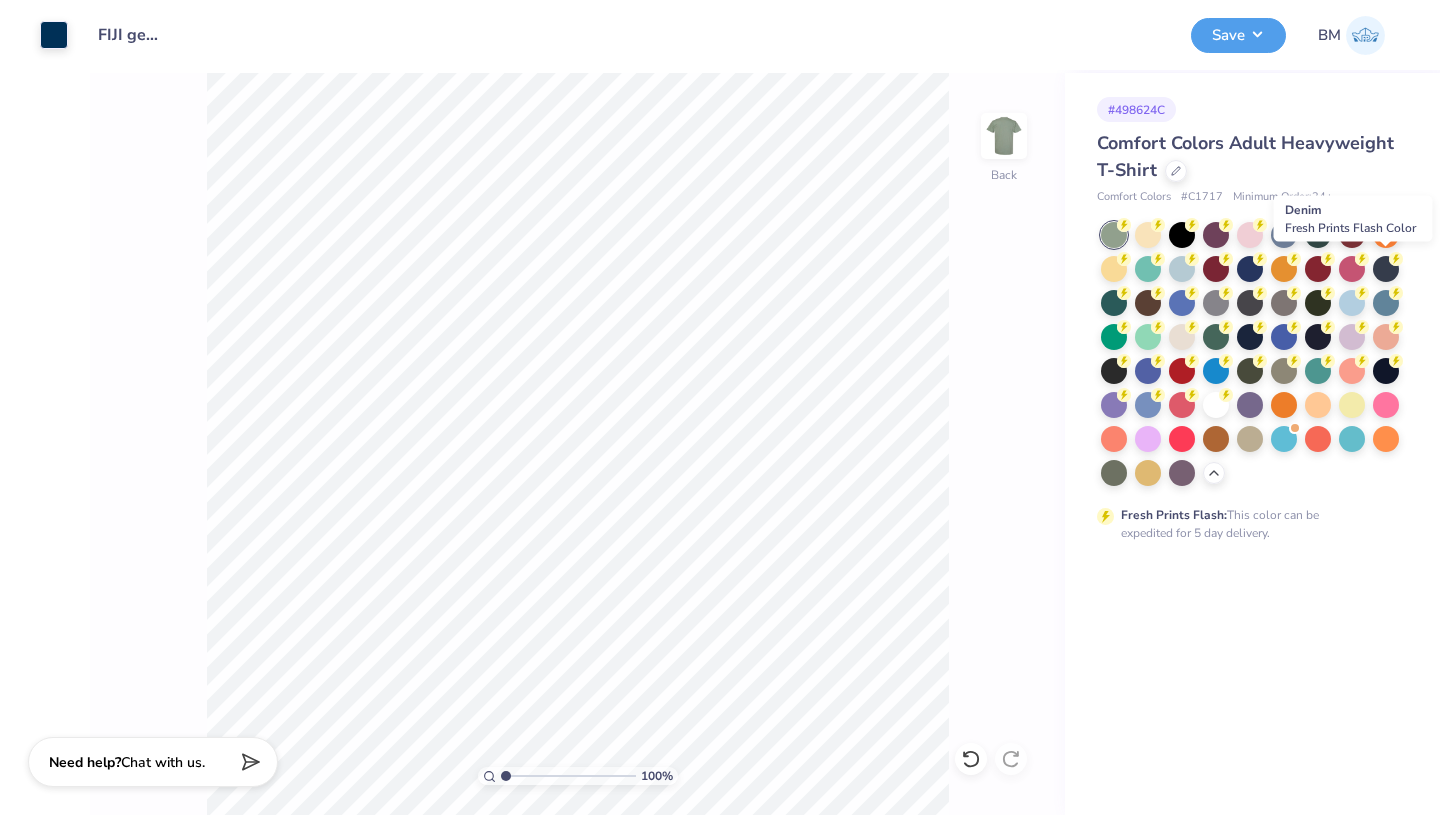 click at bounding box center [1386, 269] 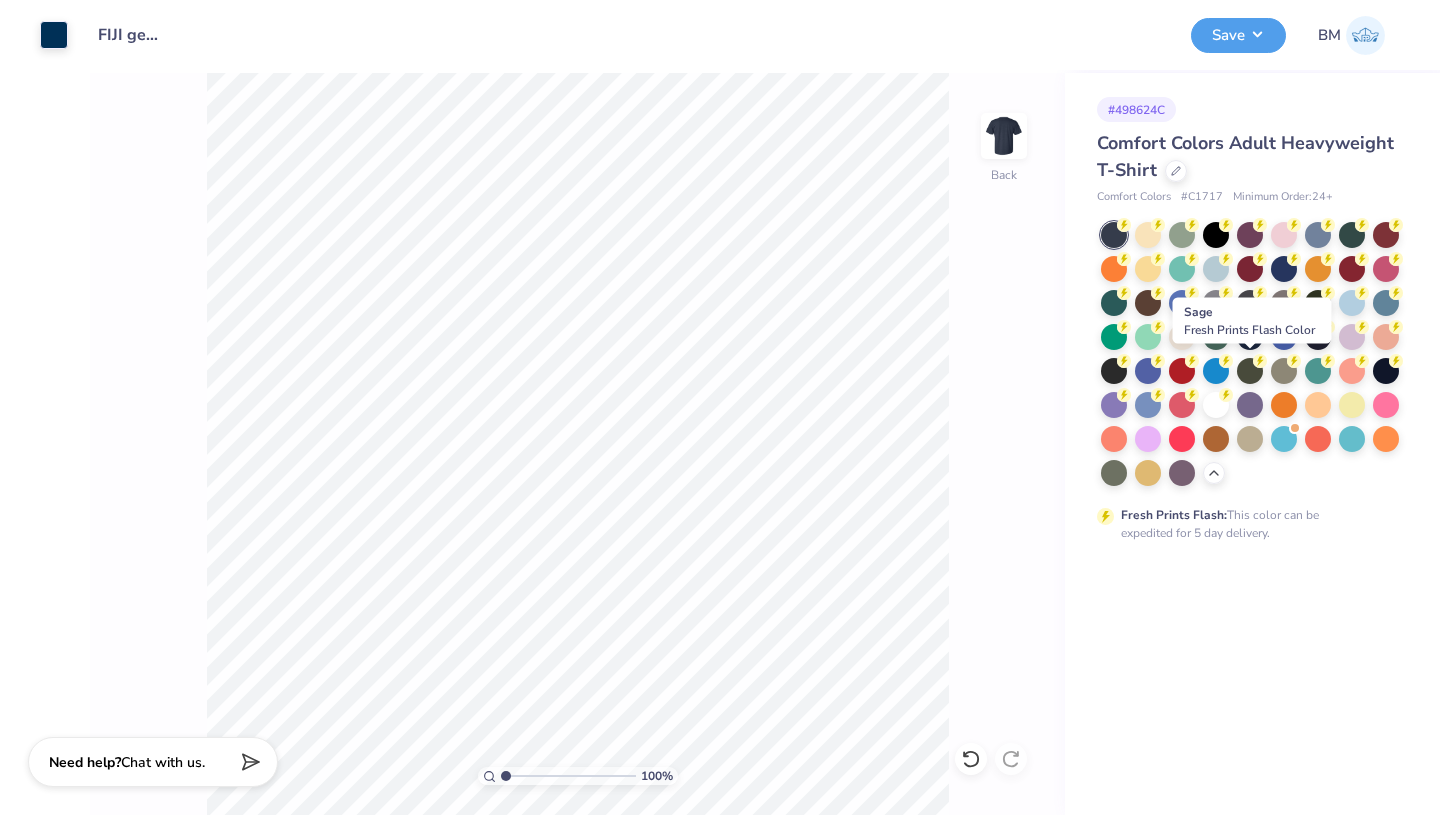 click at bounding box center (1250, 371) 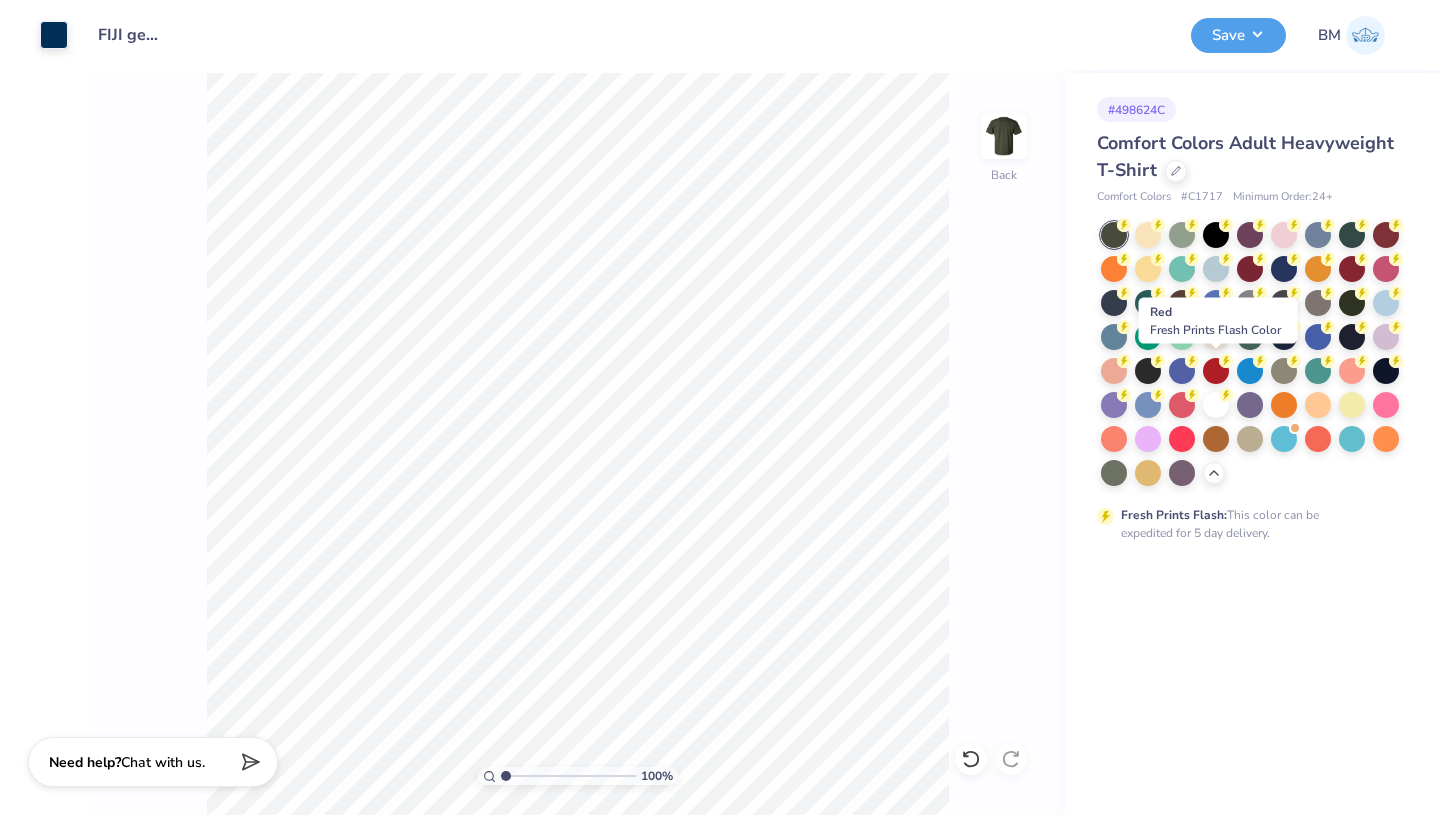 click at bounding box center [1216, 371] 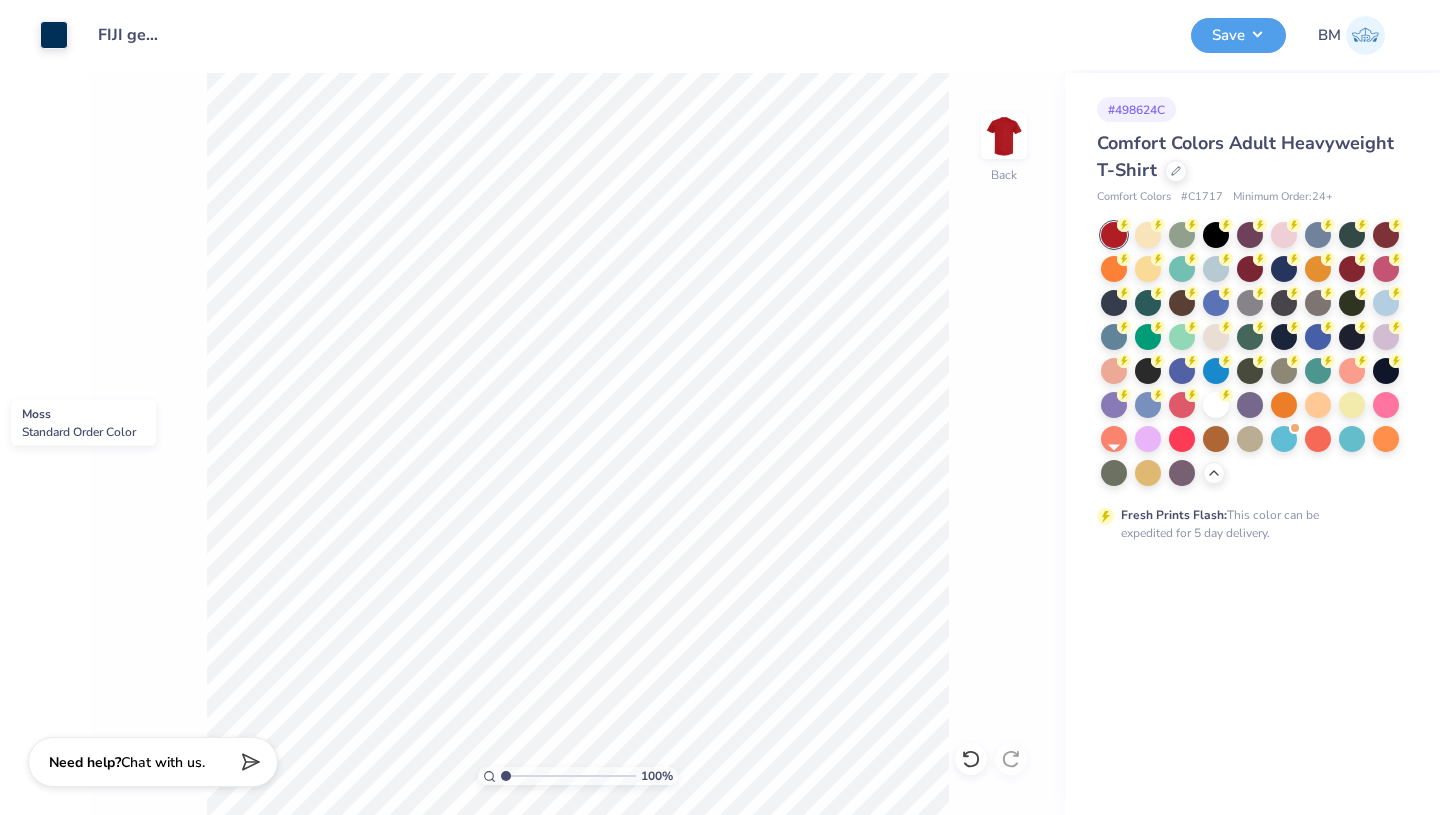 click at bounding box center [1114, 473] 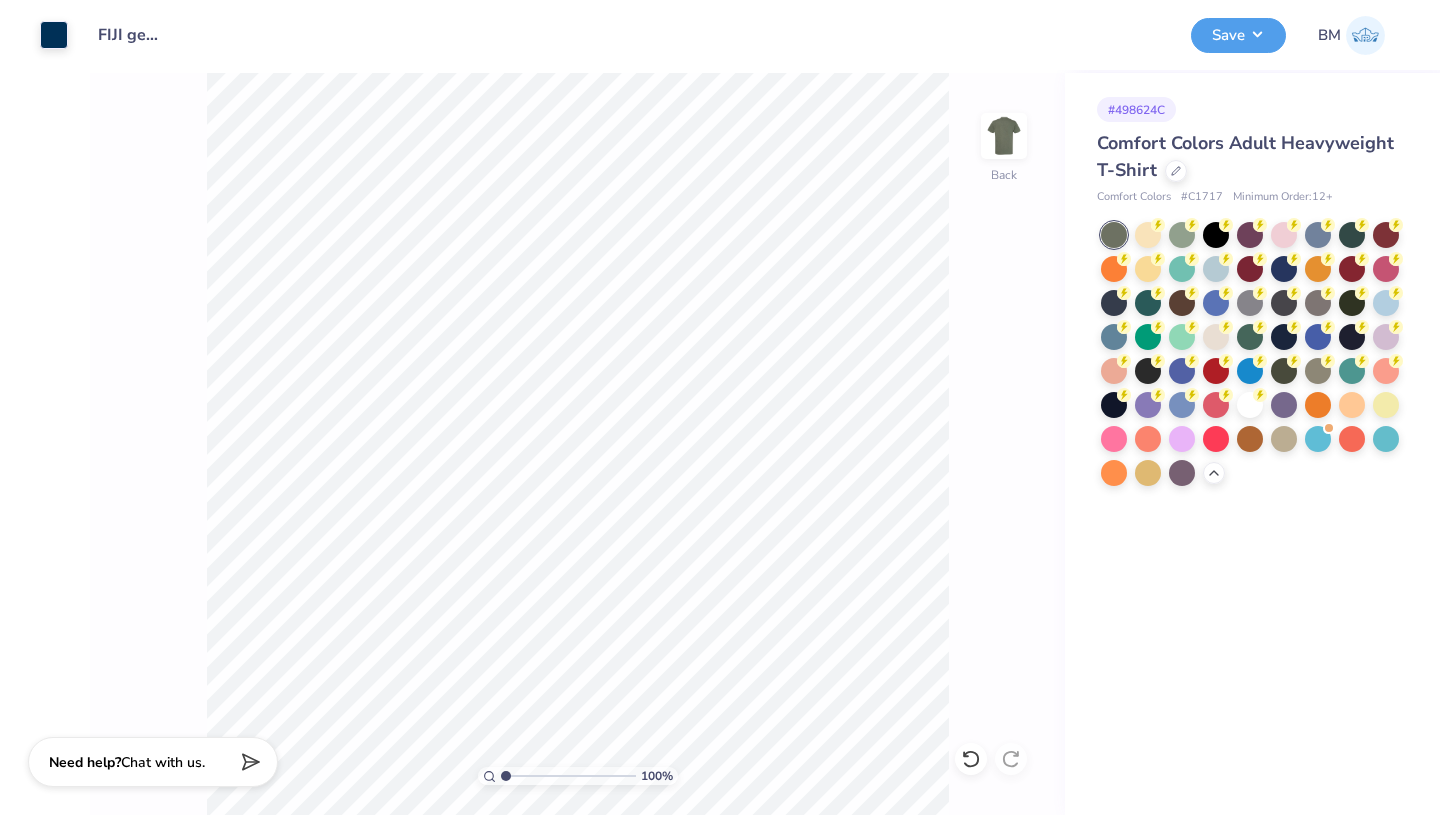 click on "Save" at bounding box center (1238, 35) 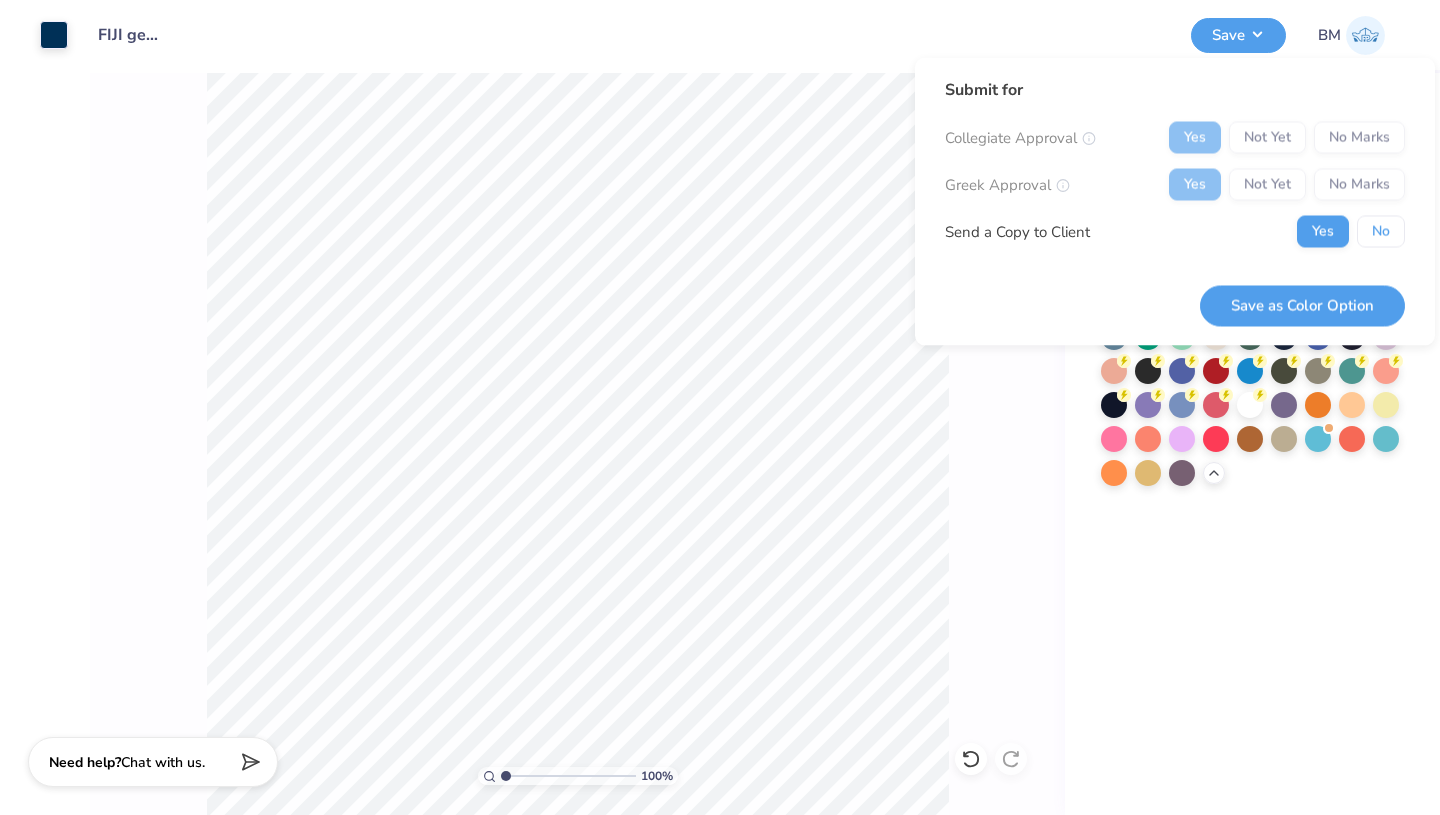 click on "No" at bounding box center [1381, 232] 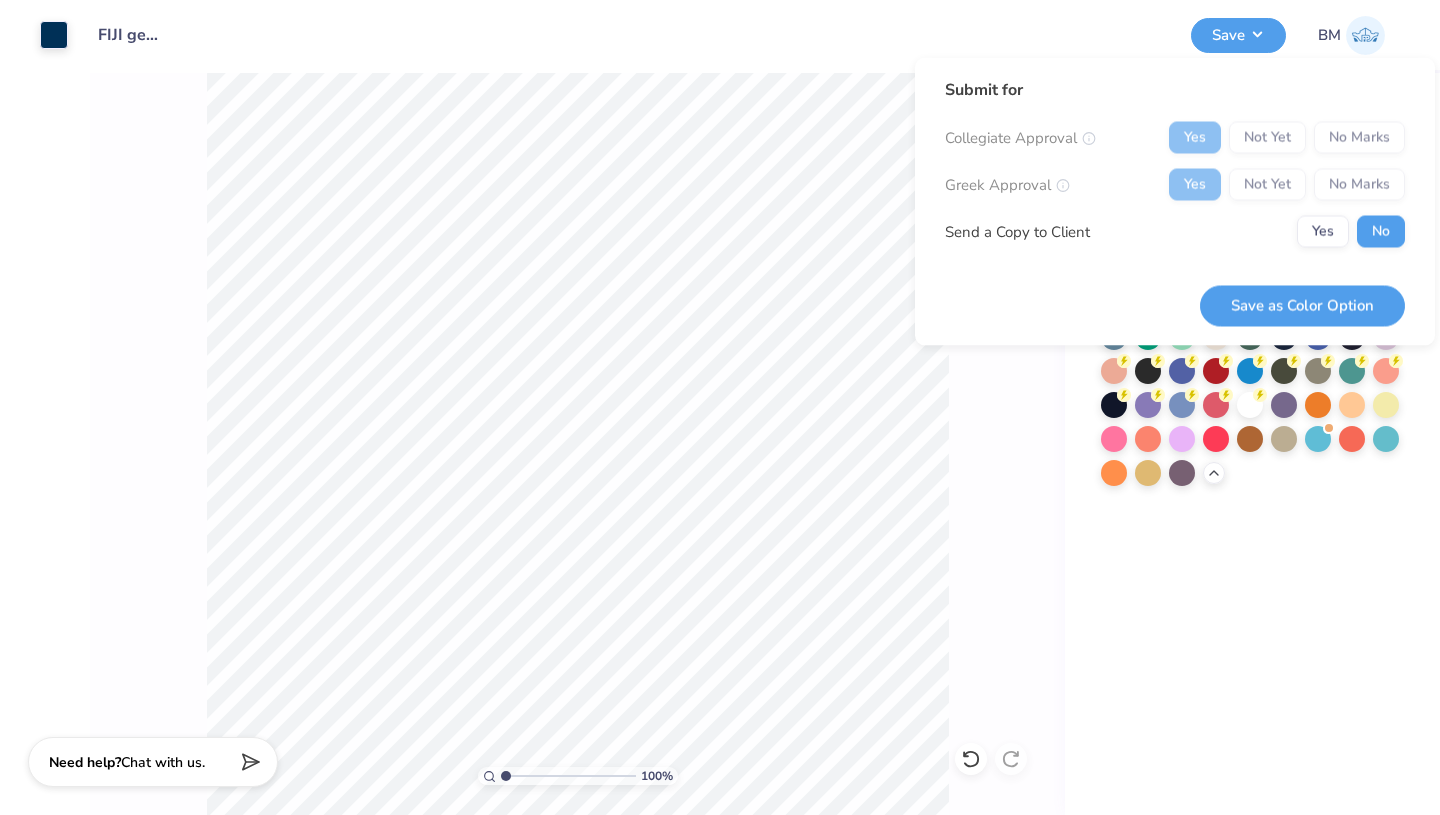 click on "Save as Color Option" at bounding box center (1302, 305) 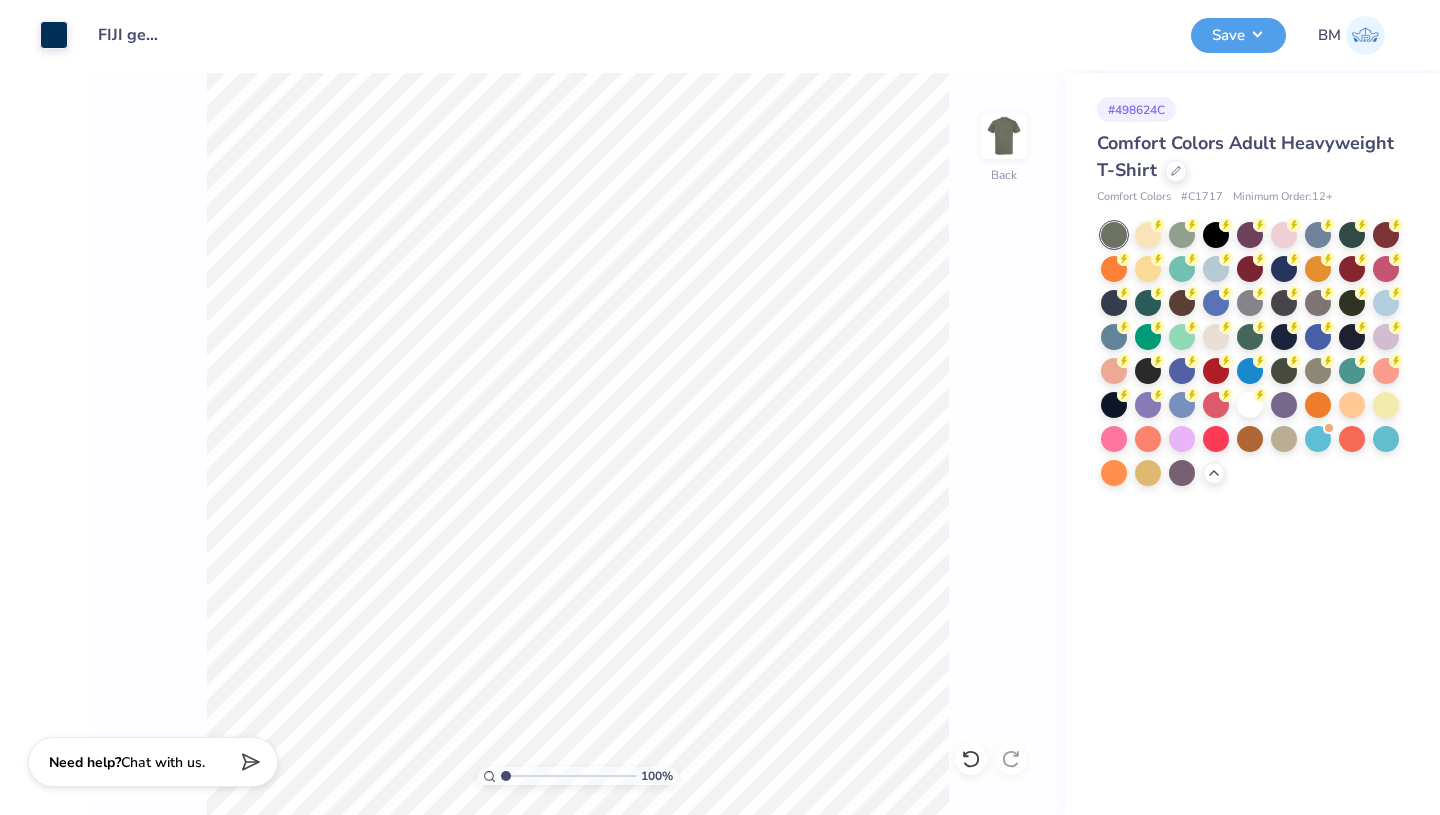 click 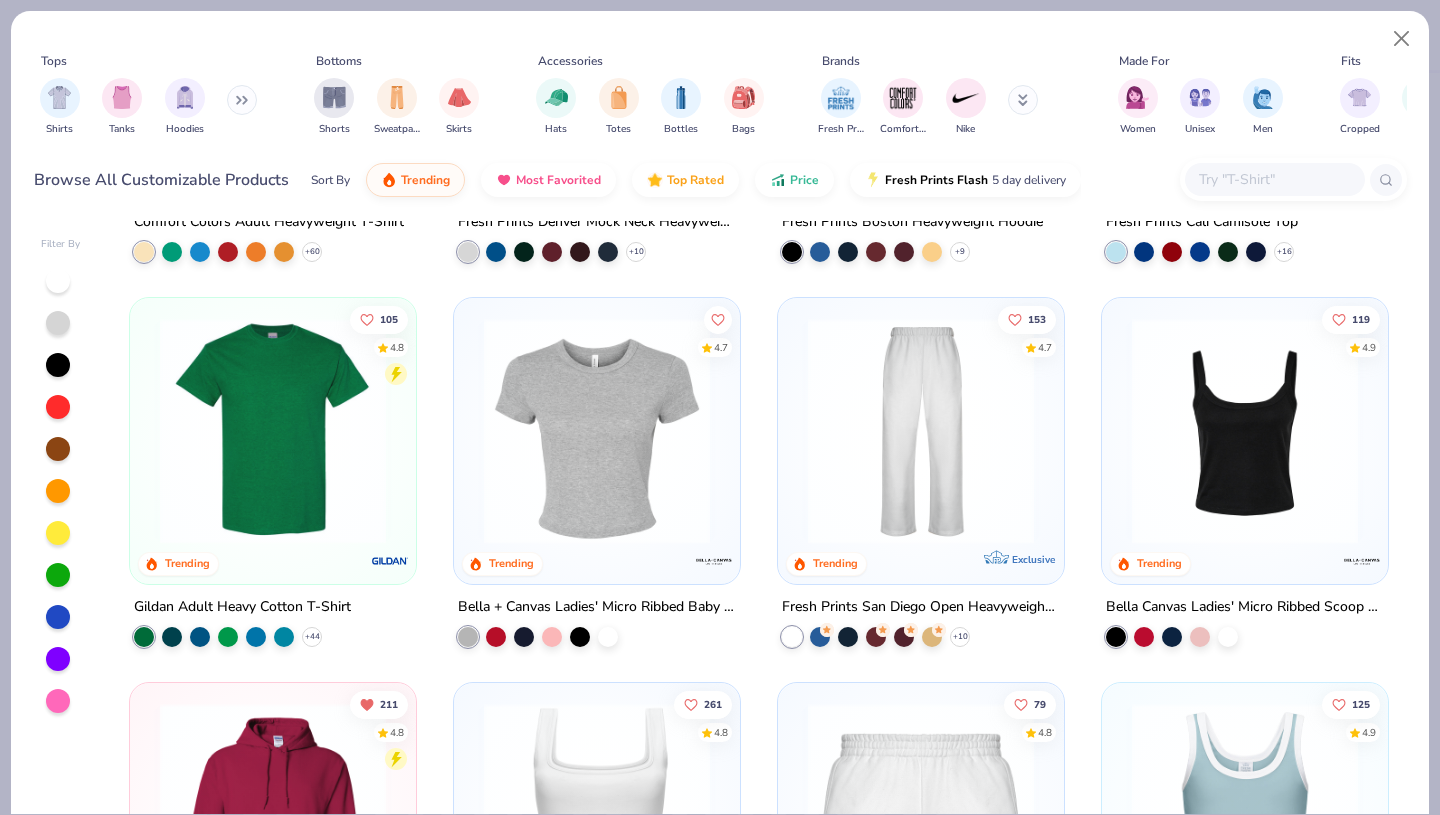 scroll, scrollTop: 766, scrollLeft: 0, axis: vertical 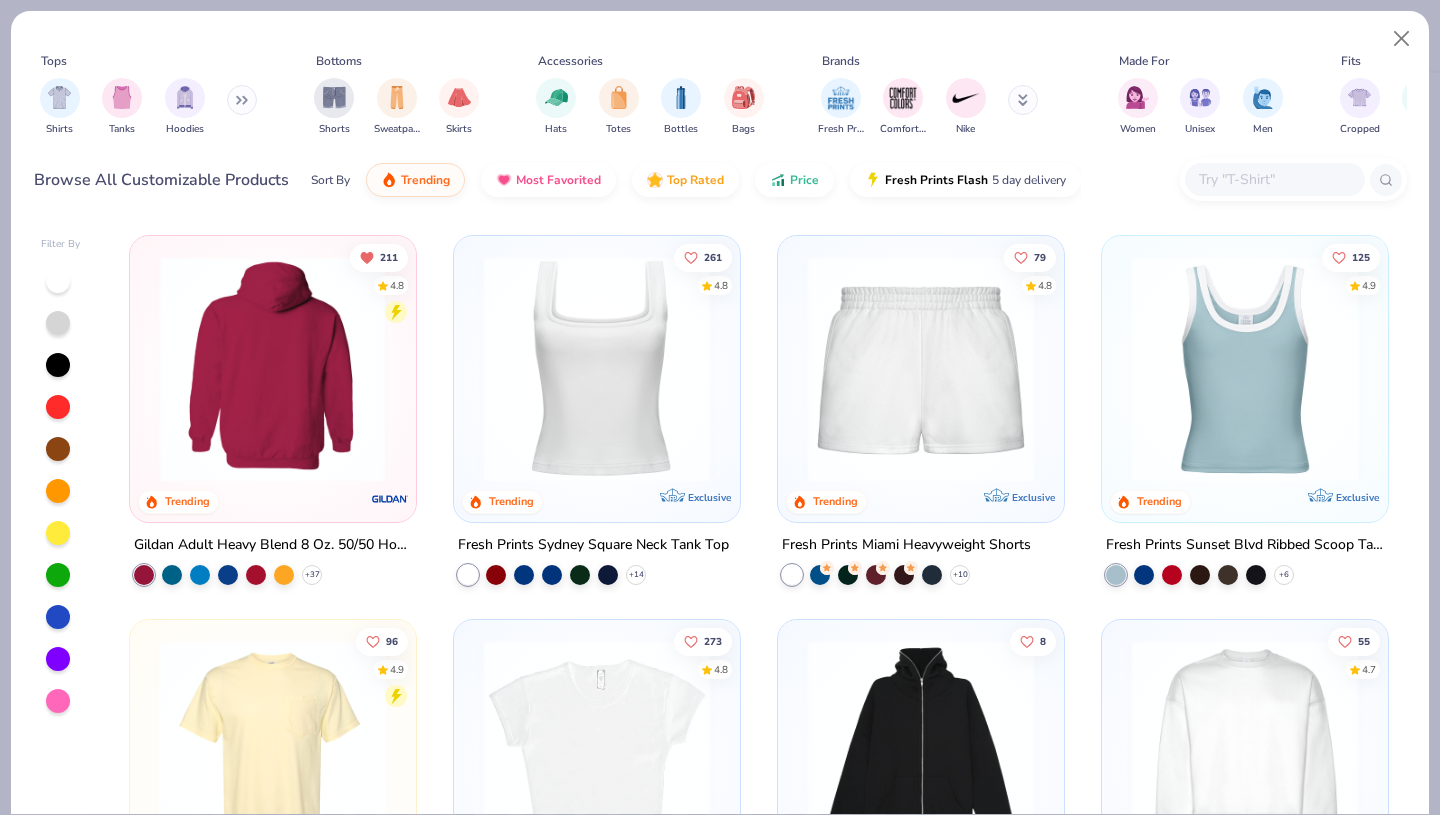click at bounding box center (273, 368) 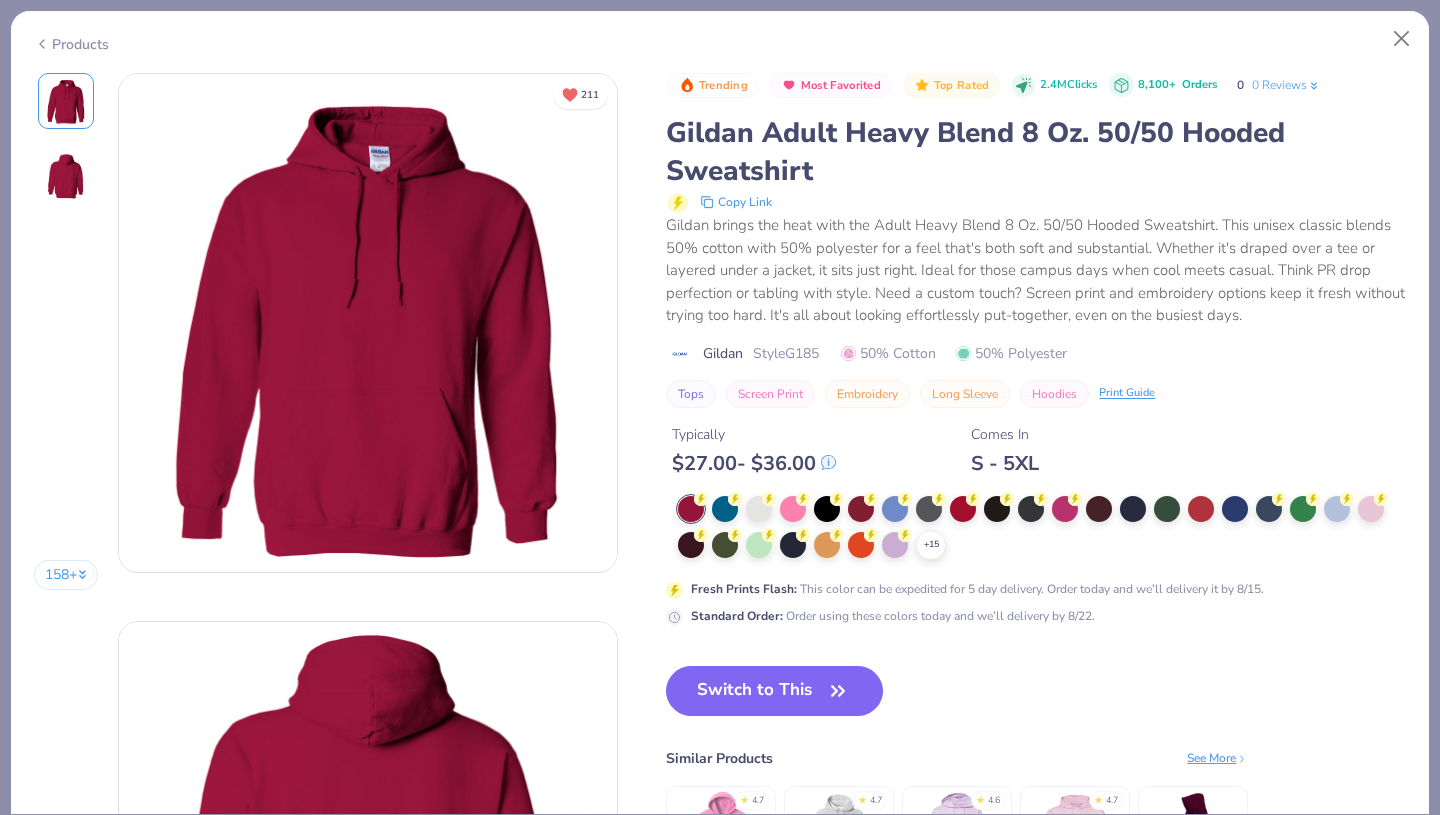 click 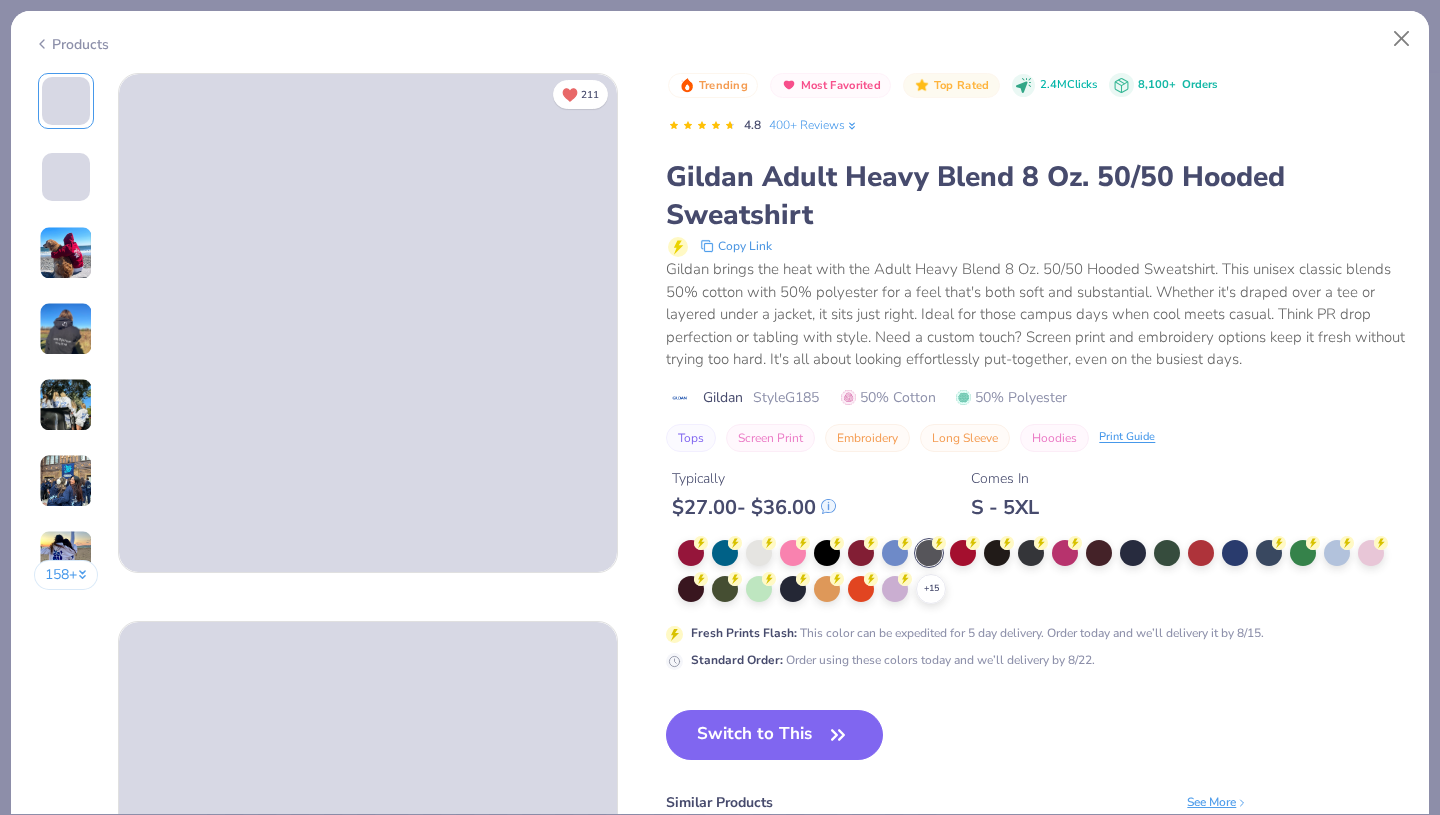 click 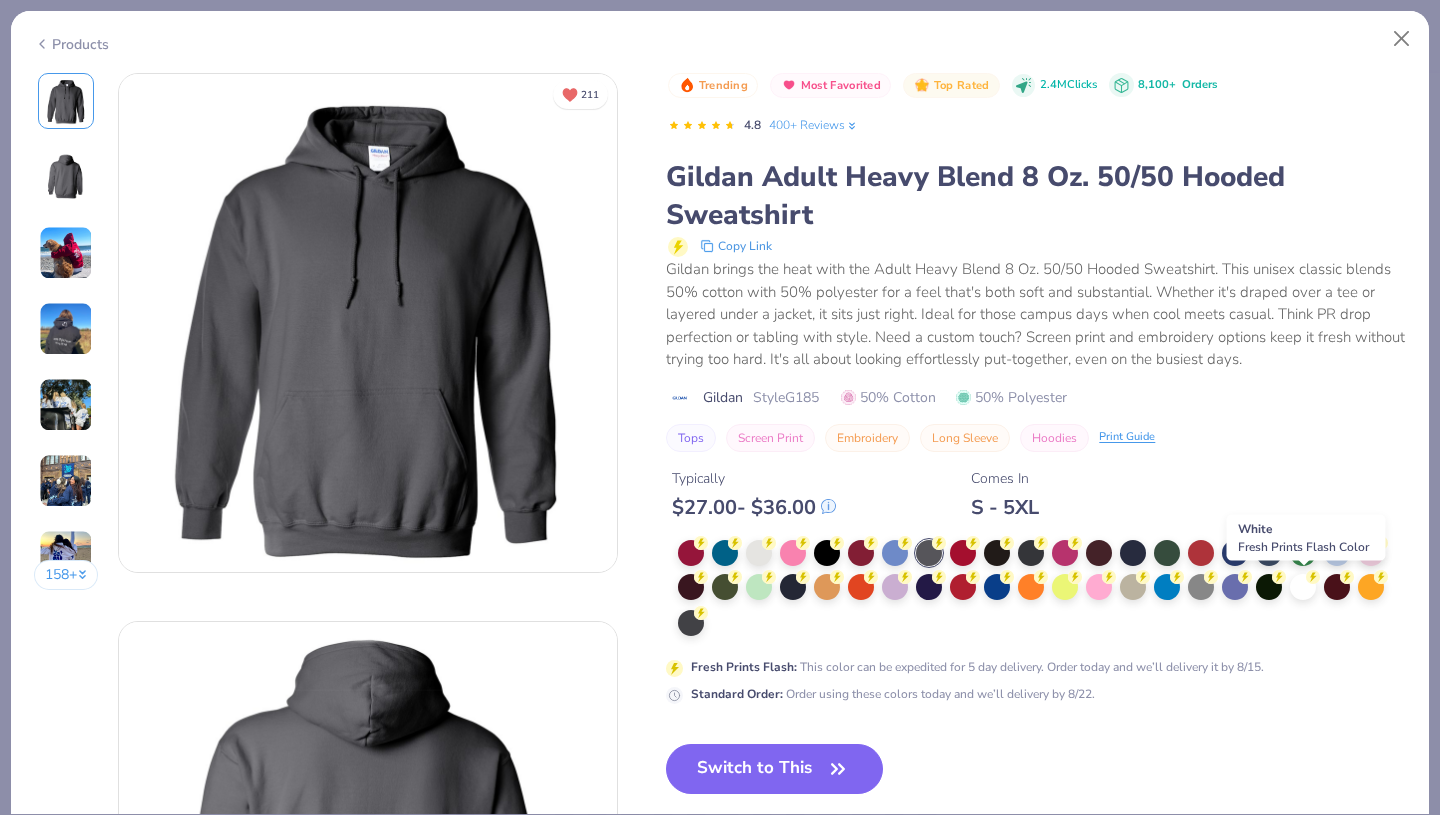 click at bounding box center (1303, 587) 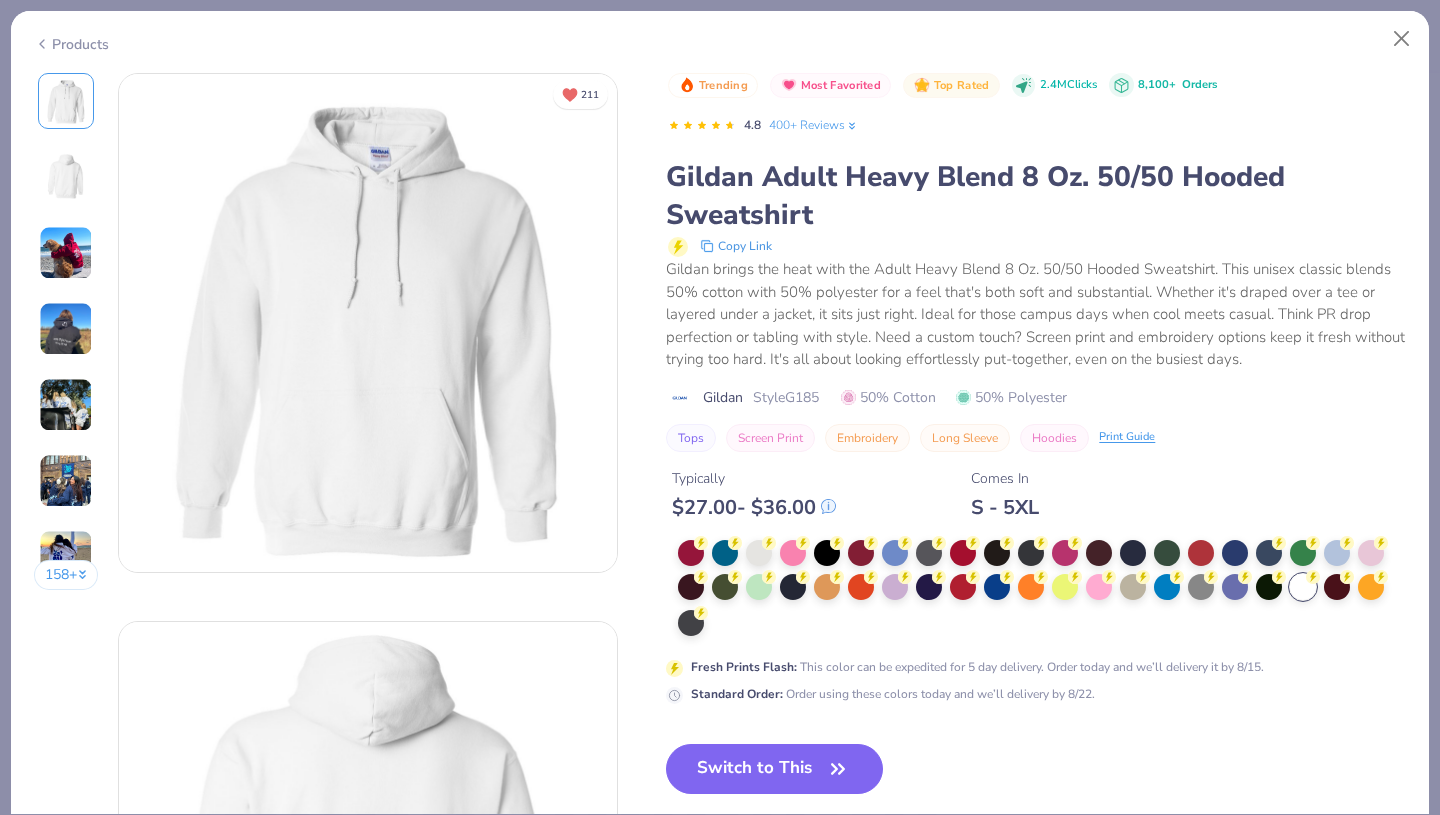 click on "Switch to This" at bounding box center [774, 769] 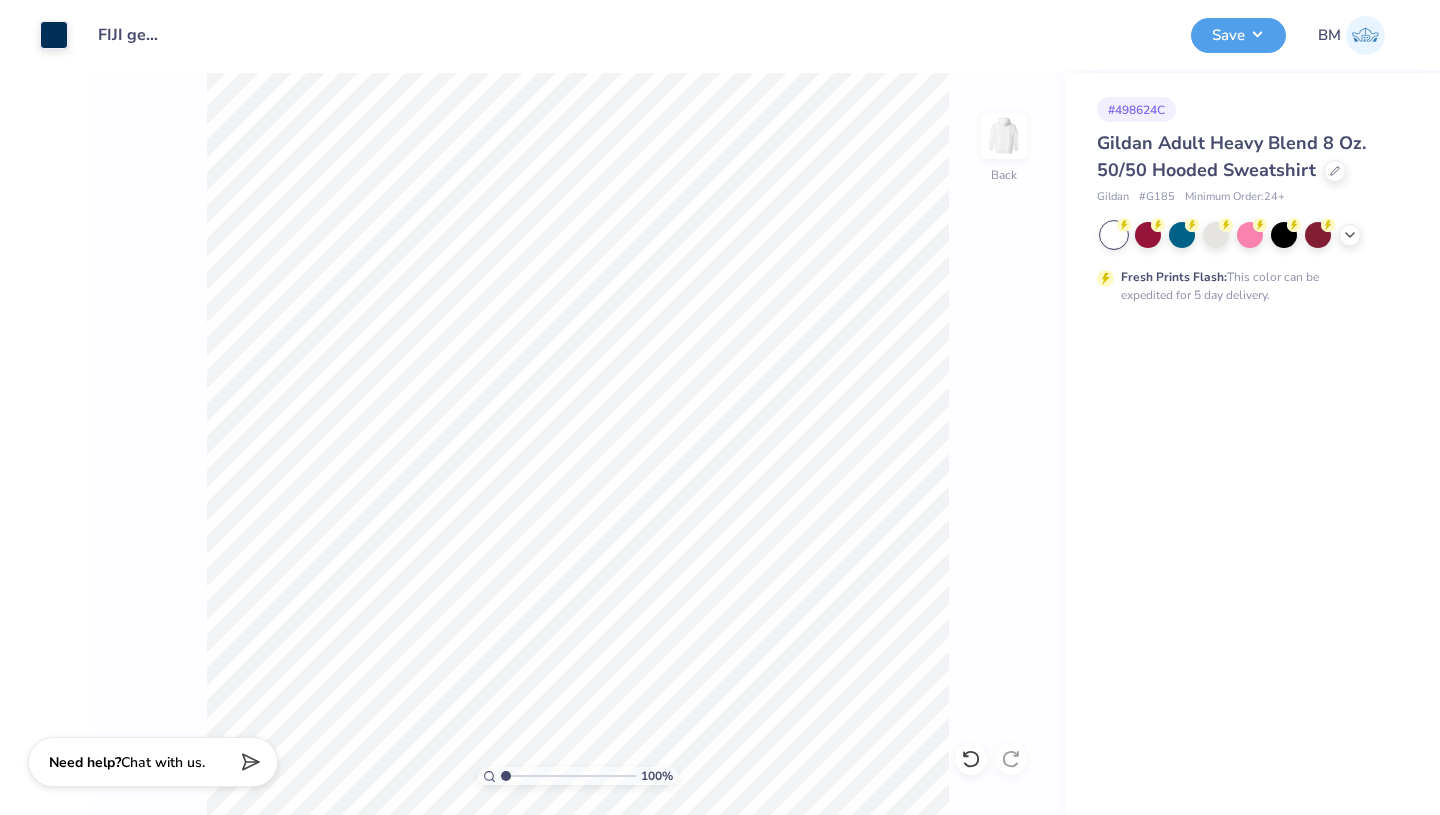 click on "Save" at bounding box center (1238, 35) 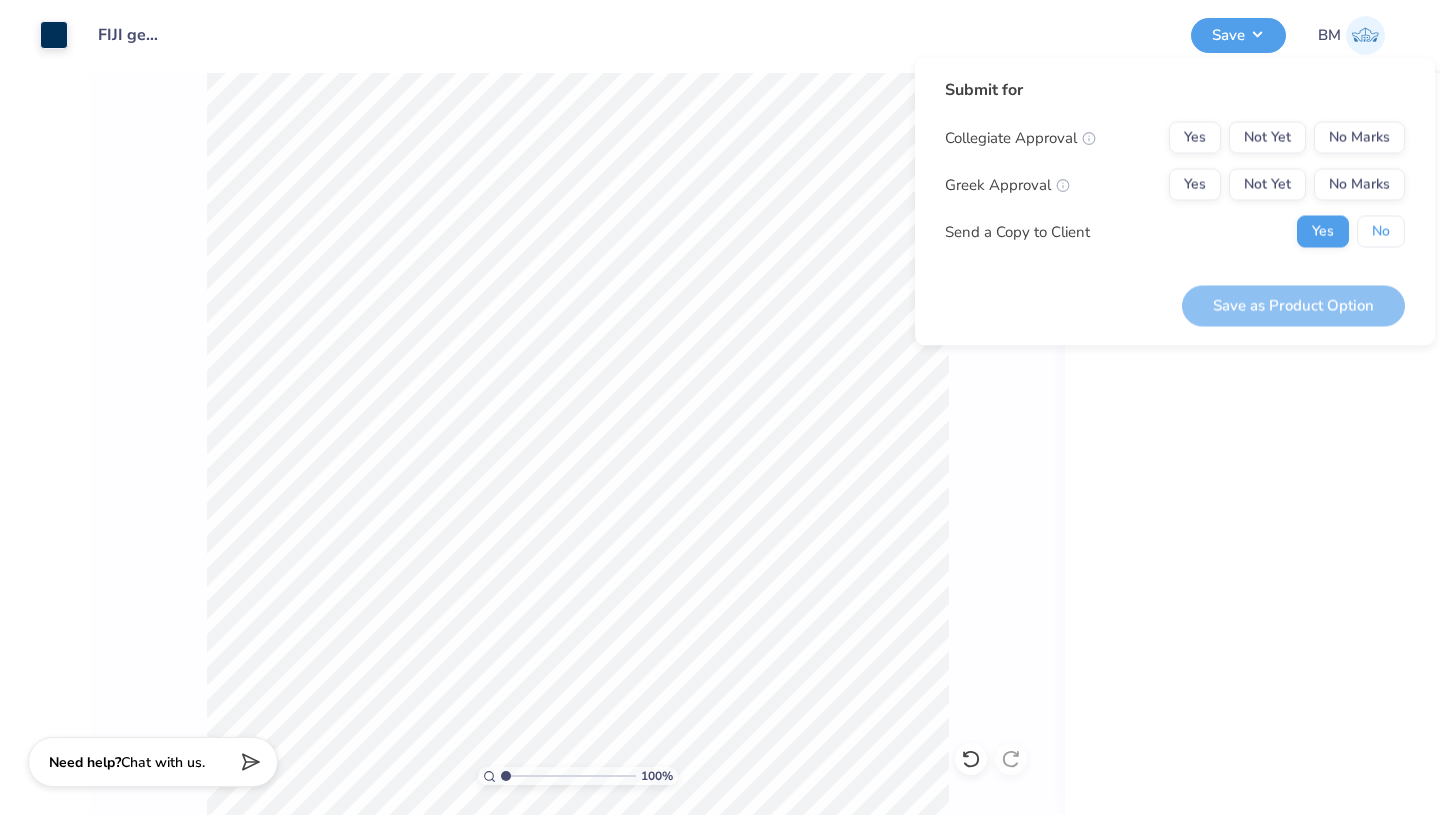 click on "No" at bounding box center (1381, 232) 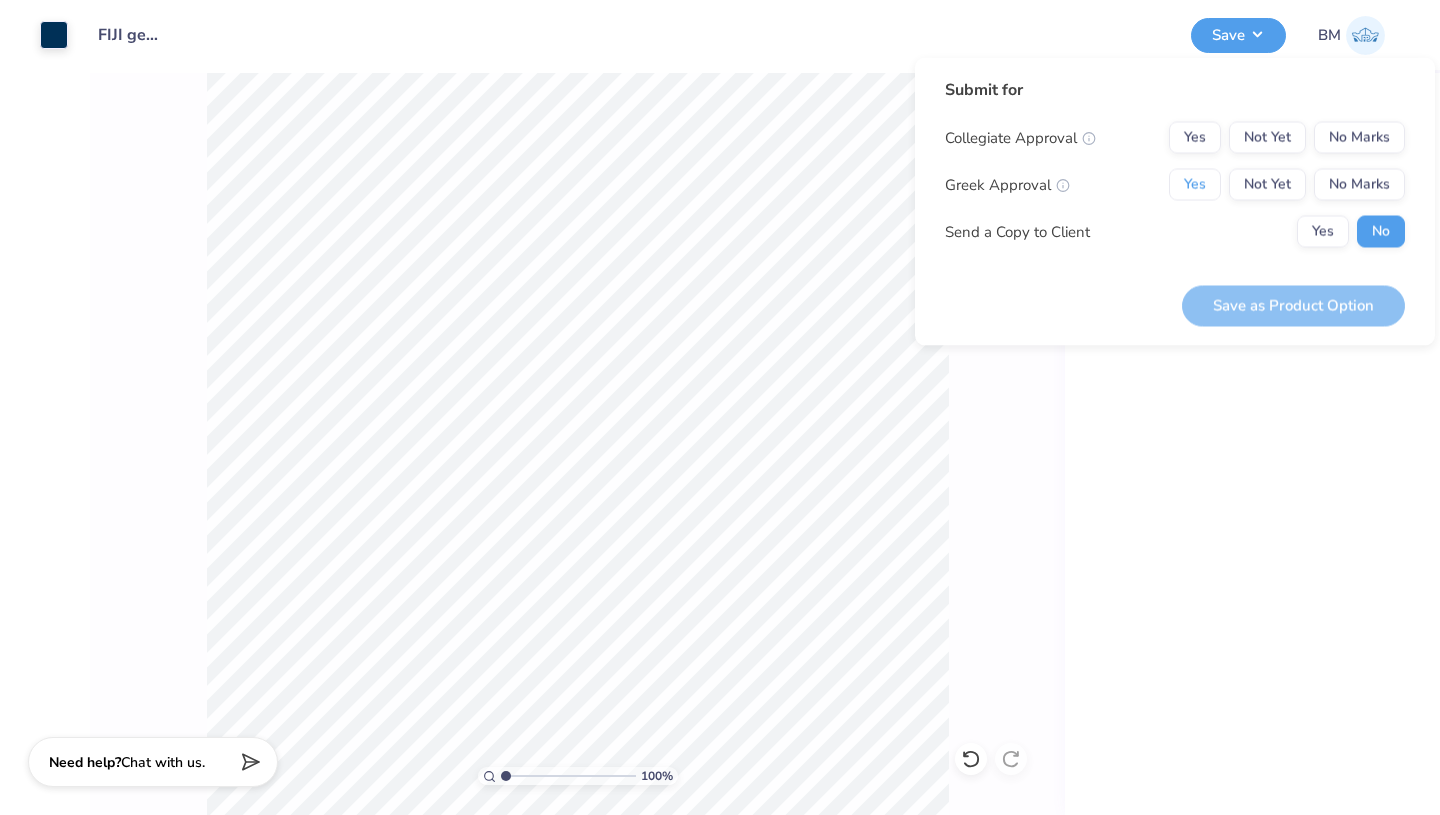 click on "Yes" at bounding box center [1195, 185] 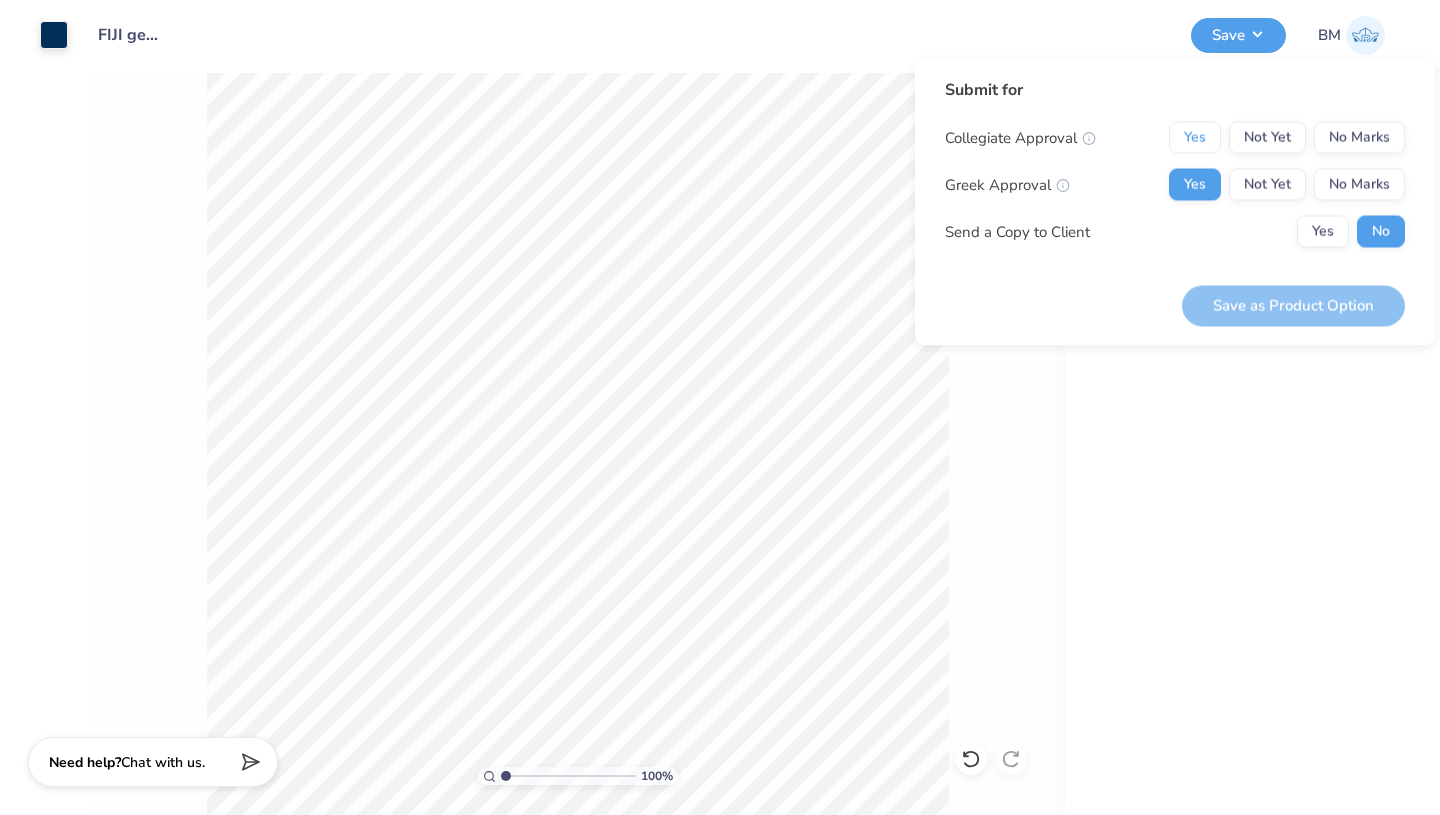 click on "Yes" at bounding box center [1195, 138] 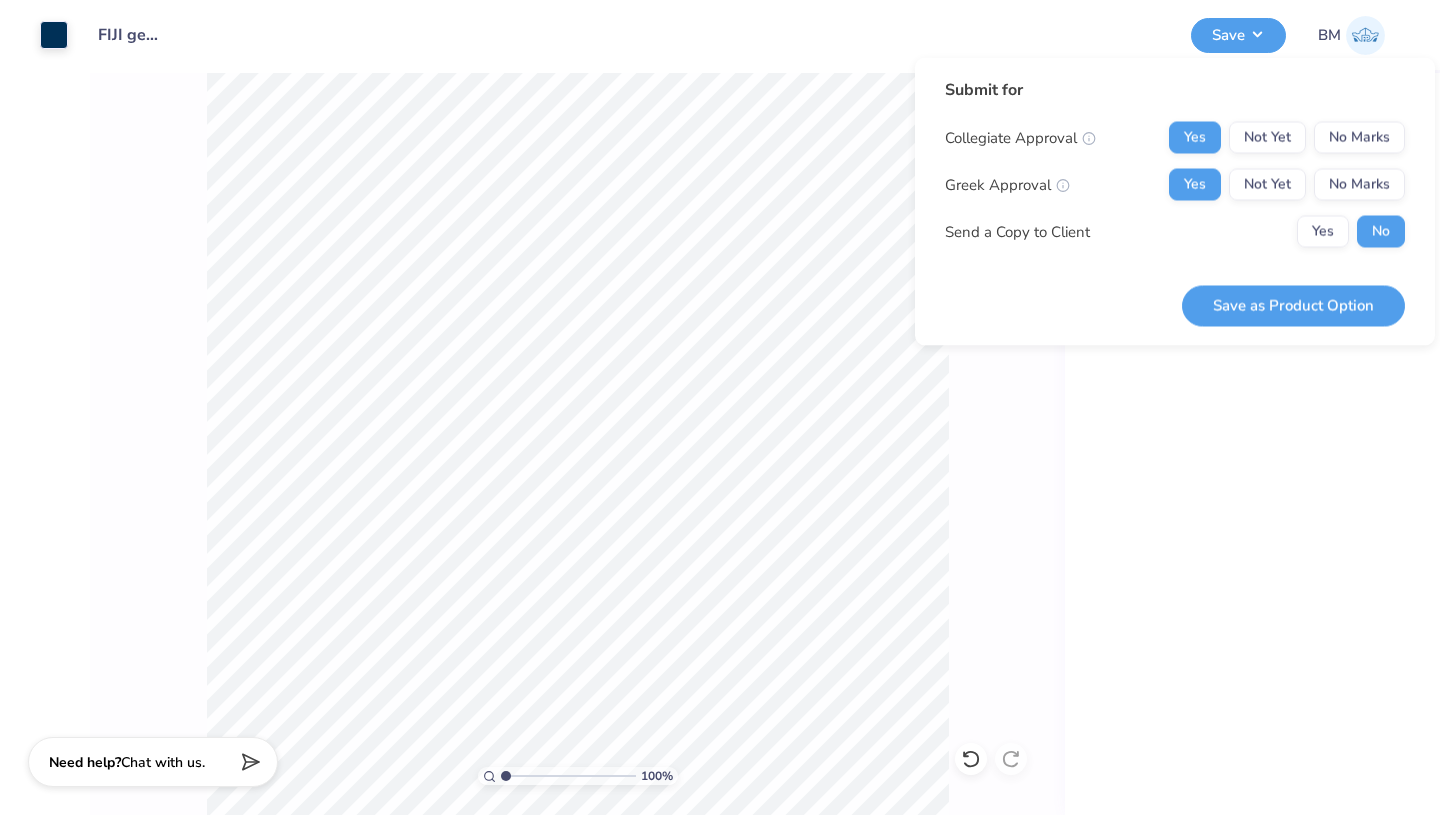 click on "Save as Product Option" at bounding box center [1293, 305] 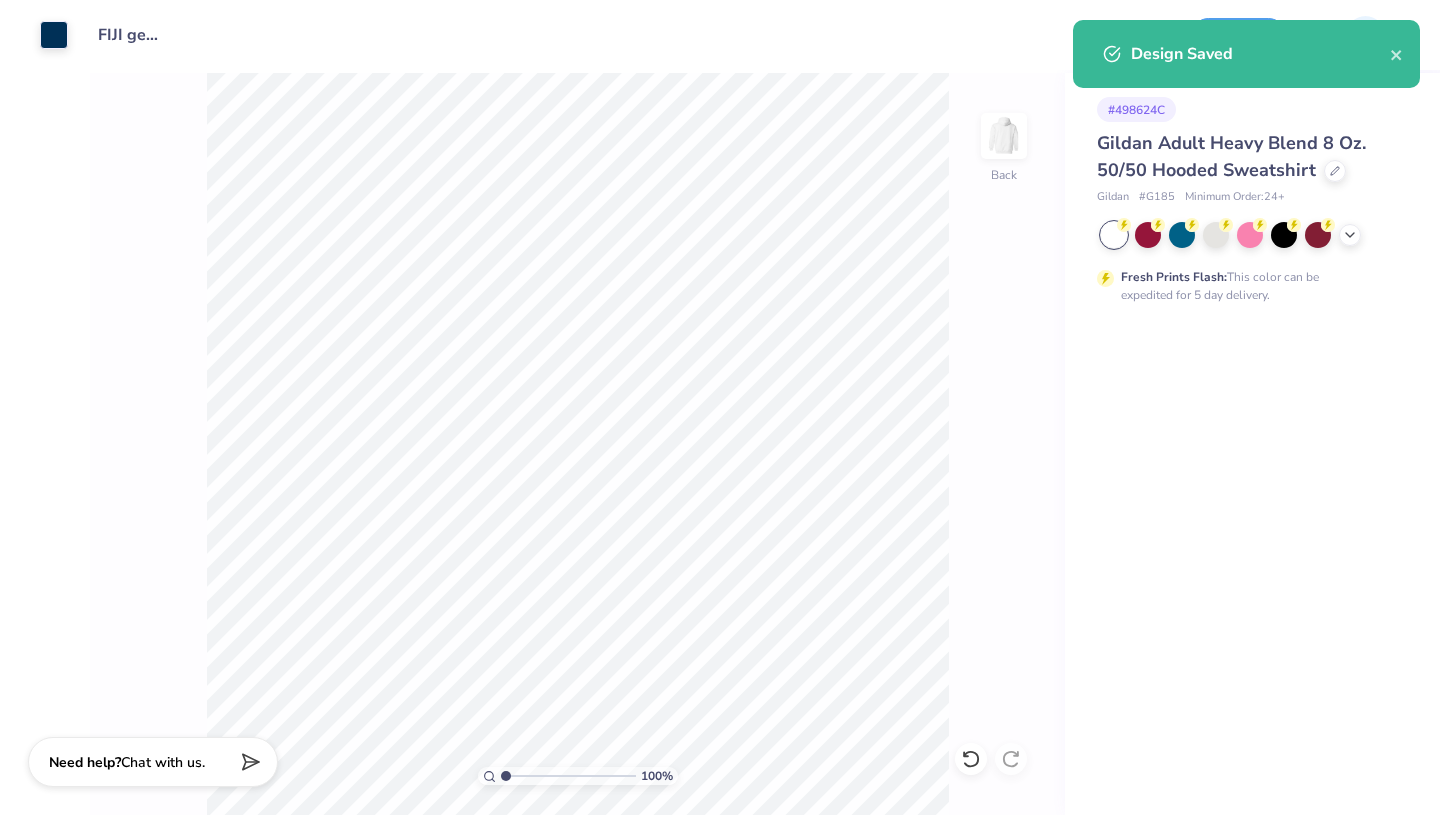 click 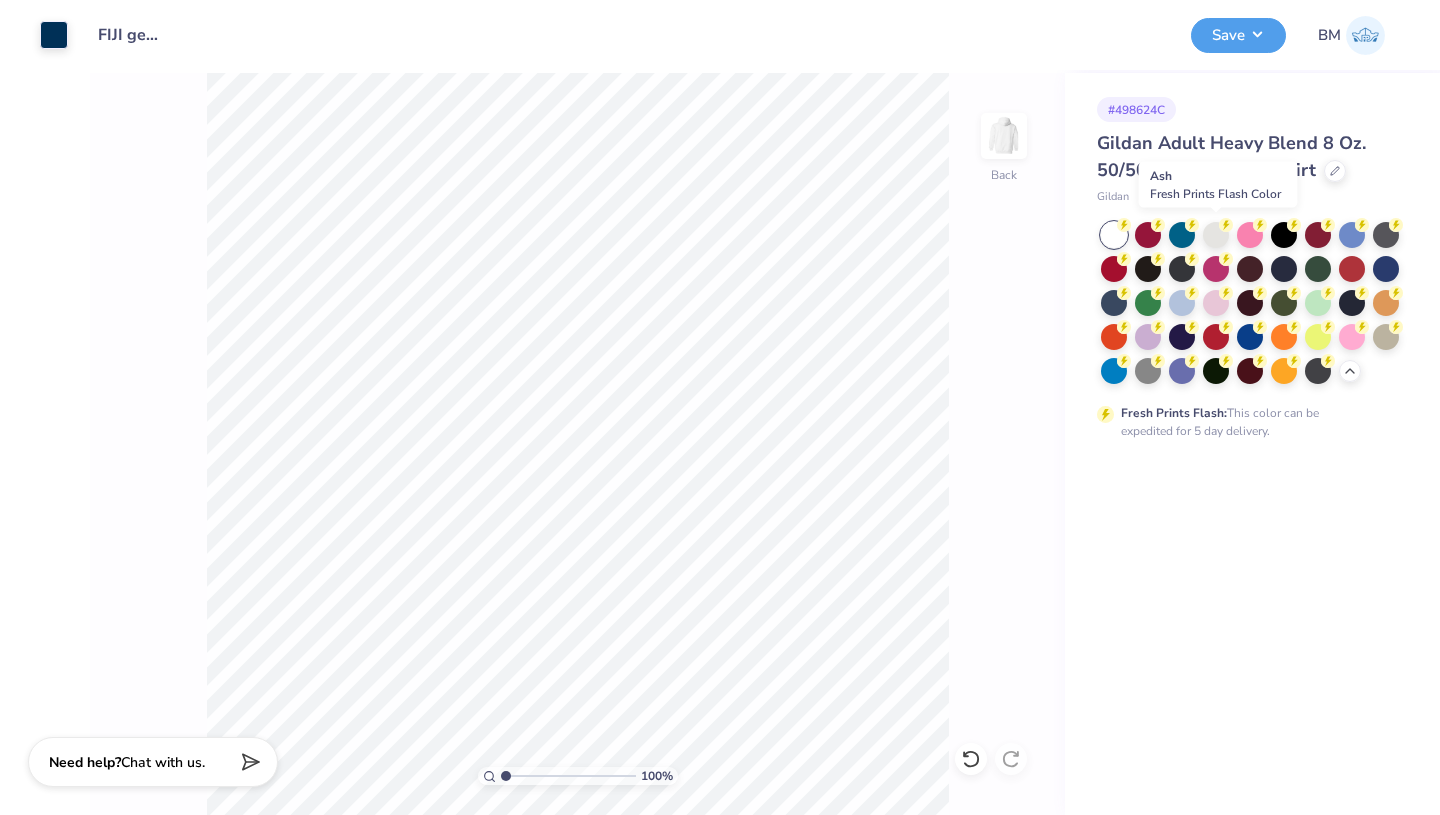 click at bounding box center [1216, 235] 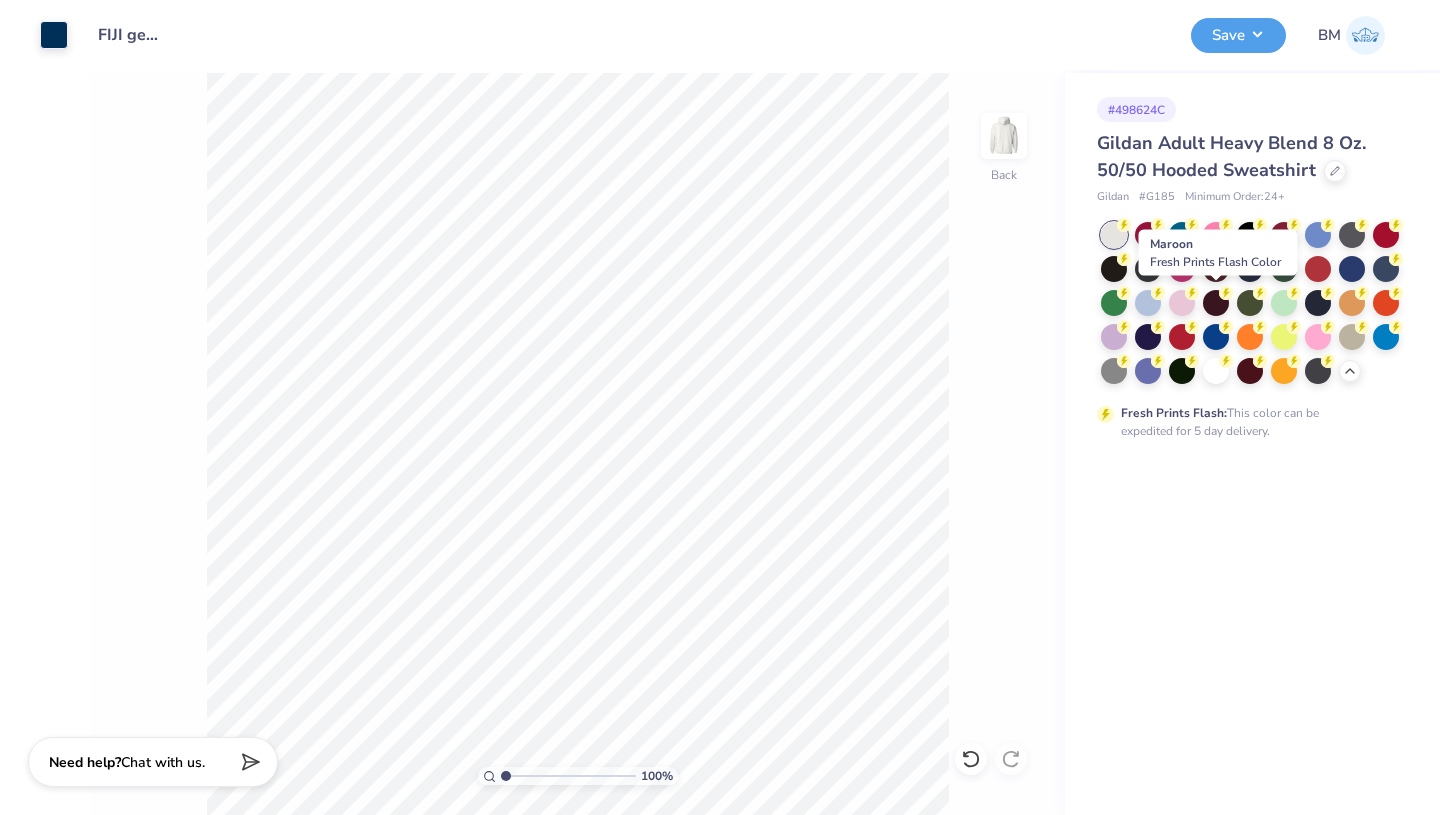 click at bounding box center [1216, 303] 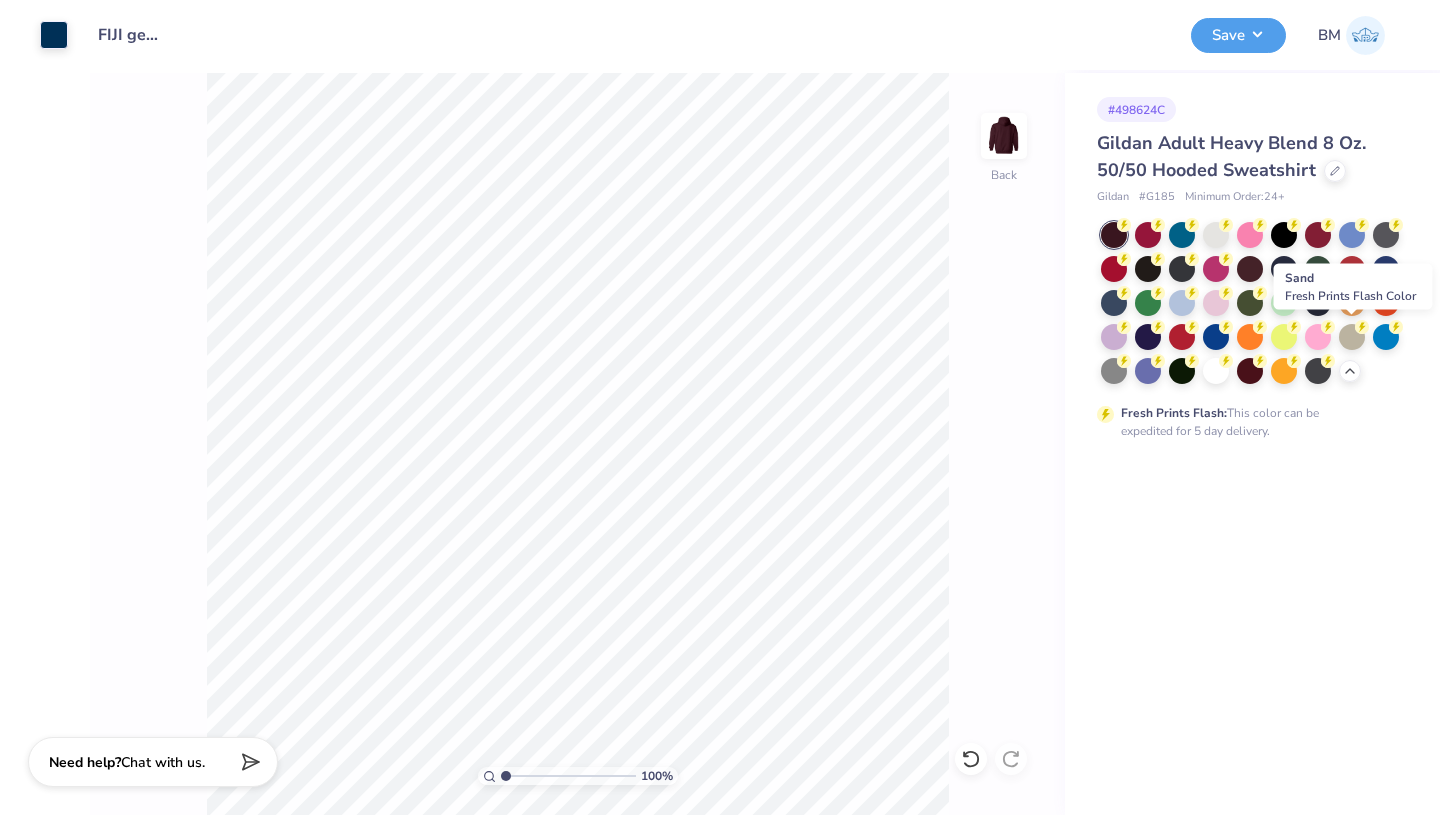click at bounding box center [1352, 337] 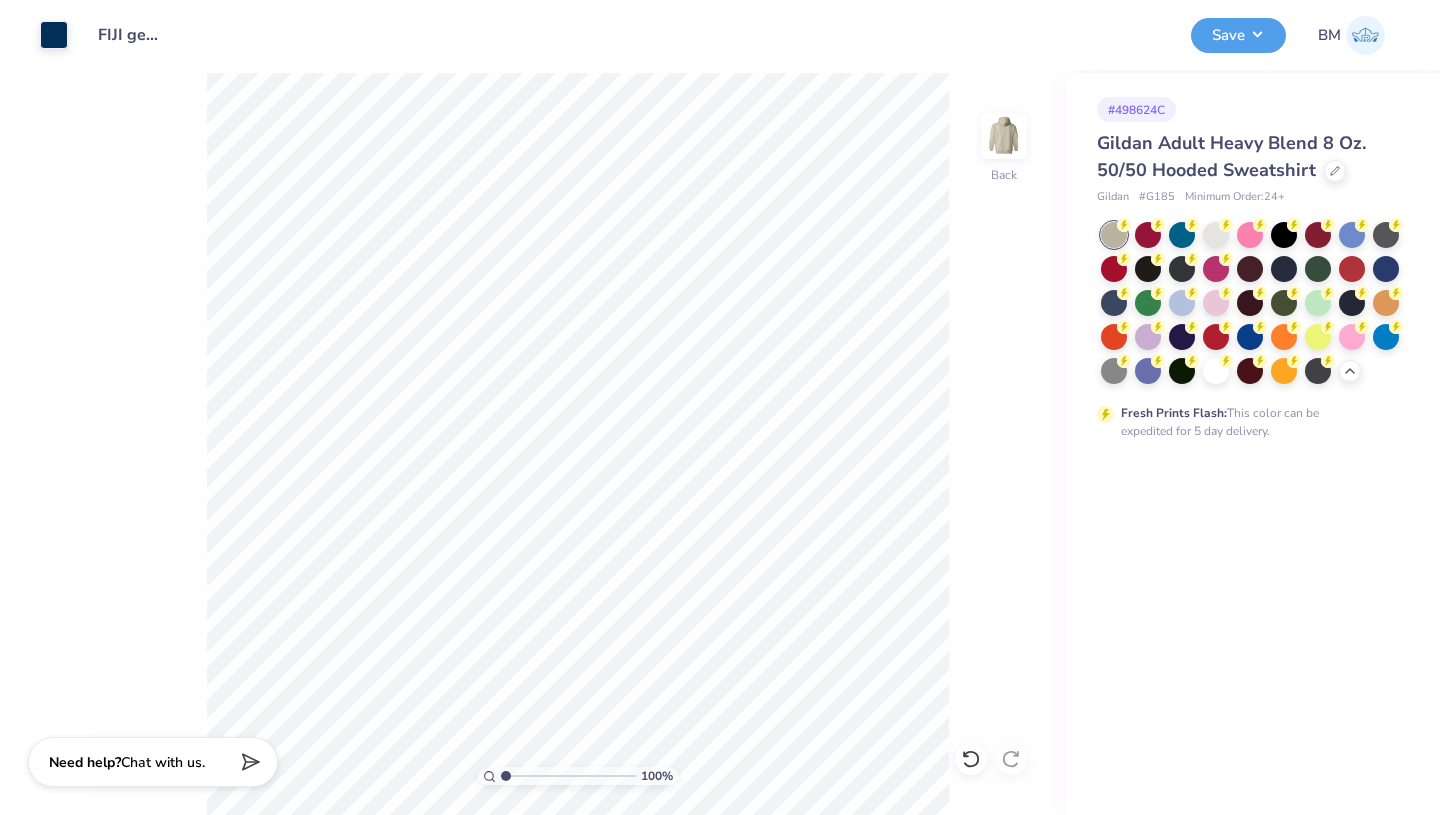 click on "Save" at bounding box center (1238, 35) 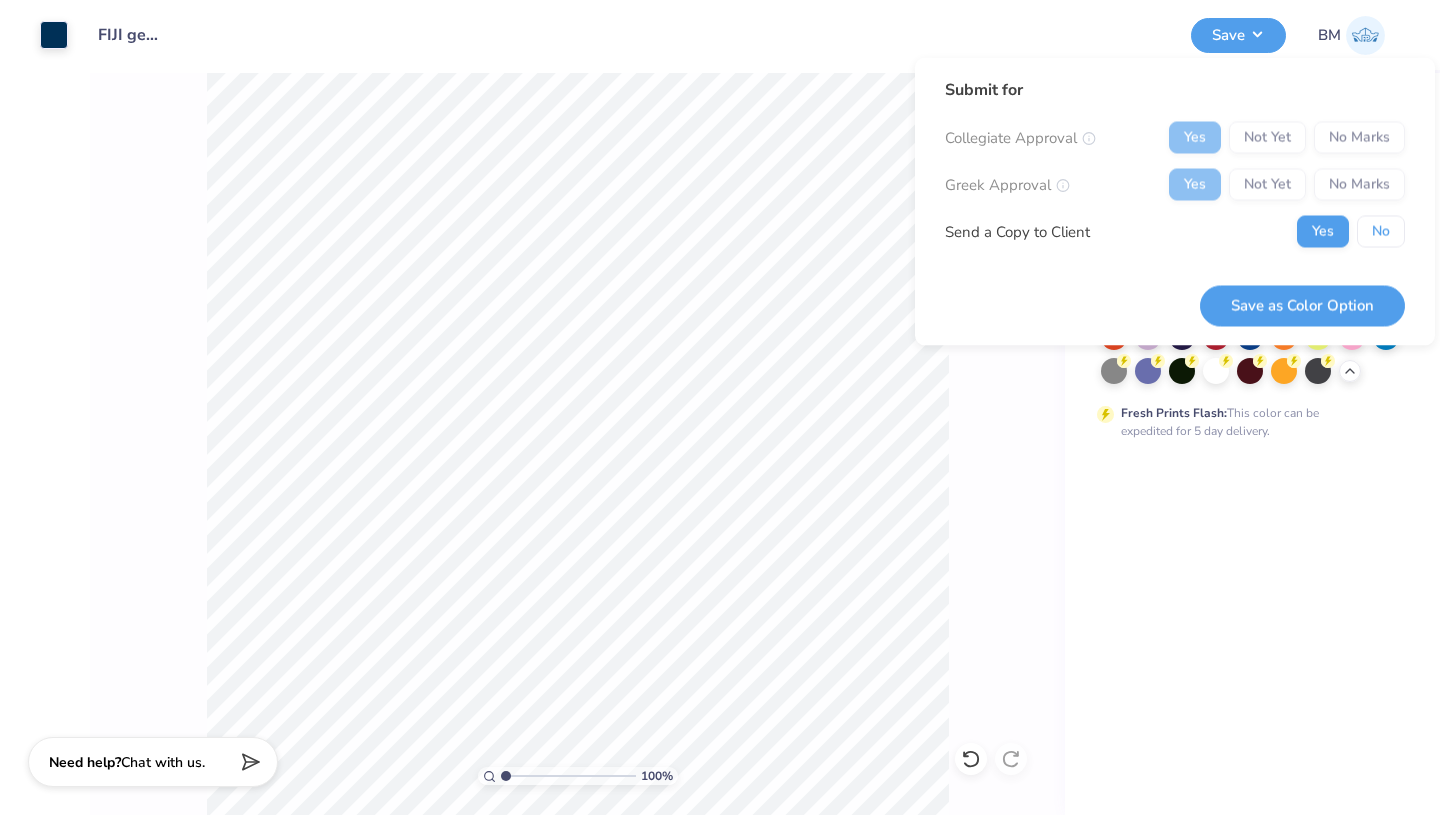 click on "No" at bounding box center (1381, 232) 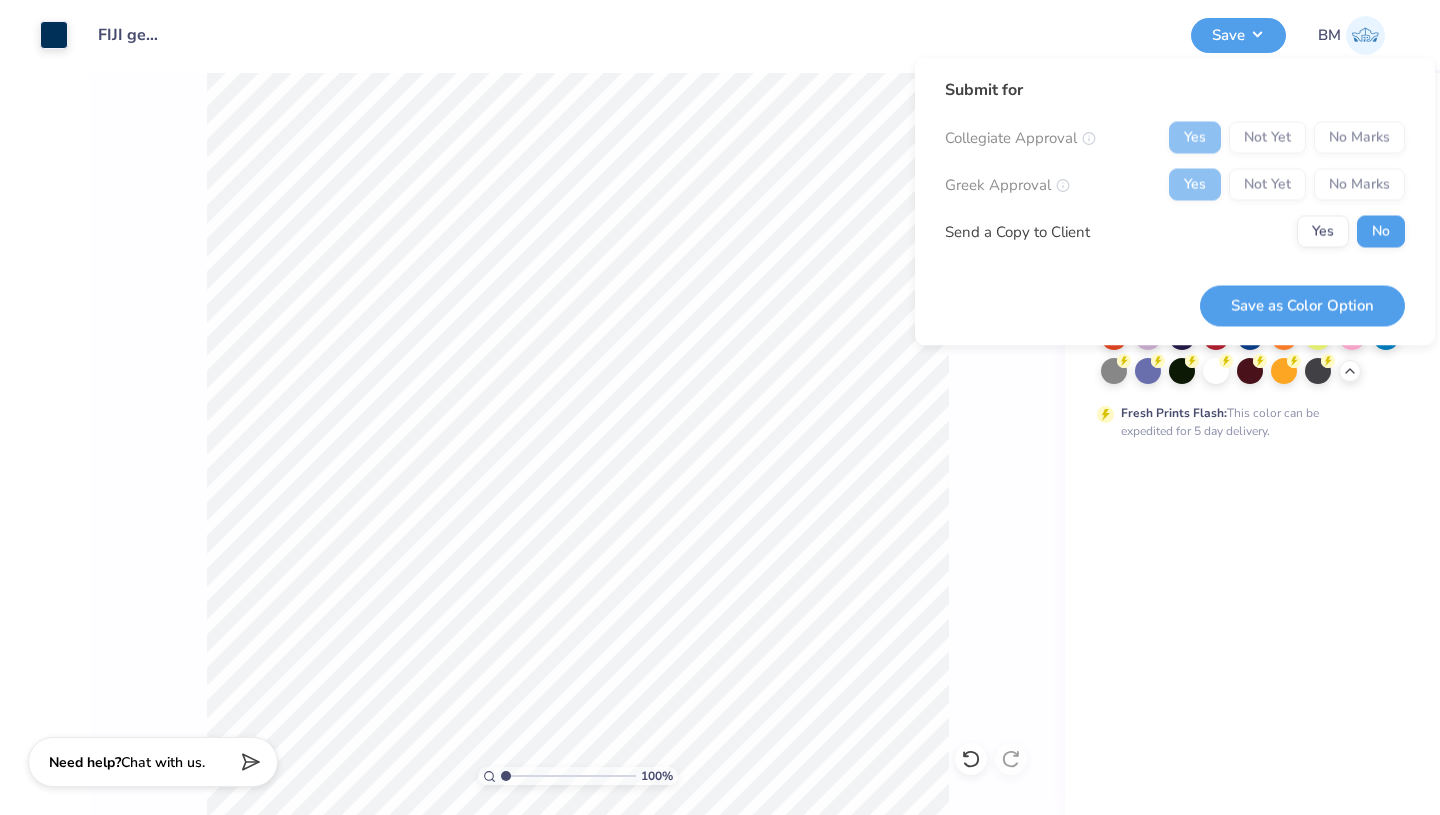 click on "Save as Color Option" at bounding box center [1302, 305] 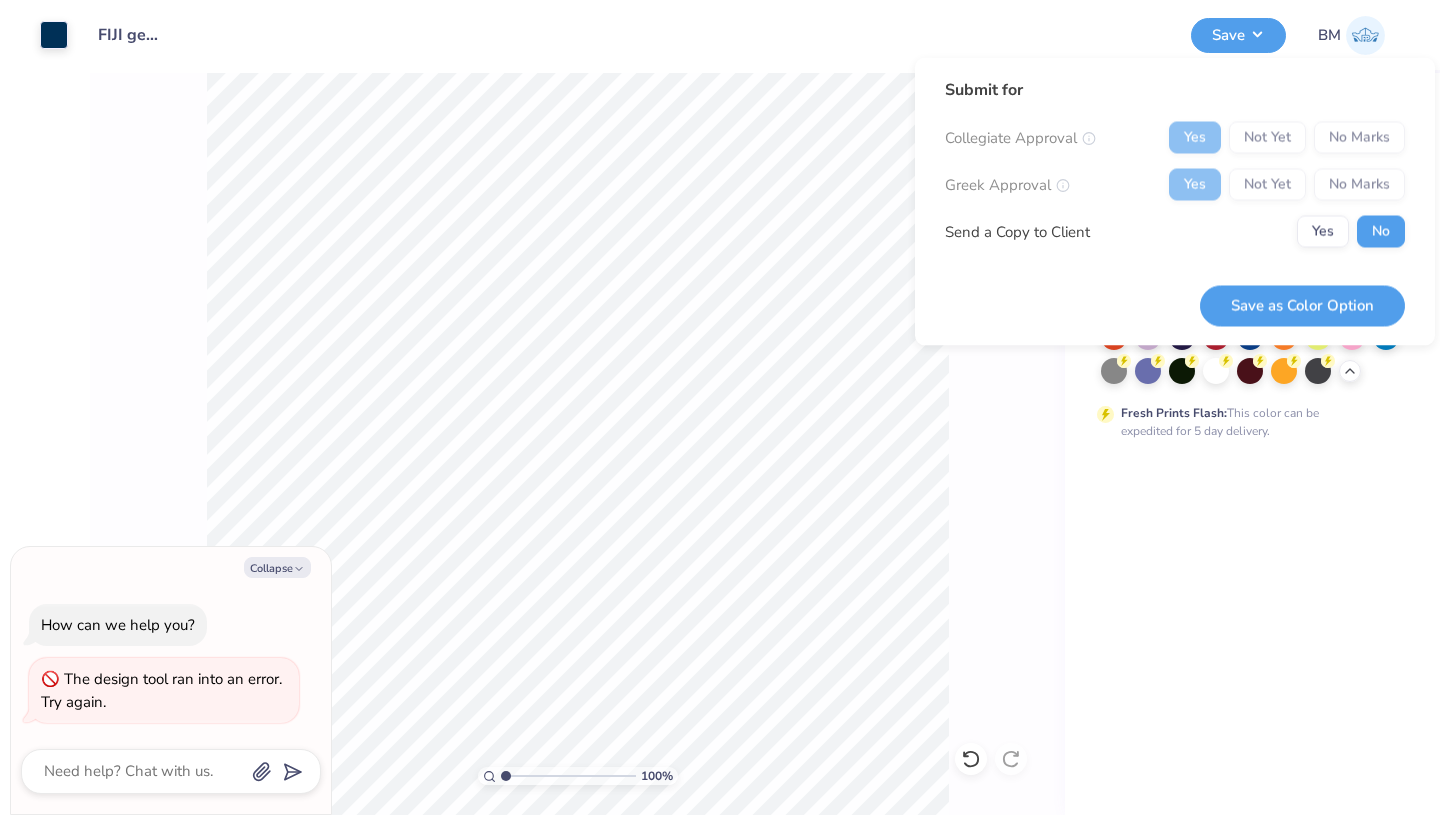 click on "# 498624C Gildan Adult Heavy Blend 8 Oz. 50/50 Hooded Sweatshirt Gildan # G185 Minimum Order:  24 +   Fresh Prints Flash:  This color can be expedited for 5 day delivery." at bounding box center (1252, 444) 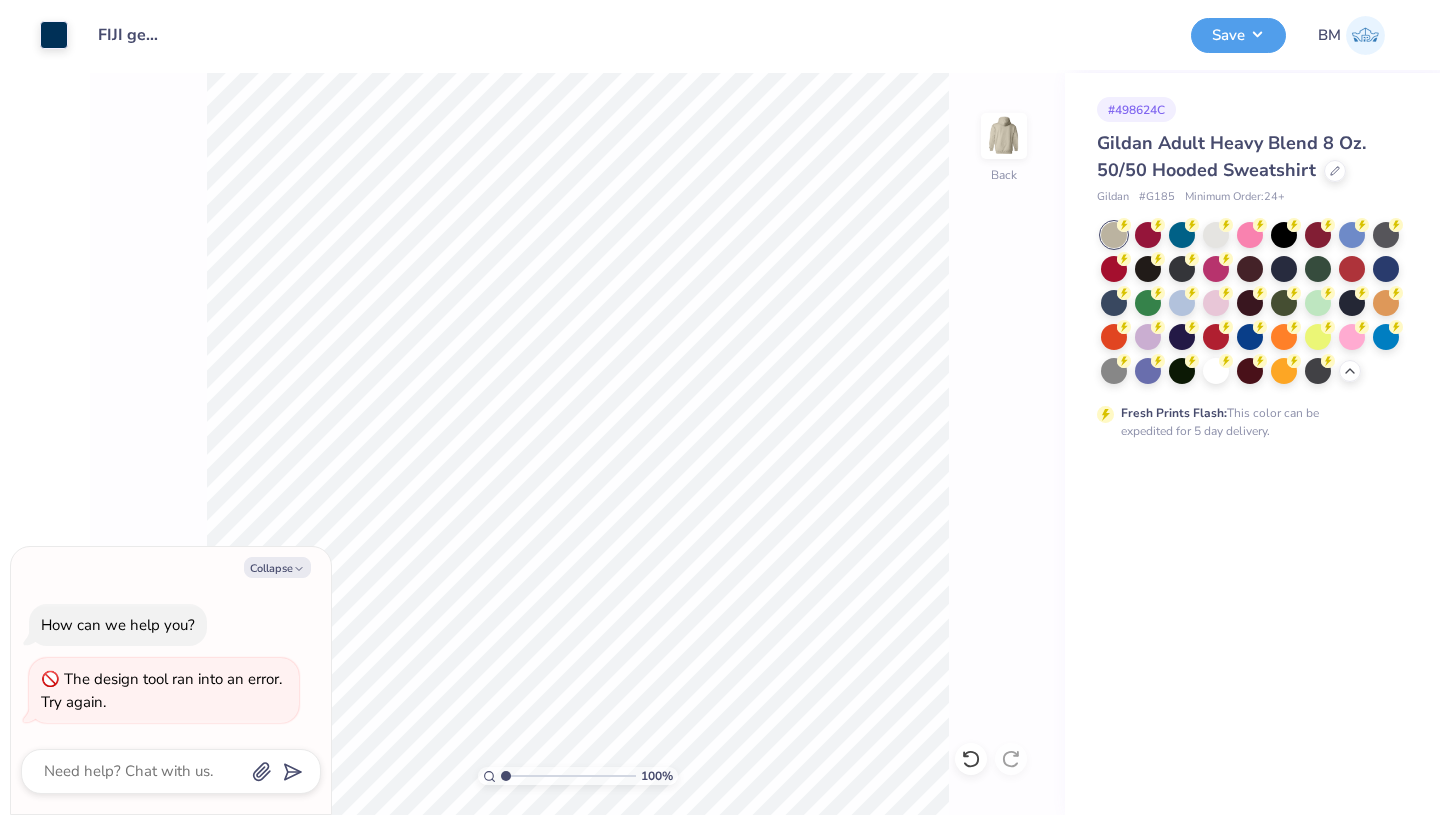 click 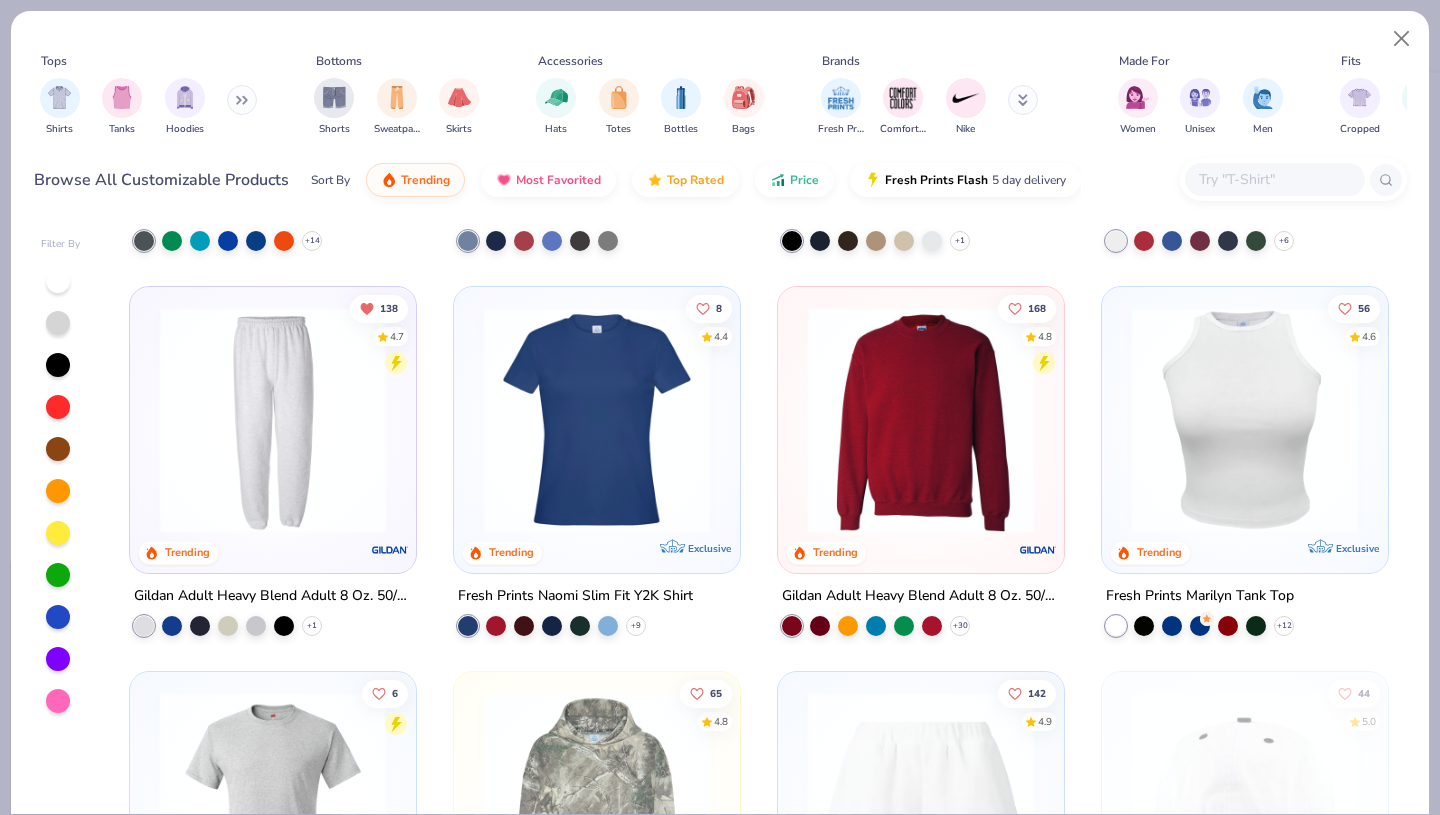 scroll, scrollTop: 3409, scrollLeft: 0, axis: vertical 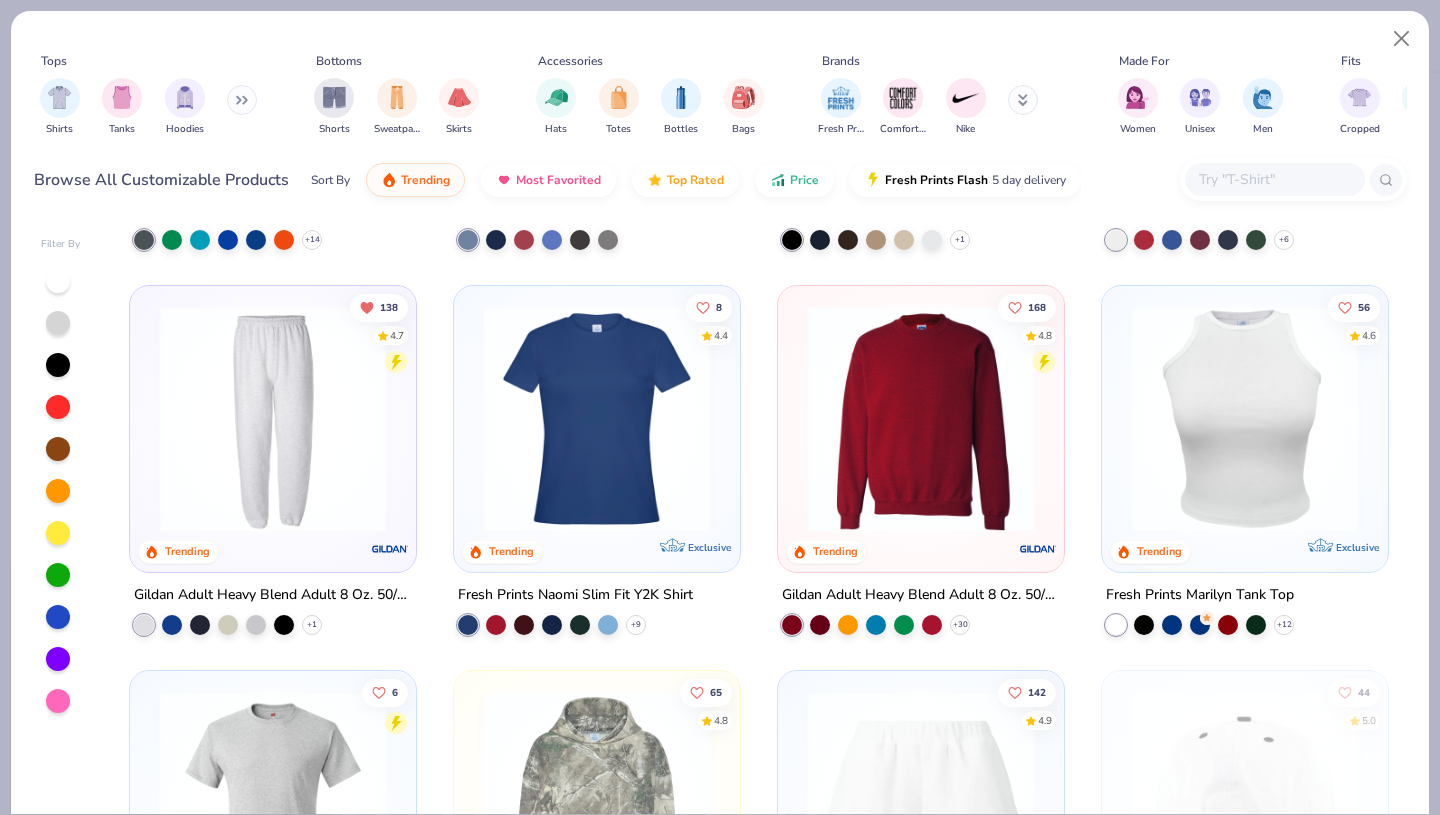 click at bounding box center [921, 419] 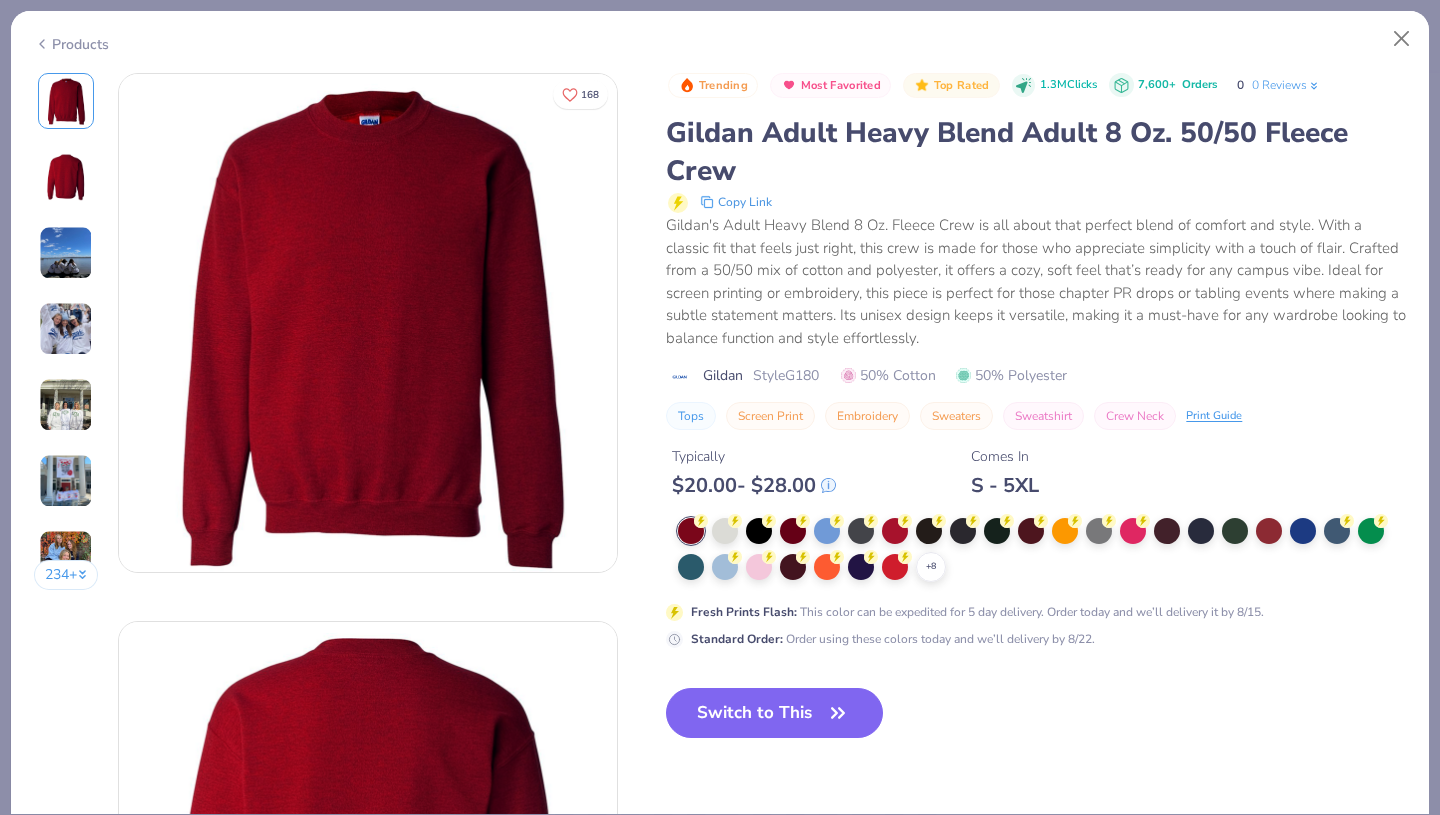 click 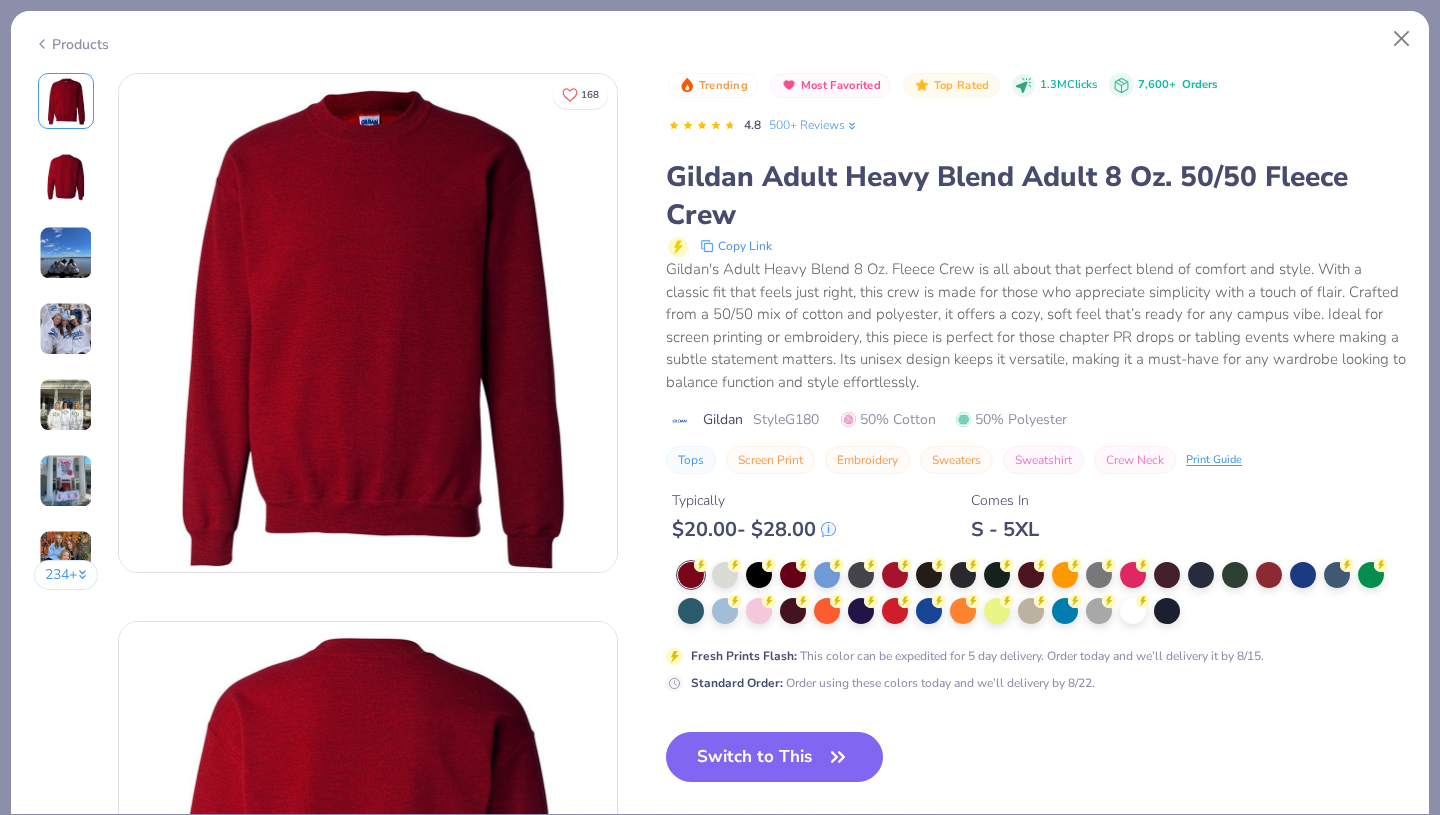 click at bounding box center [1031, 611] 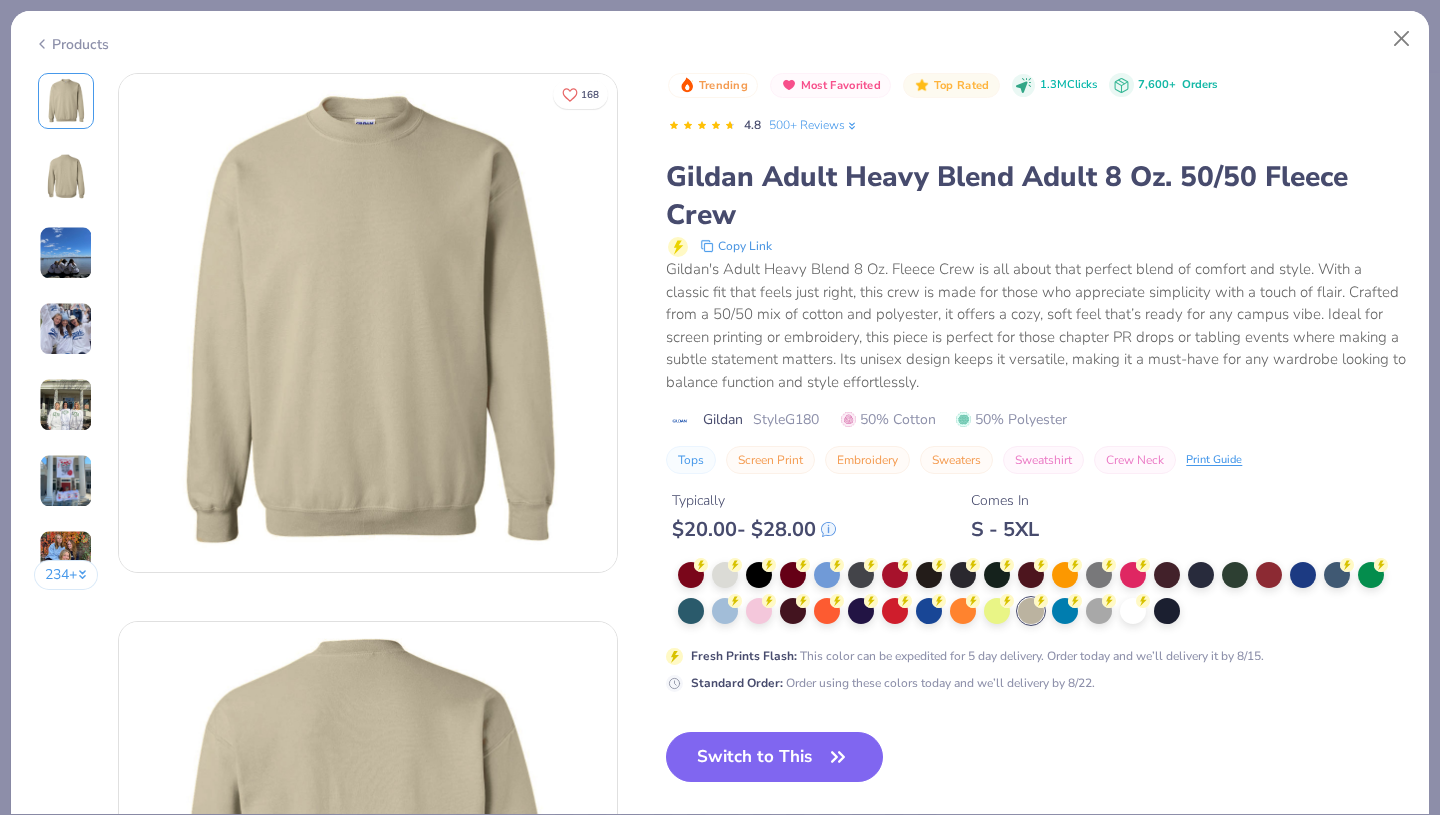 click on "Switch to This" at bounding box center [774, 757] 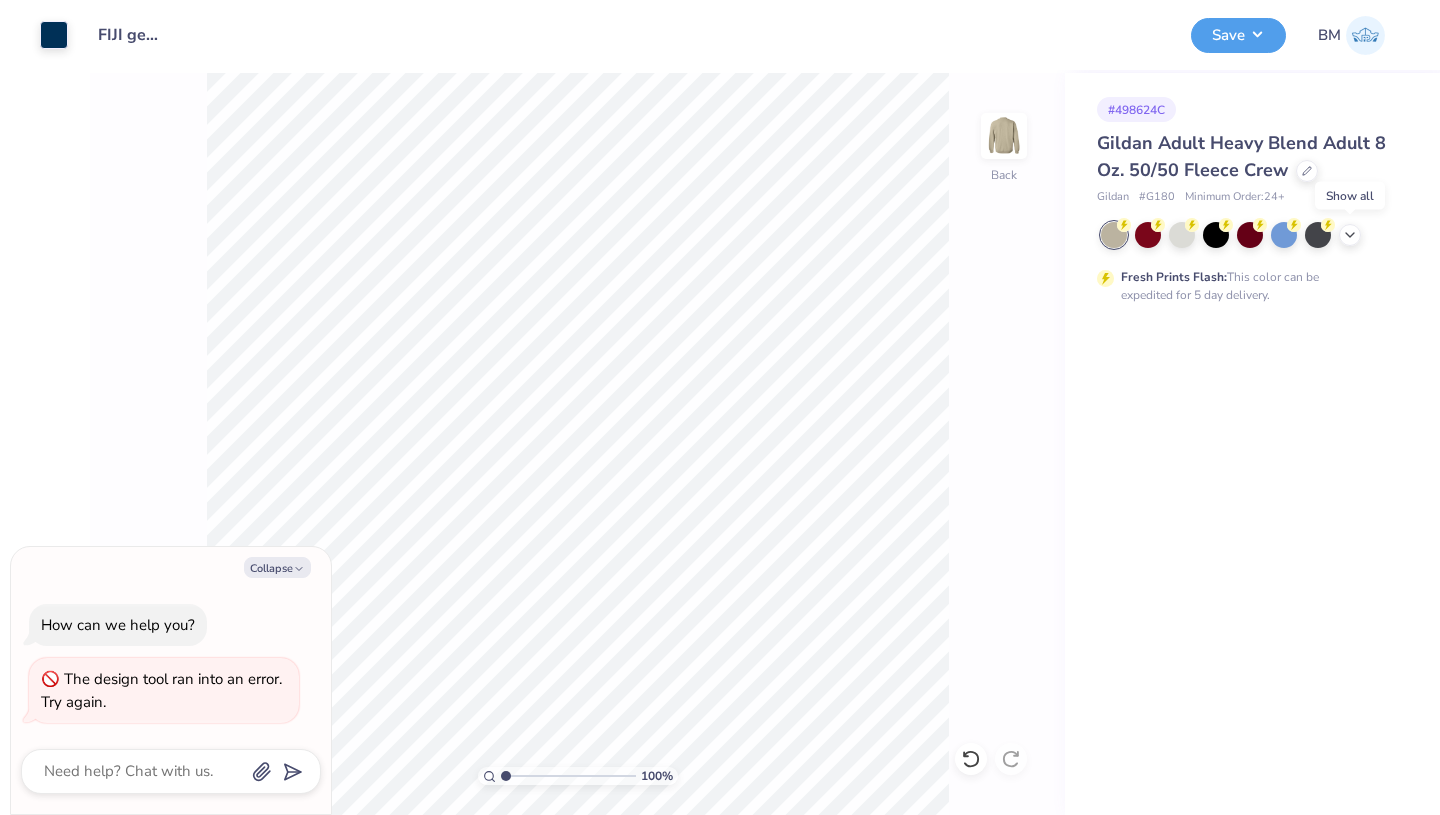 click 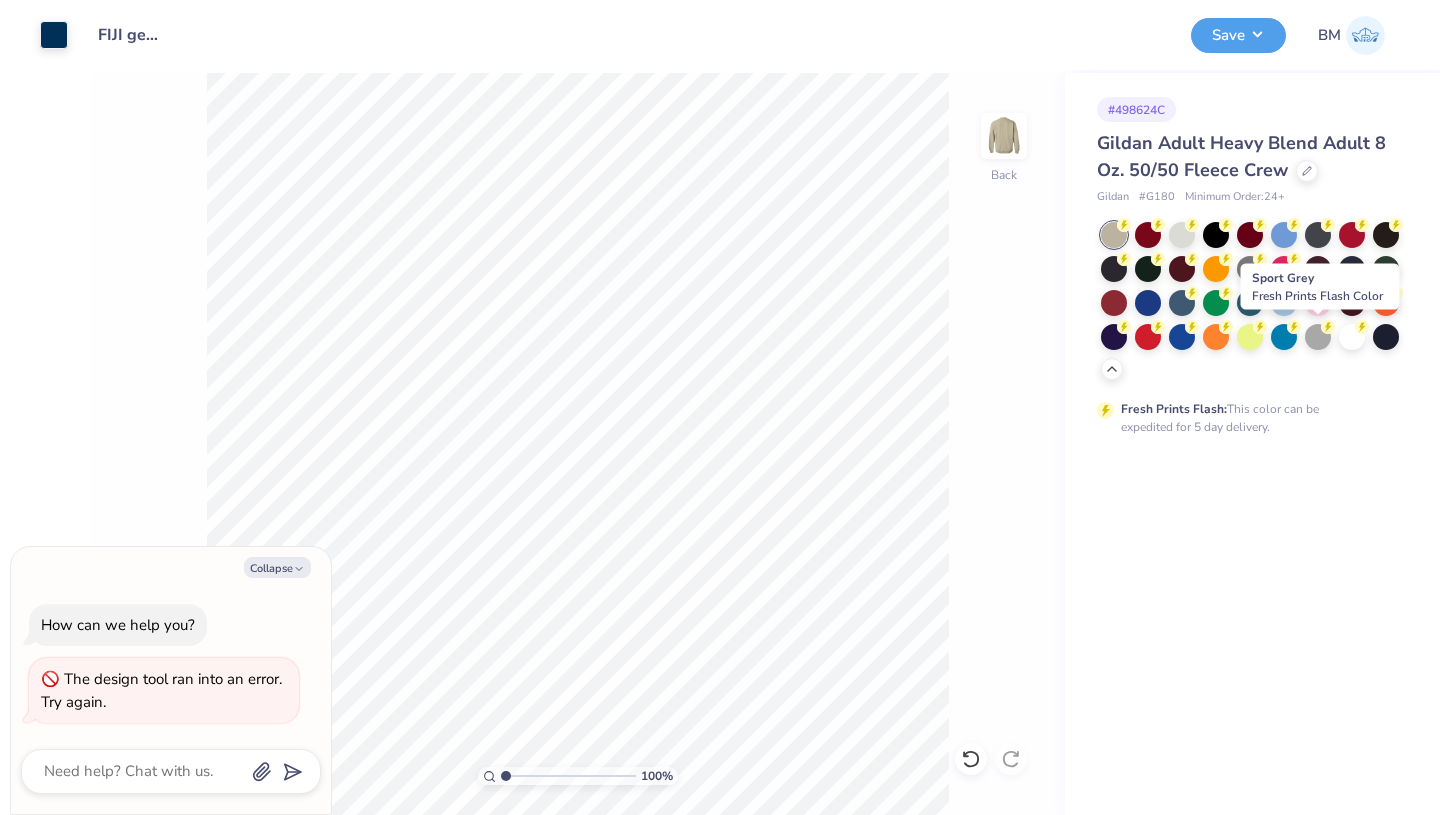 click at bounding box center [1318, 337] 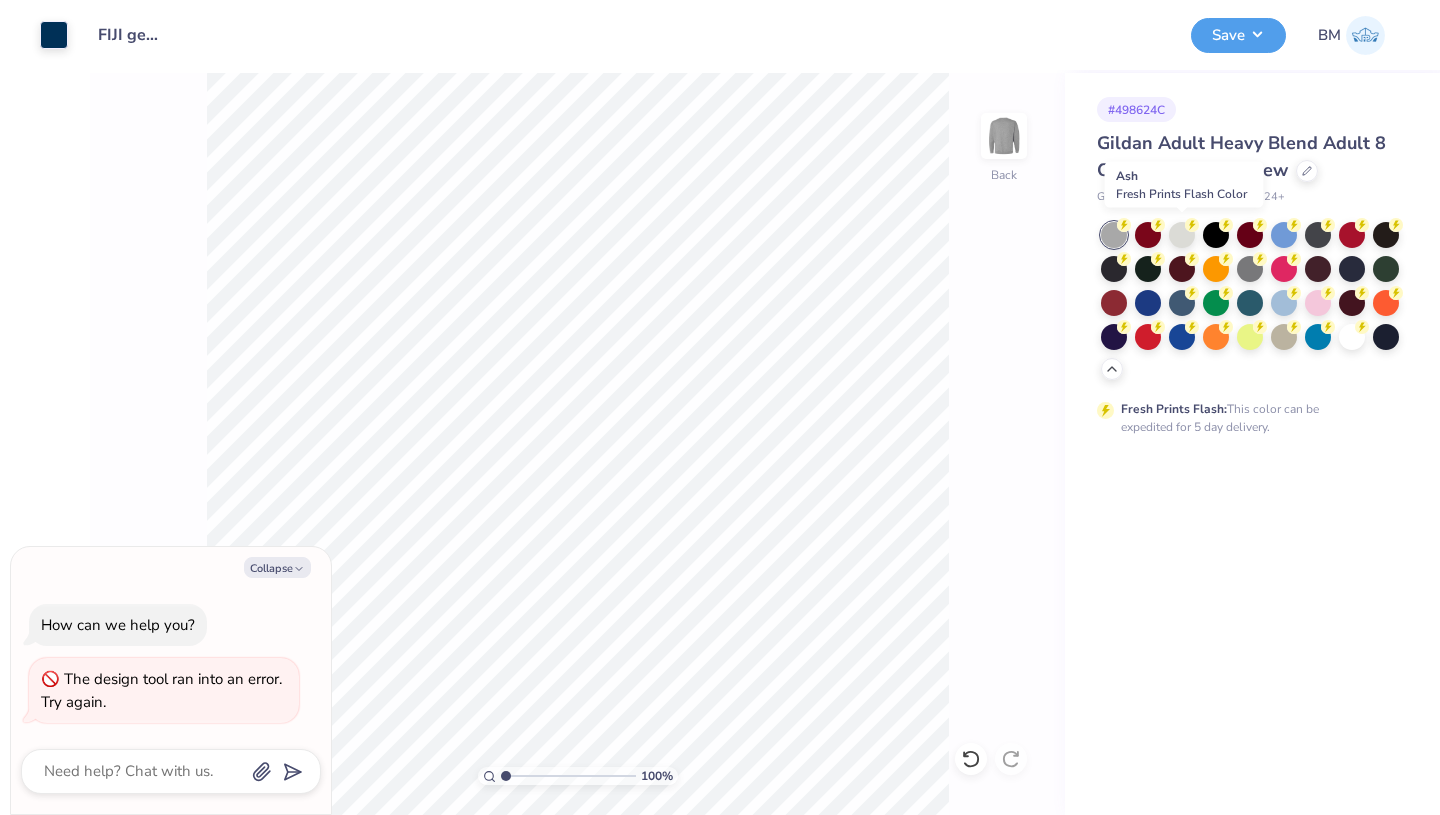 click at bounding box center (1182, 235) 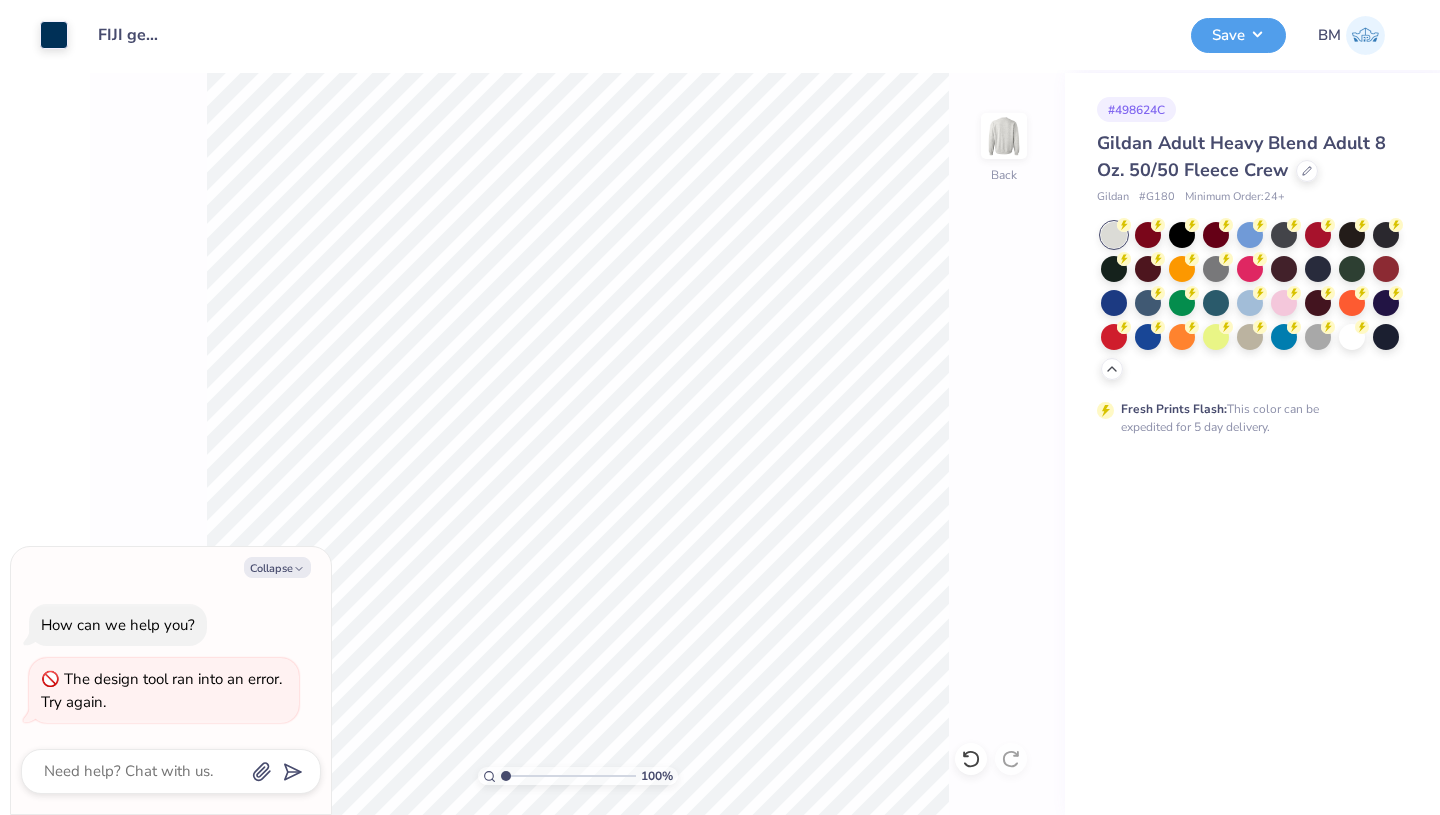 click at bounding box center [1352, 337] 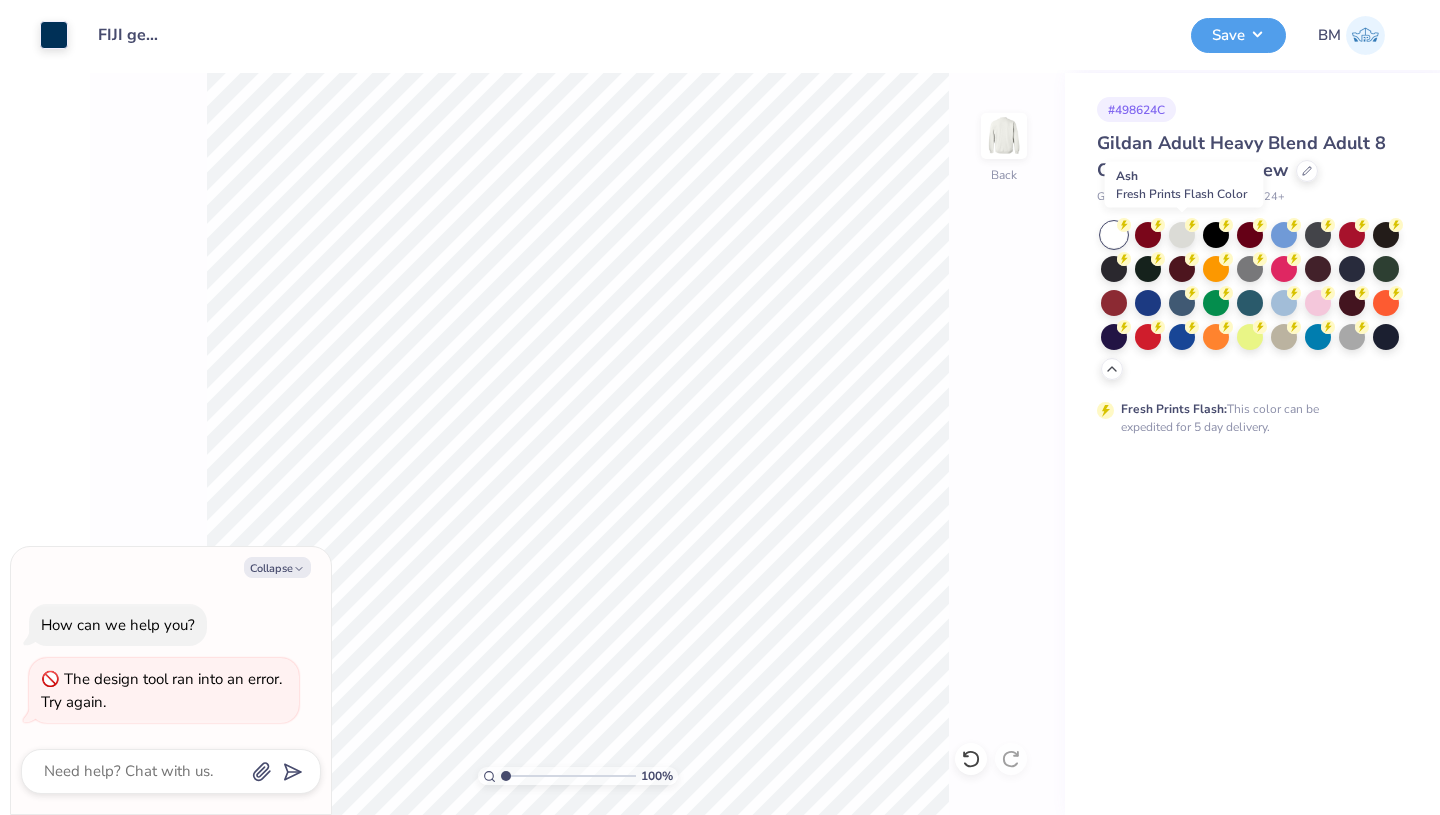 click at bounding box center [1182, 235] 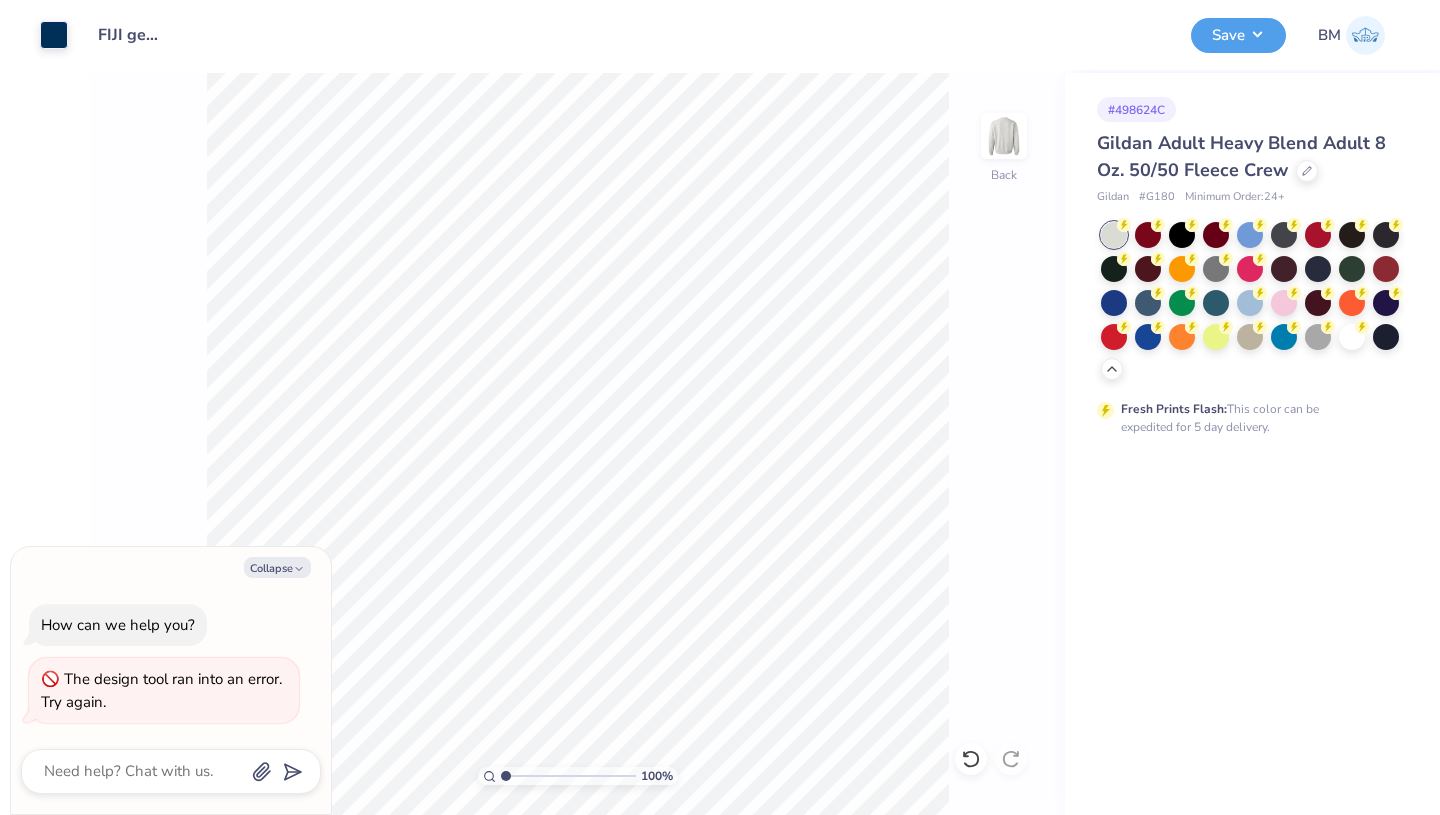 click on "Save" at bounding box center [1238, 35] 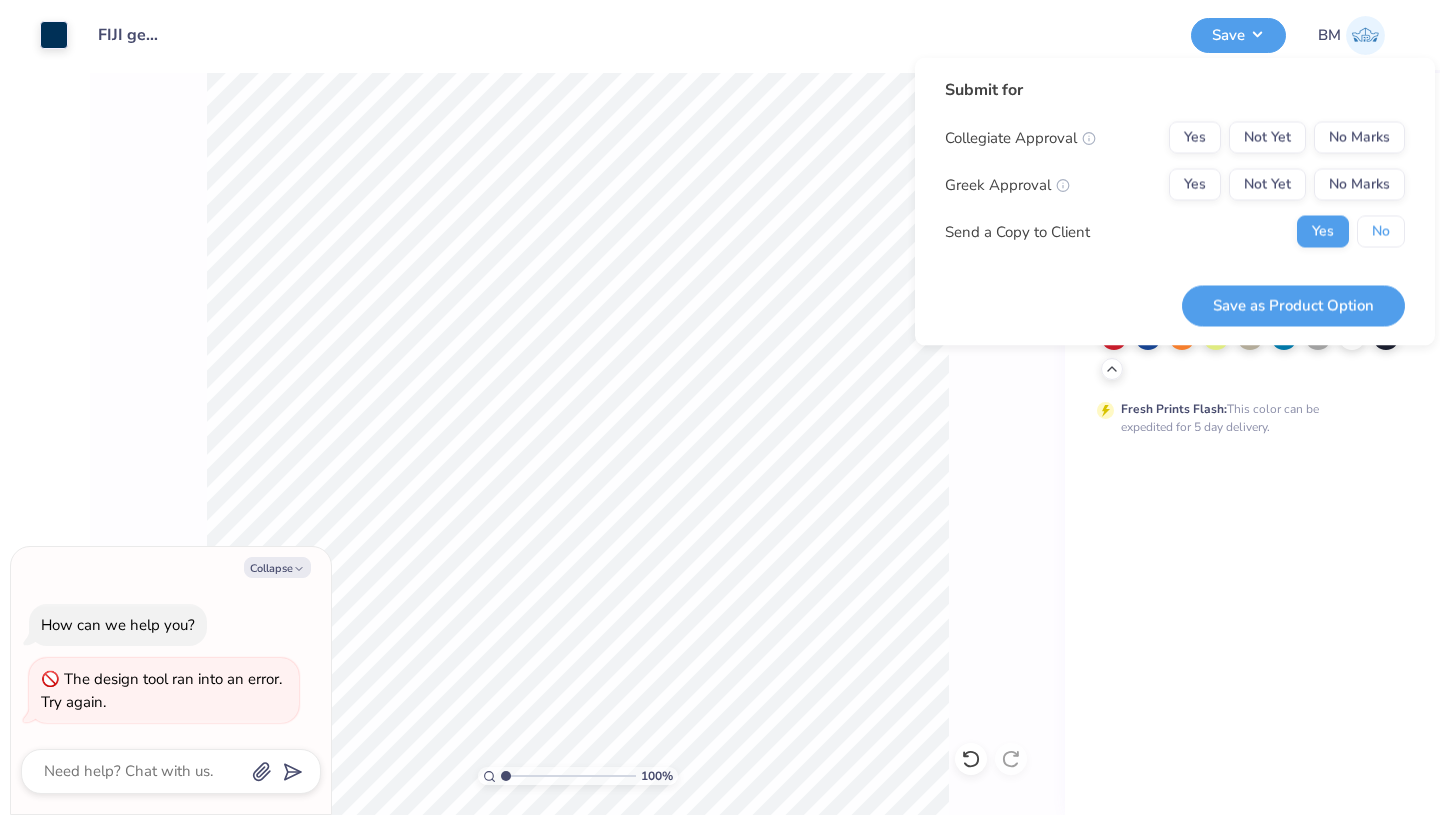 click on "No" at bounding box center (1381, 232) 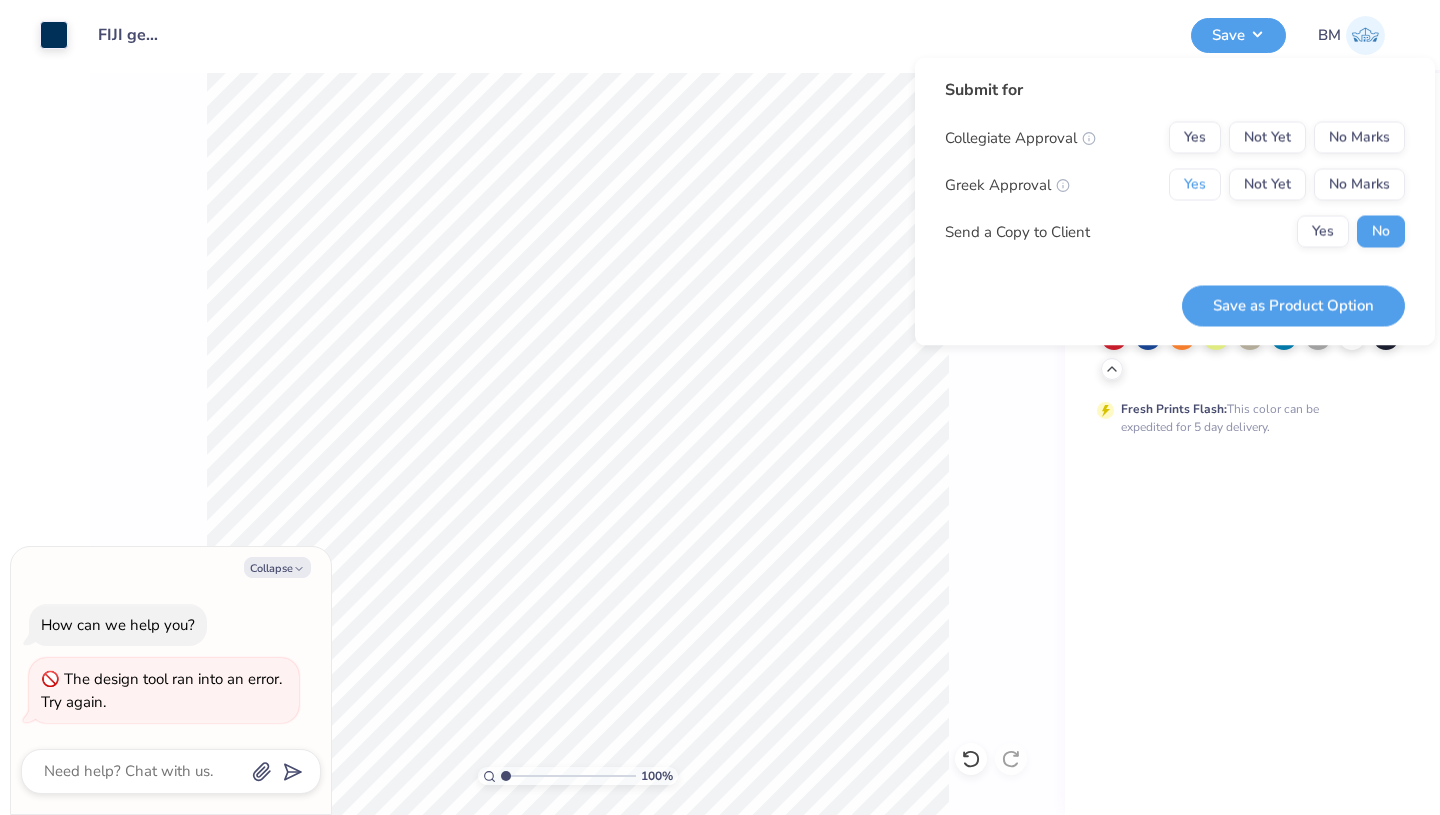 click on "Yes" at bounding box center [1195, 185] 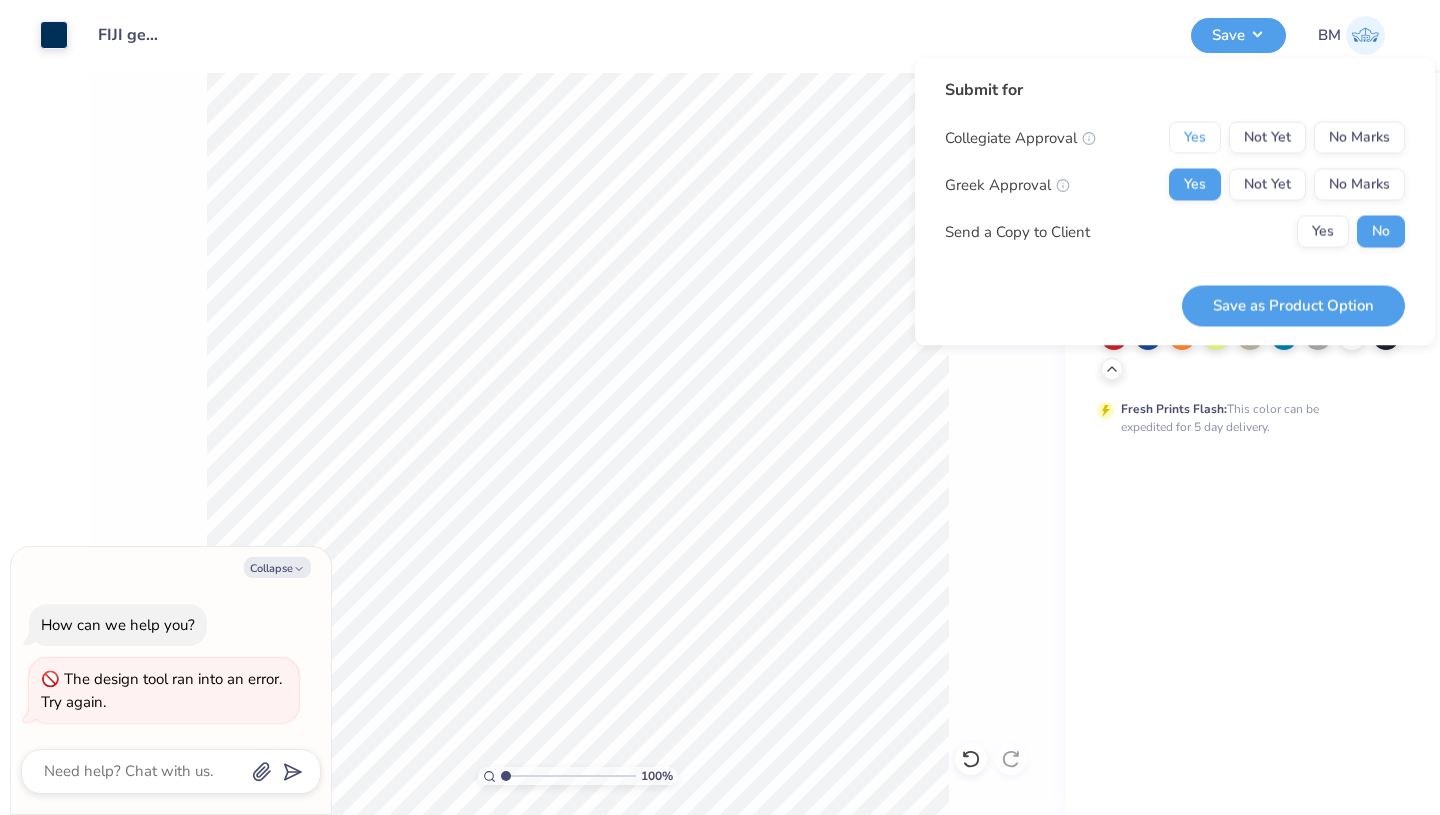 click on "Yes" at bounding box center (1195, 138) 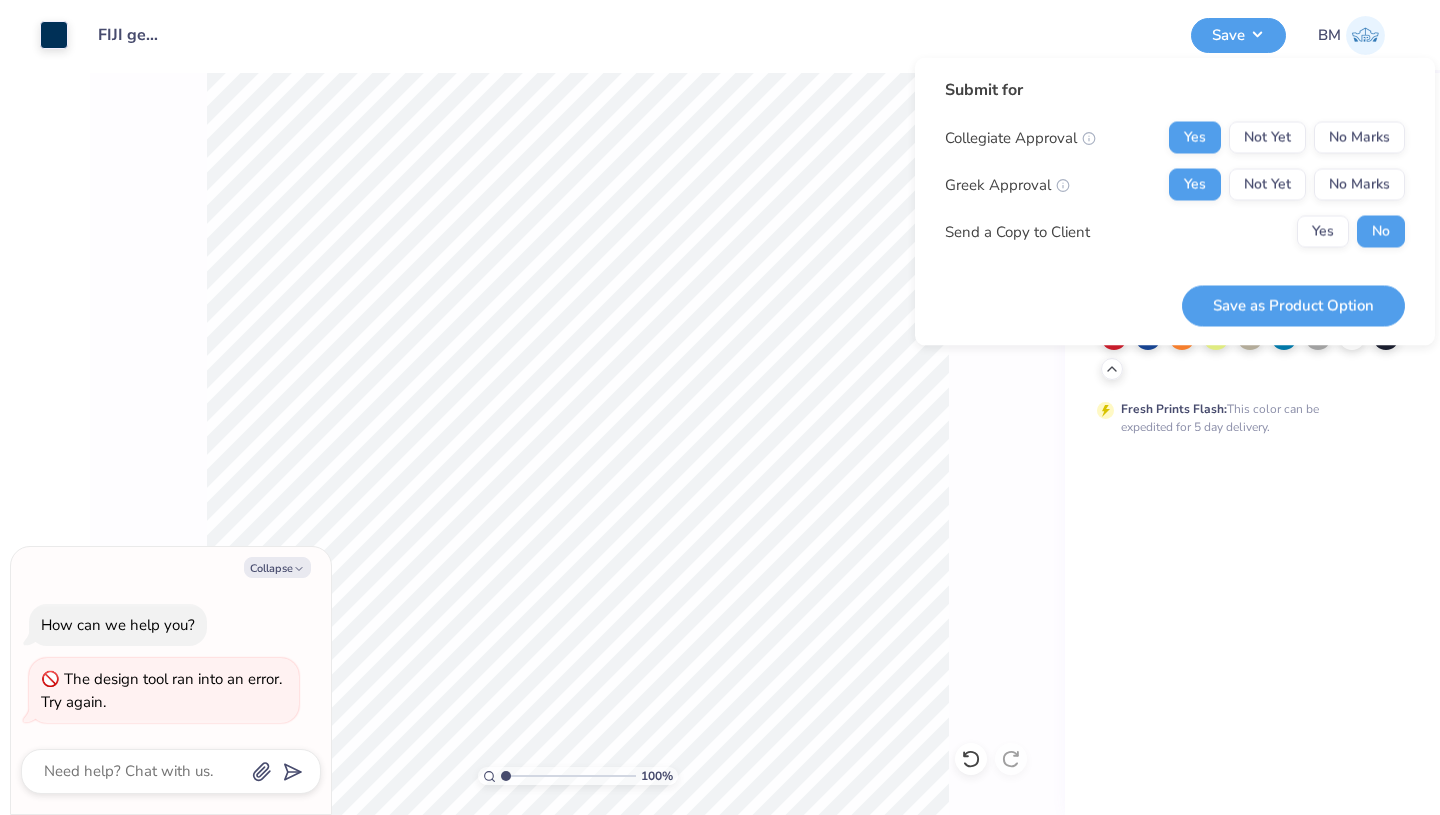 click on "Save as Product Option" at bounding box center [1293, 305] 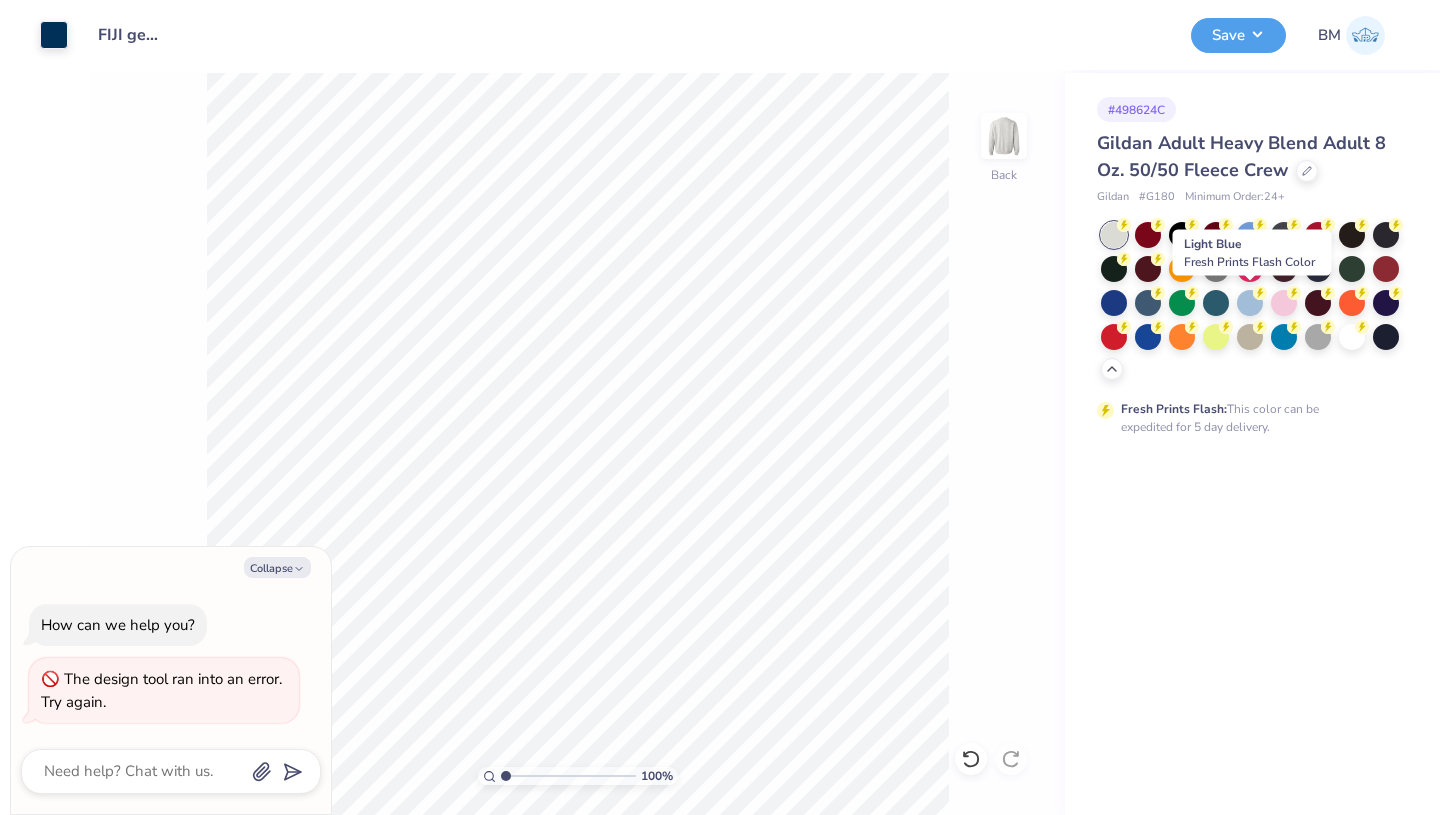 click at bounding box center [1250, 303] 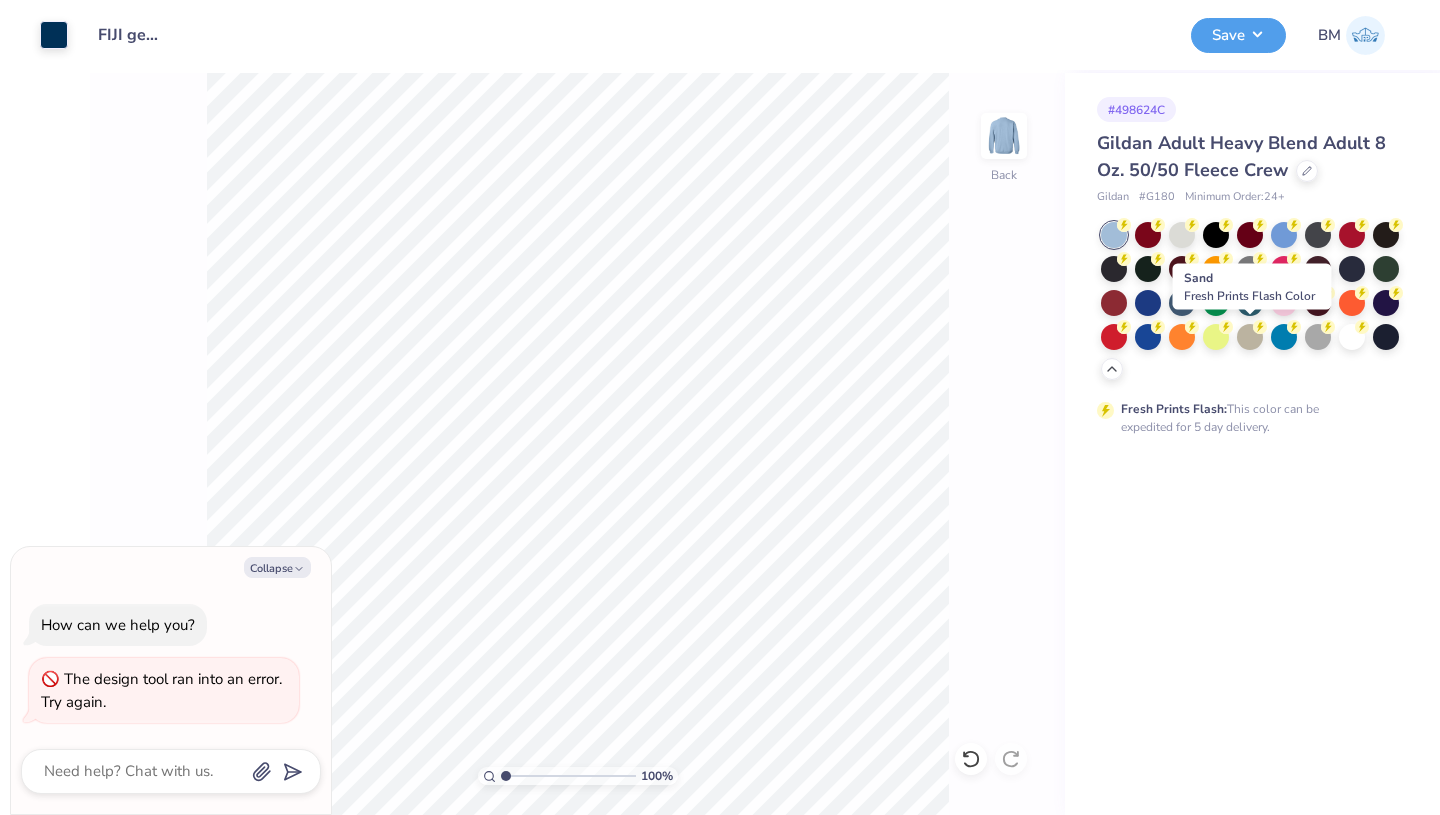 click at bounding box center (1250, 337) 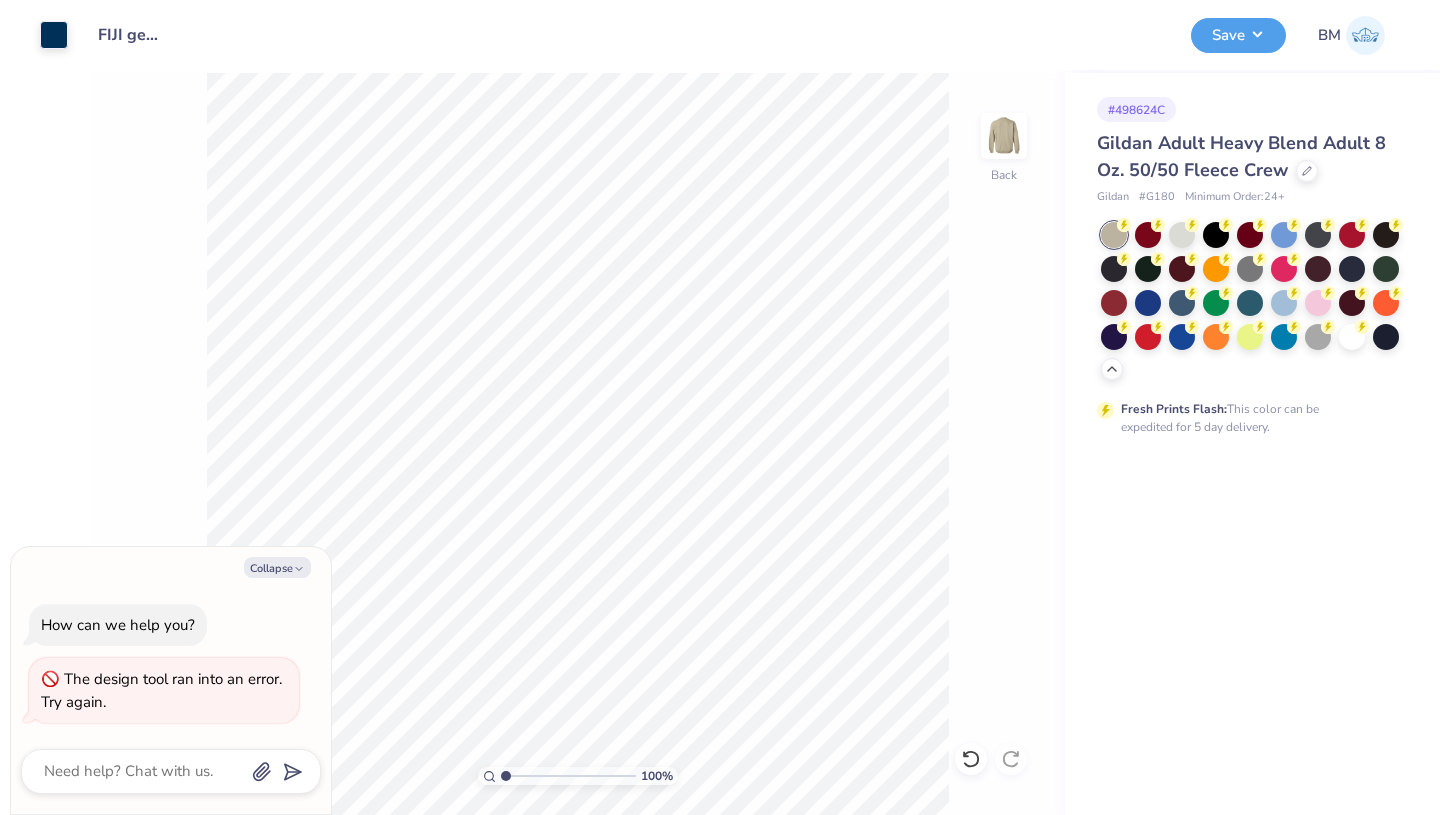 click at bounding box center (1352, 337) 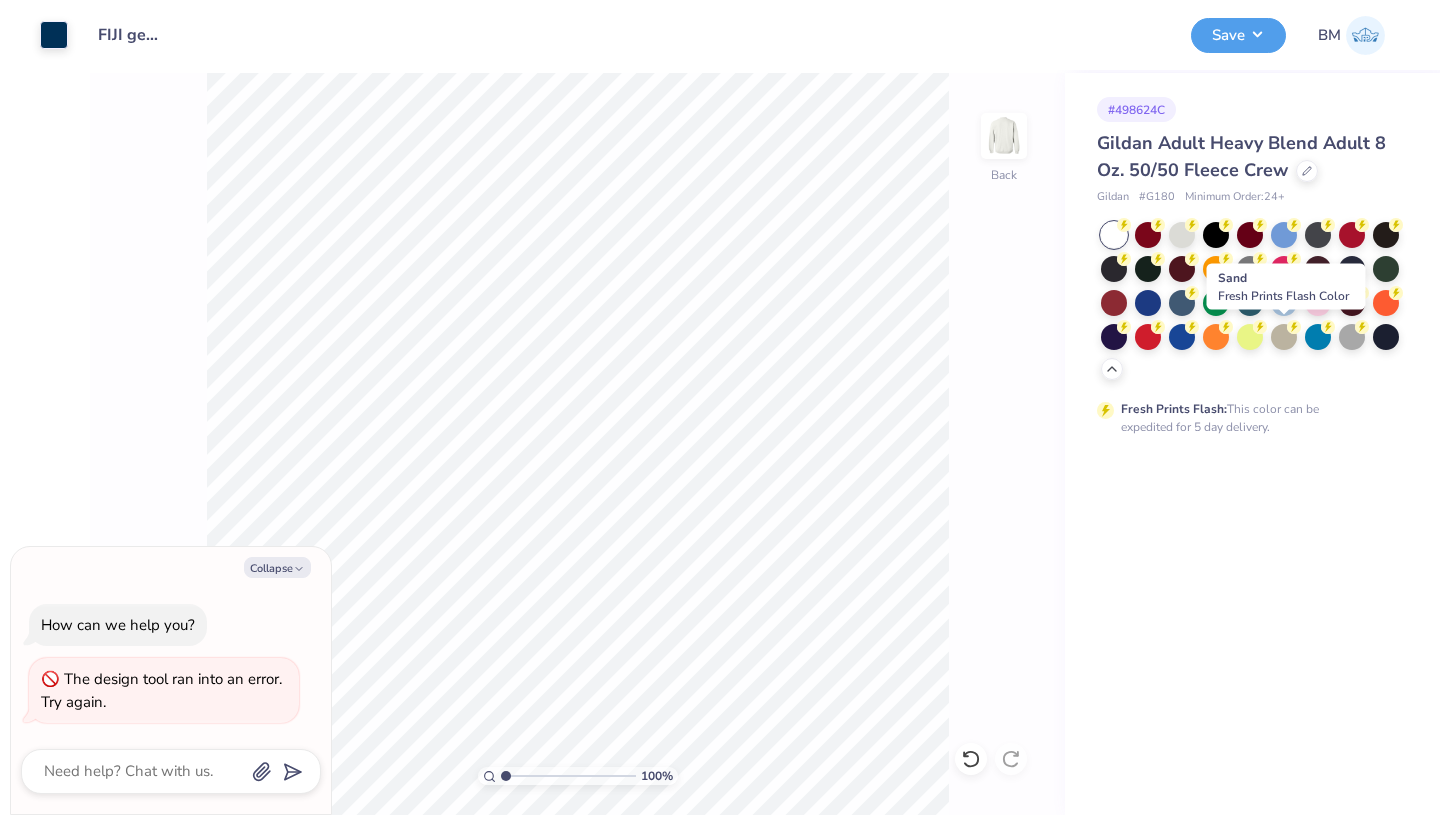 click at bounding box center [1284, 337] 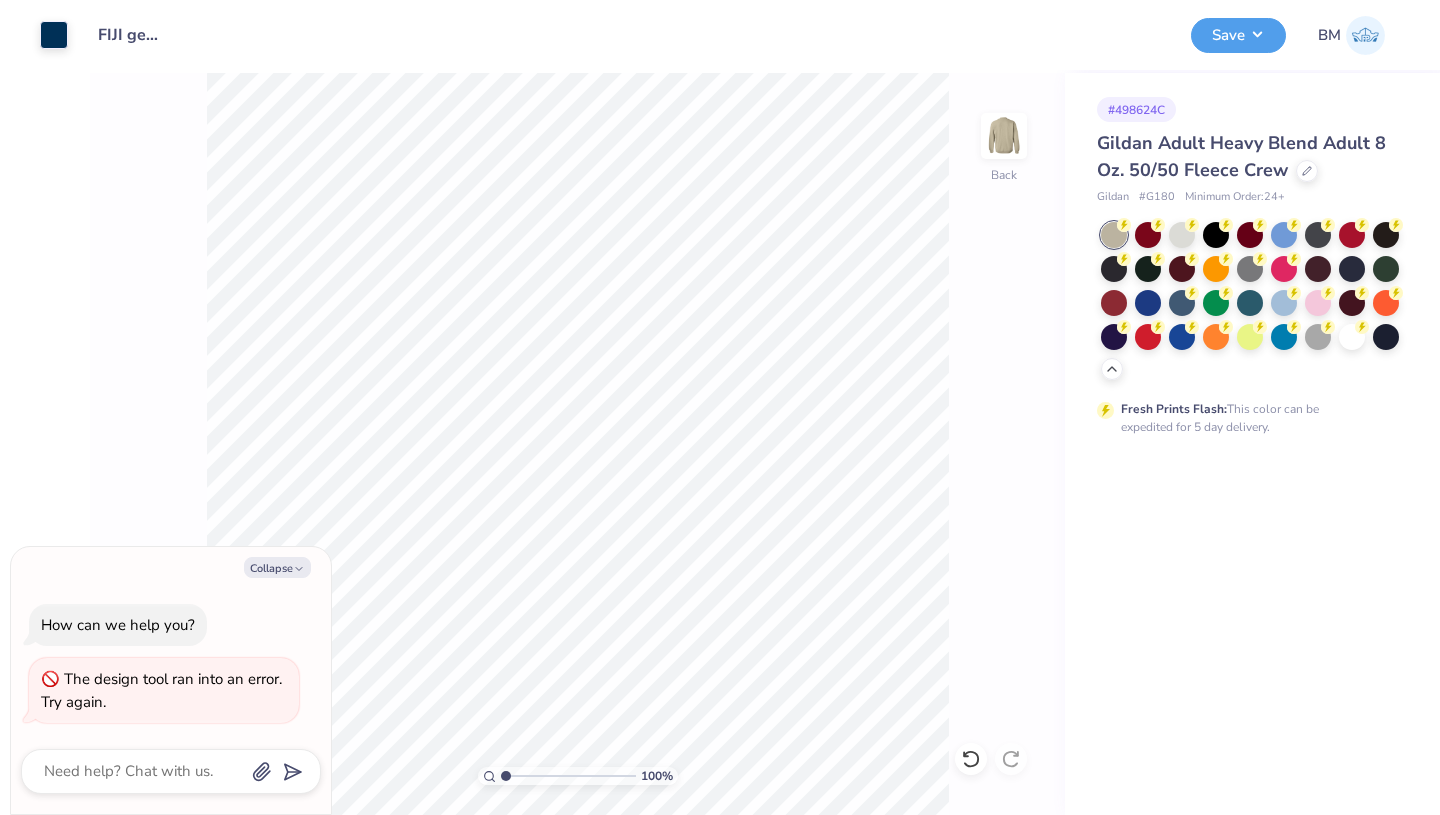 click on "Save" at bounding box center (1238, 35) 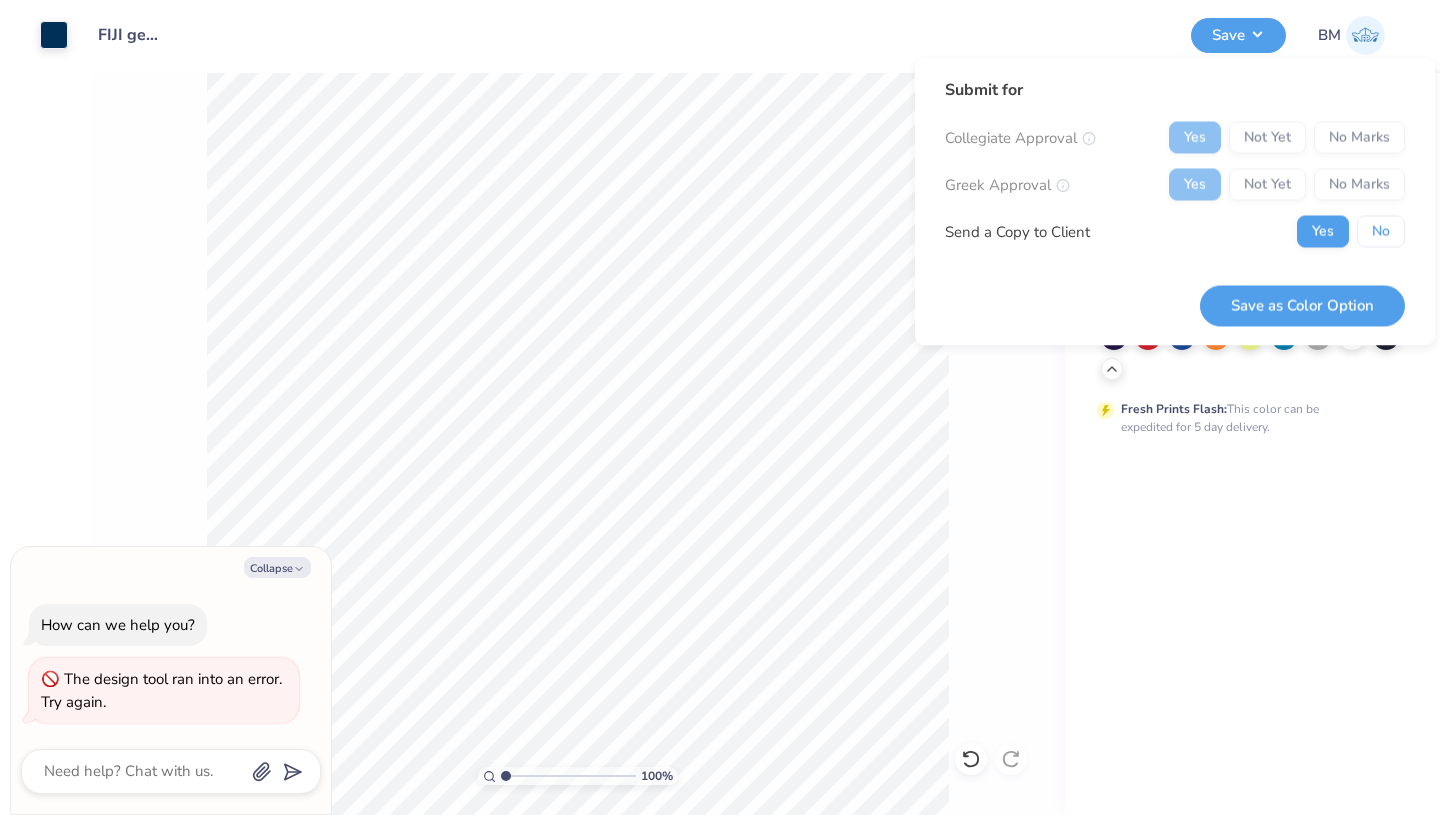 click on "No" at bounding box center (1381, 232) 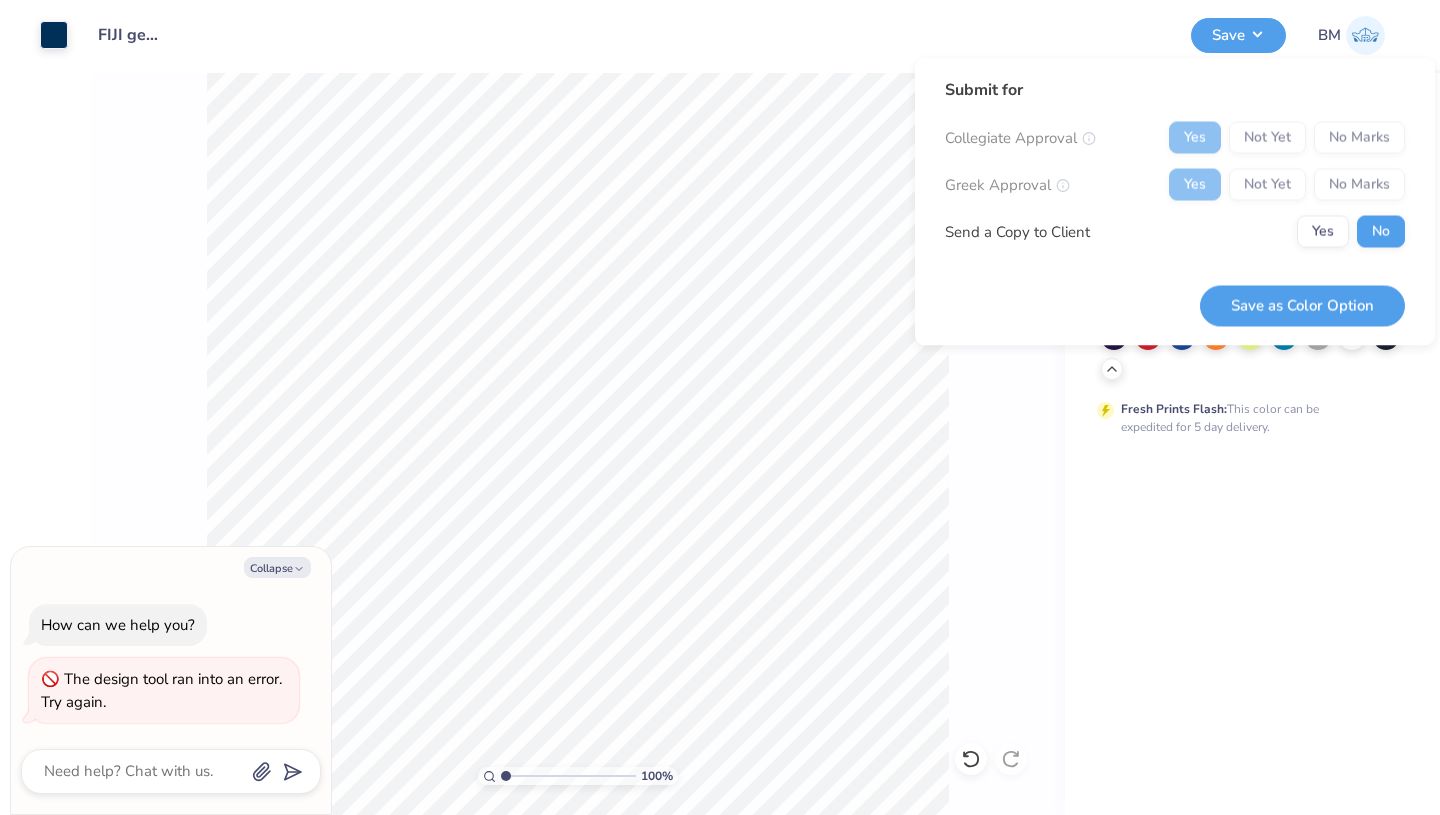 click on "Save as Color Option" at bounding box center [1302, 305] 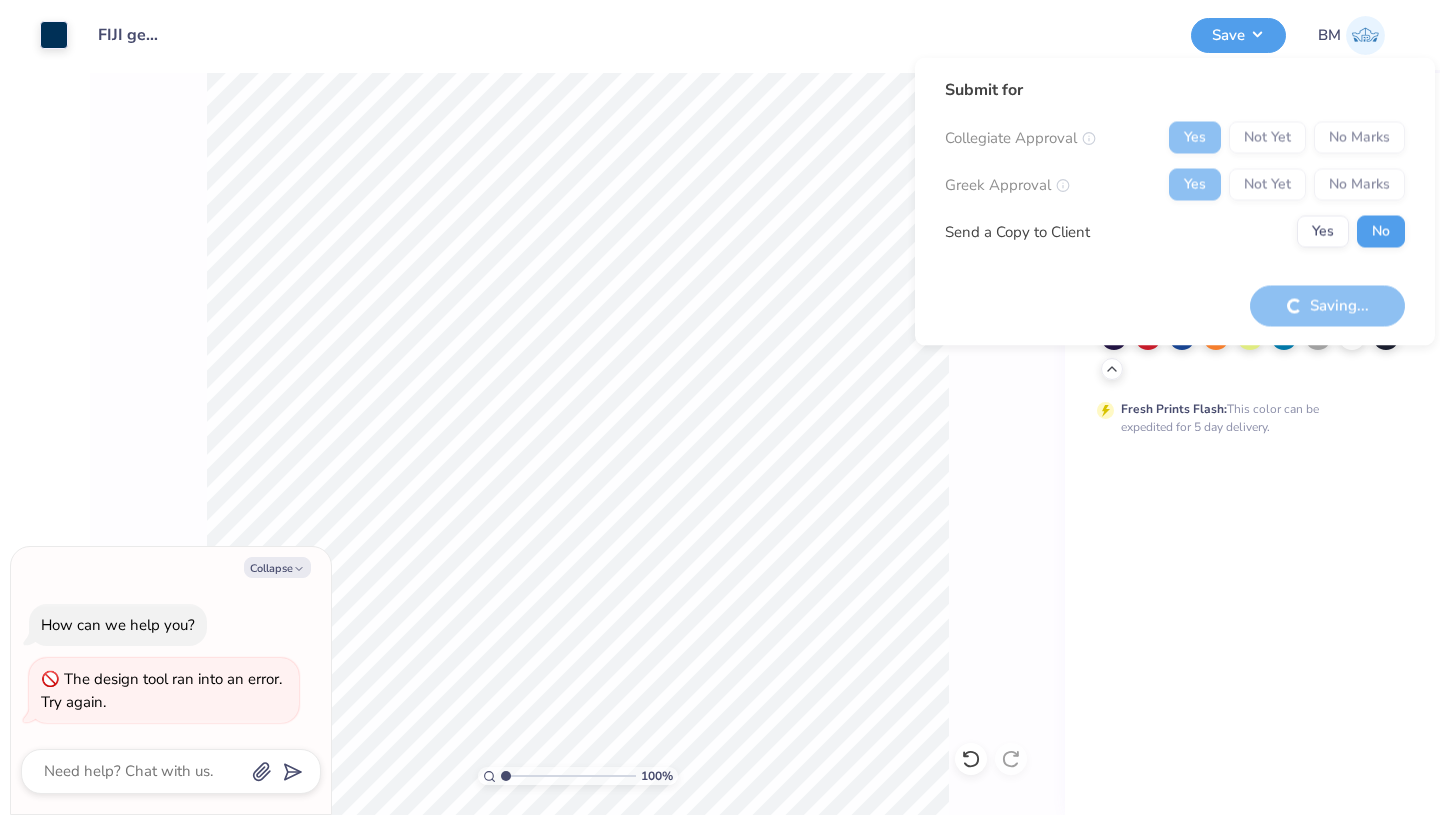 type on "x" 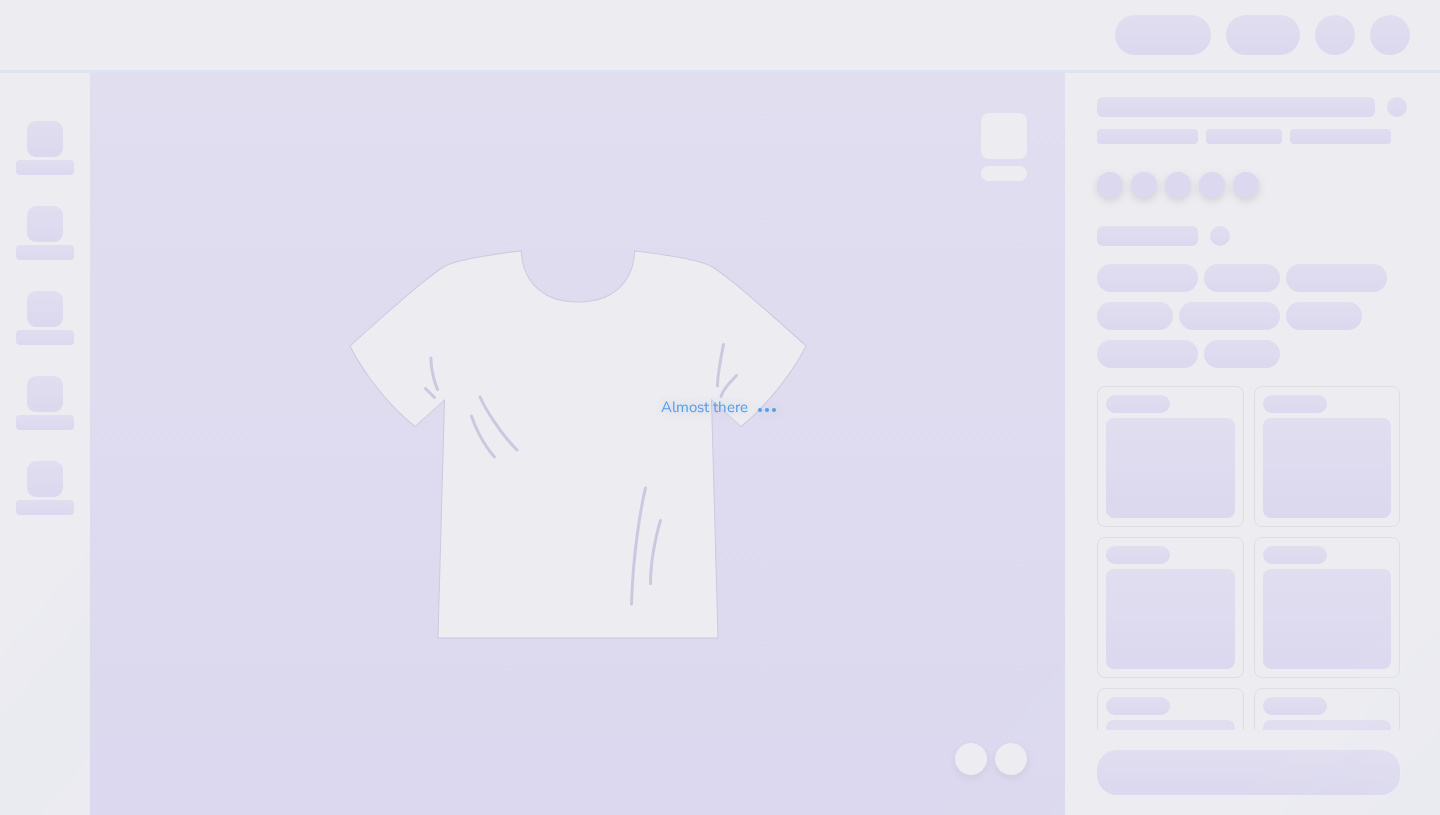 scroll, scrollTop: 0, scrollLeft: 0, axis: both 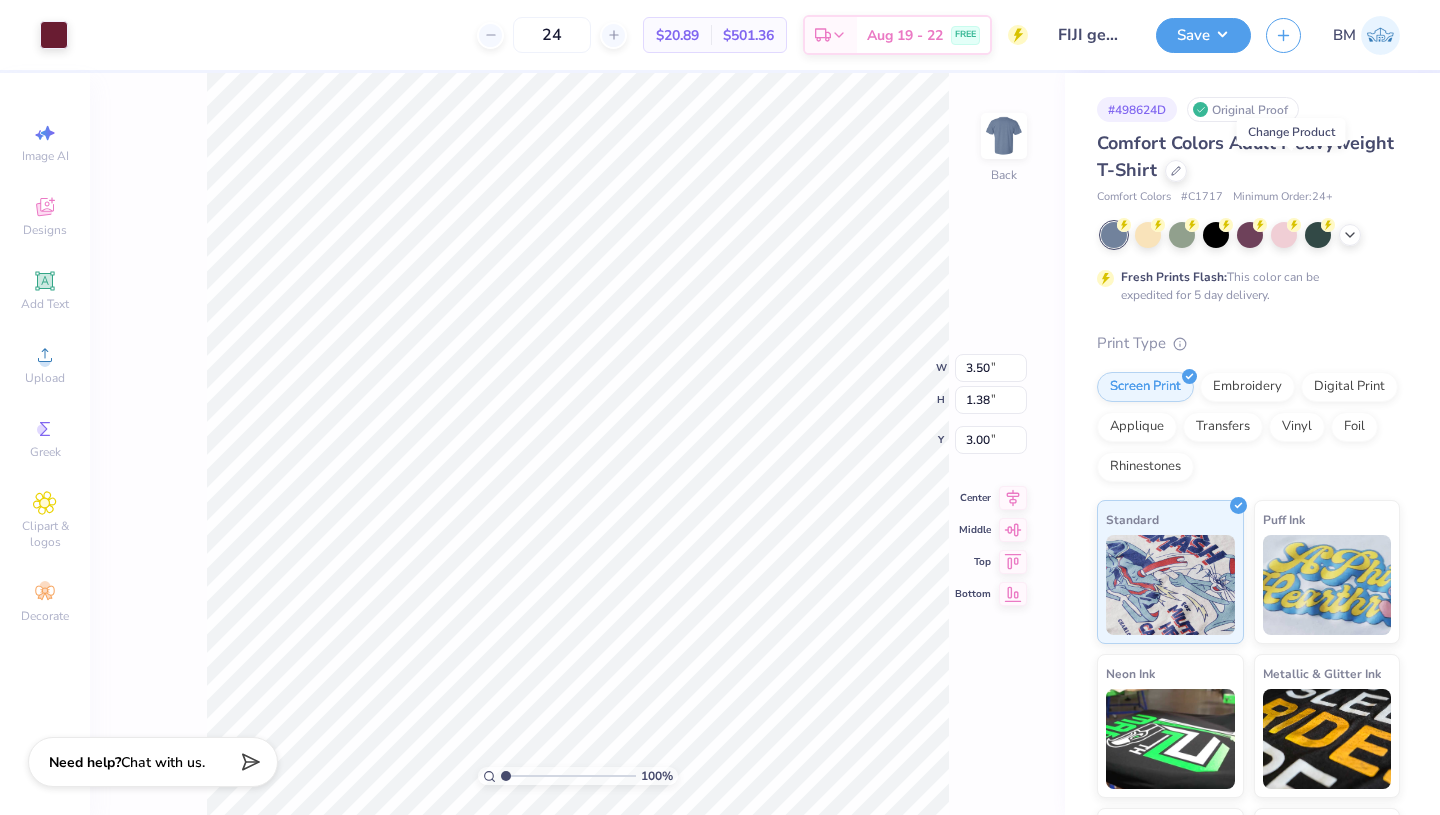click 